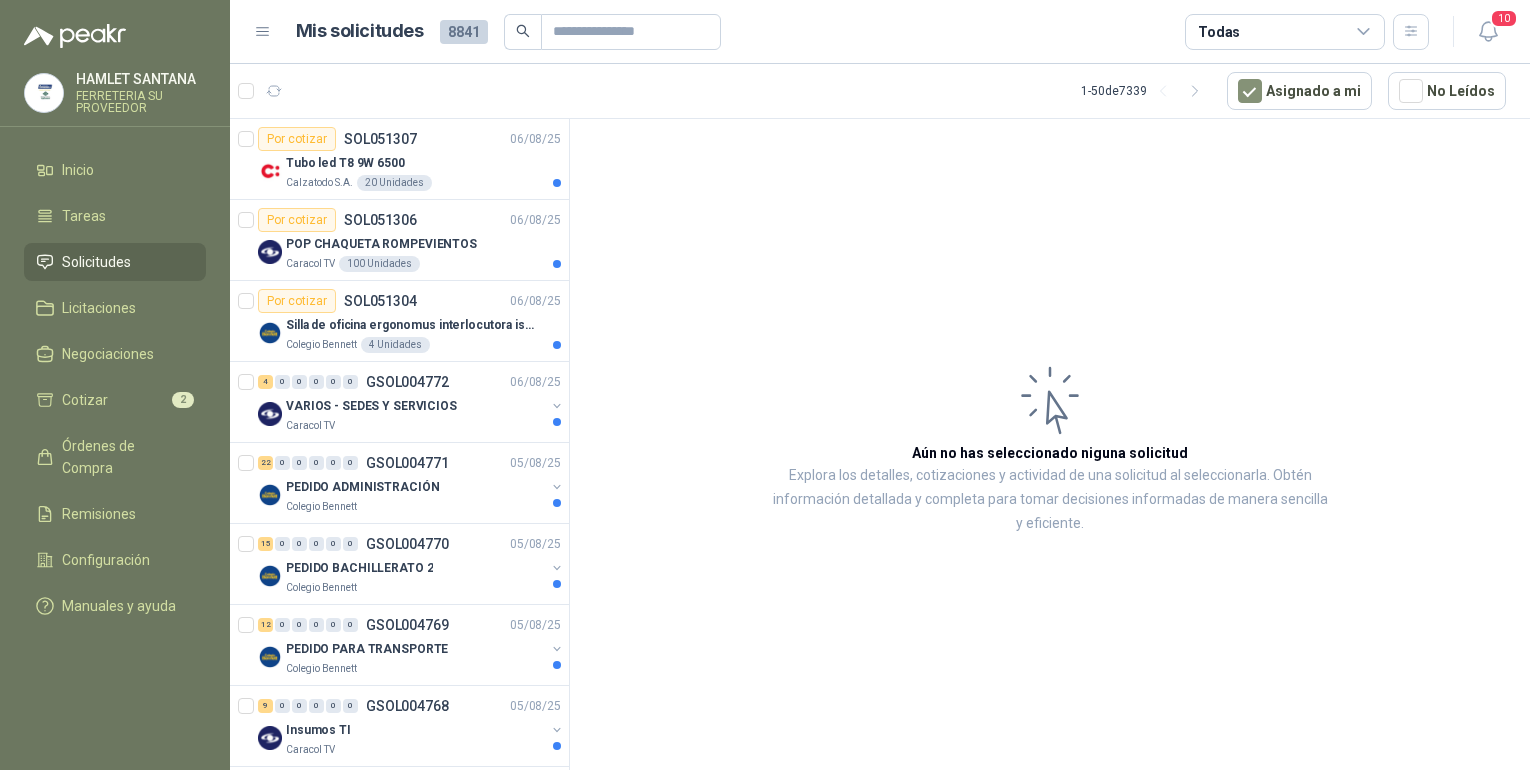 scroll, scrollTop: 0, scrollLeft: 0, axis: both 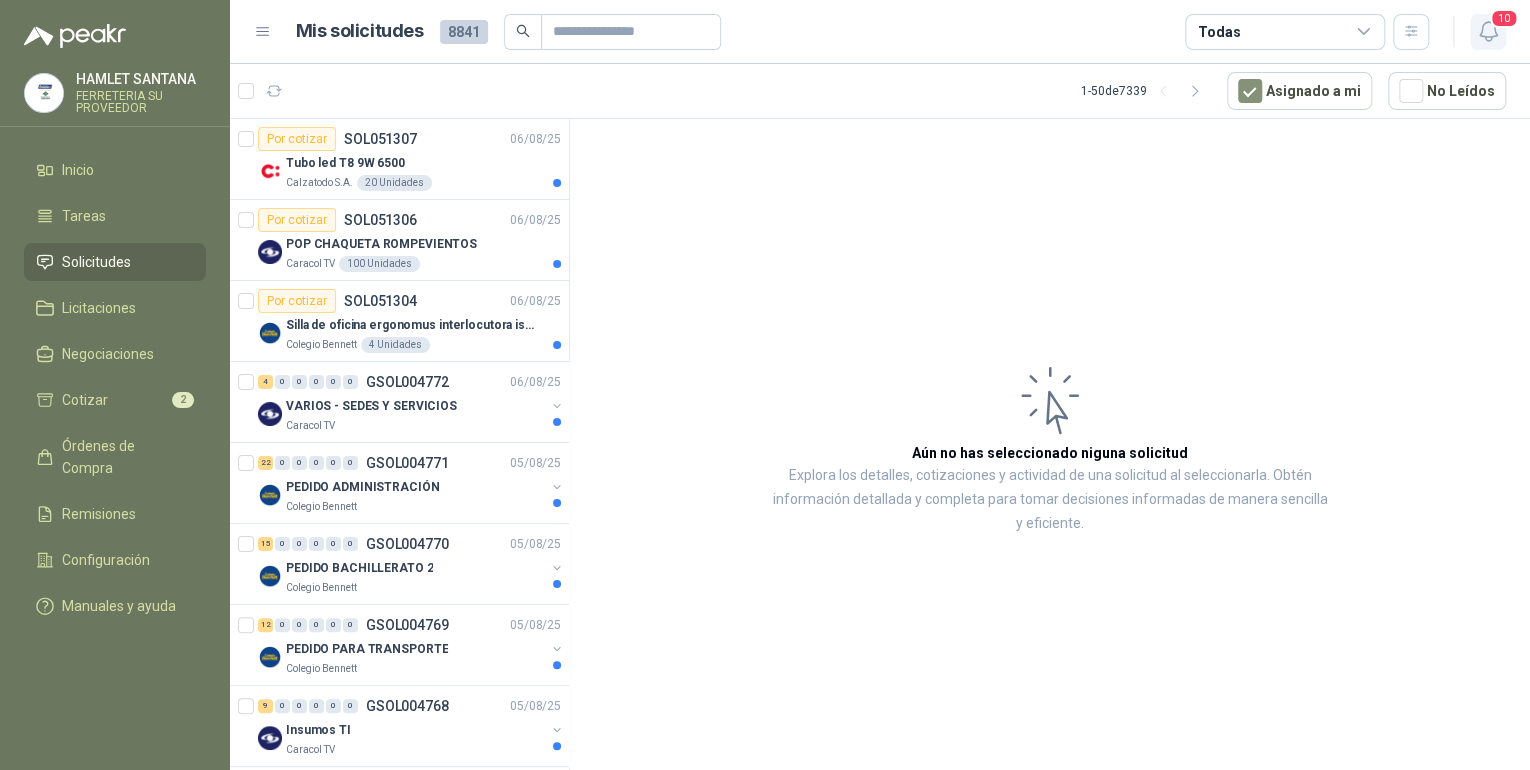 click 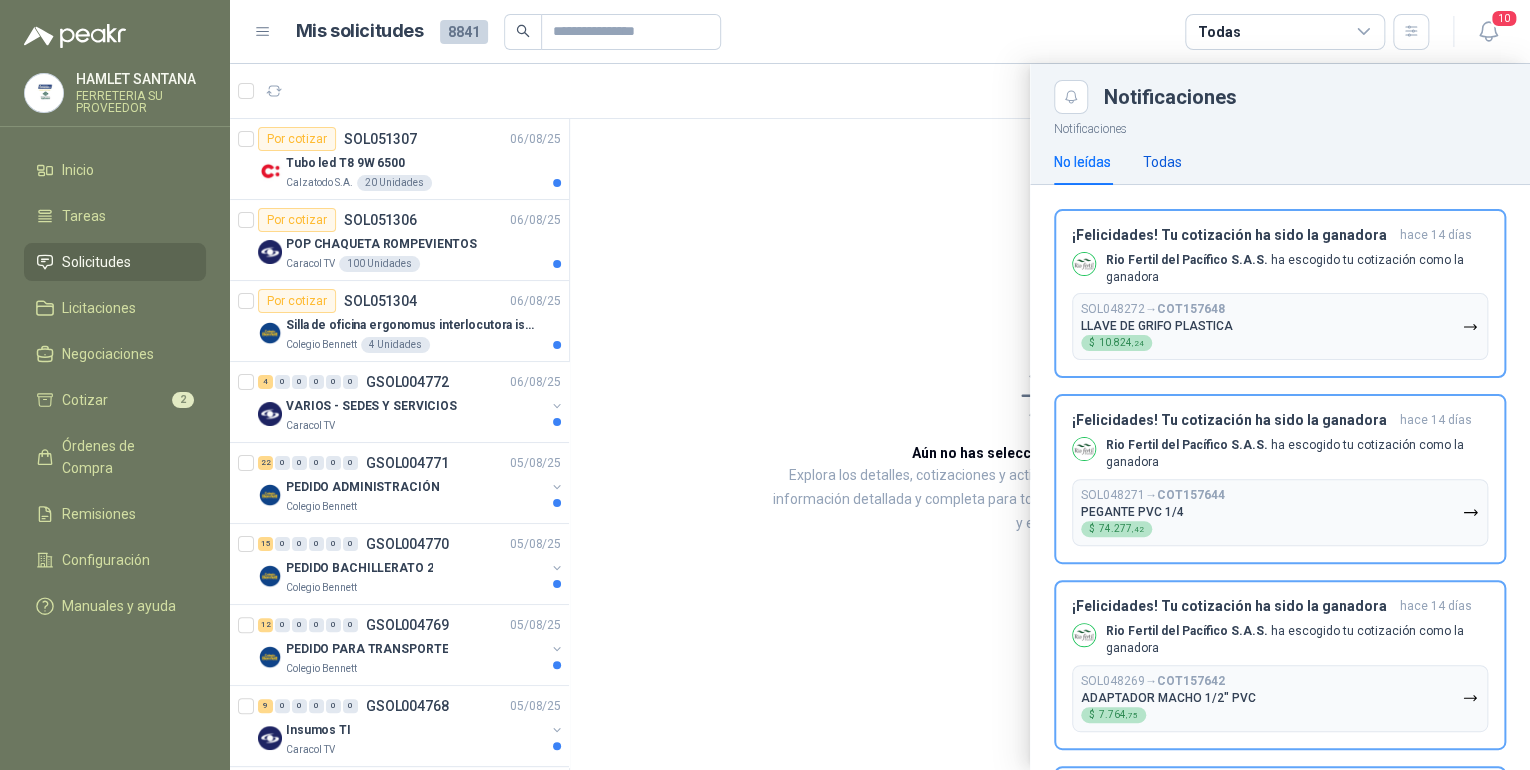 click on "Todas" at bounding box center (1162, 162) 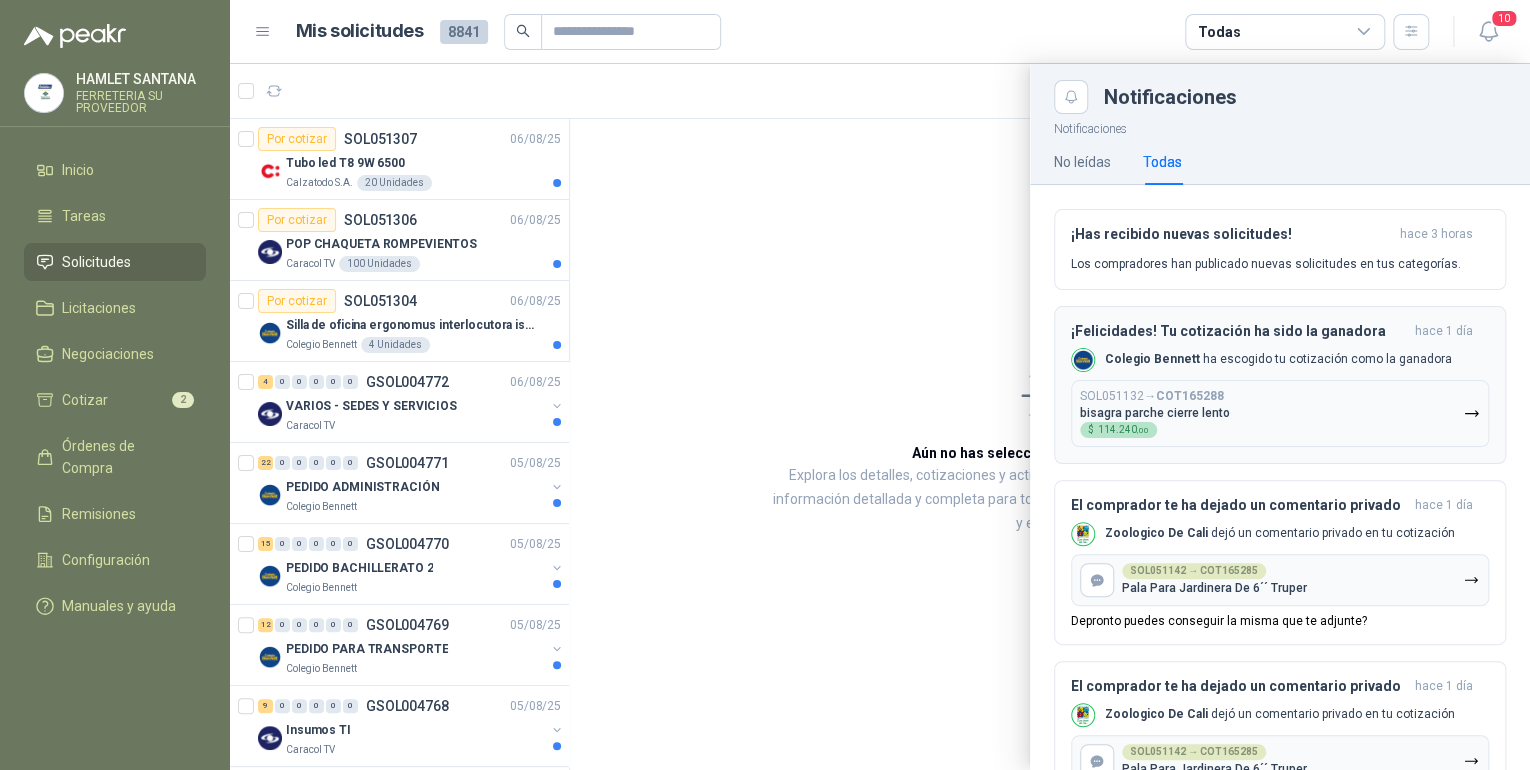 click on "Colegio Bennett    ha escogido tu cotización como la ganadora" at bounding box center (1261, 360) 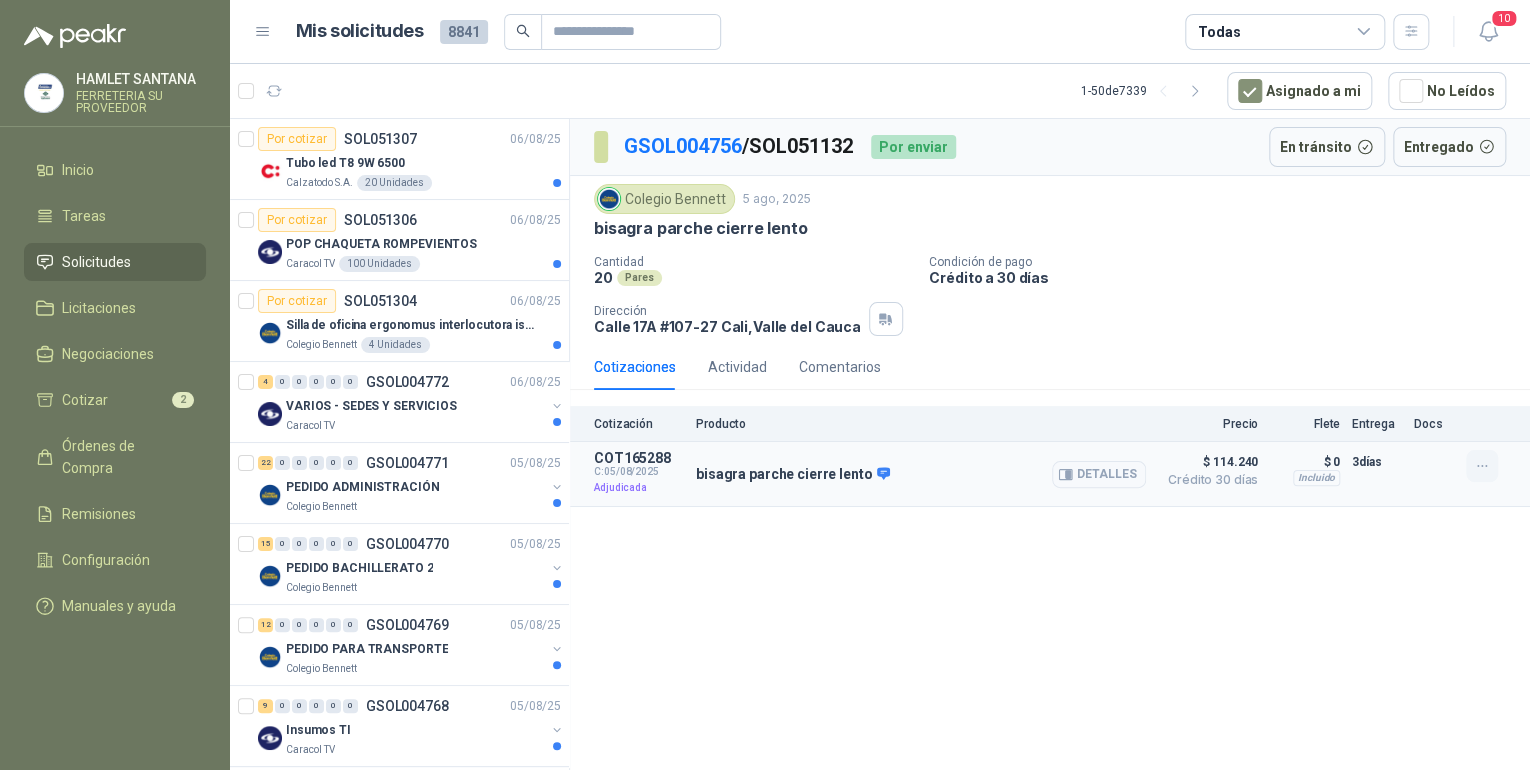 click 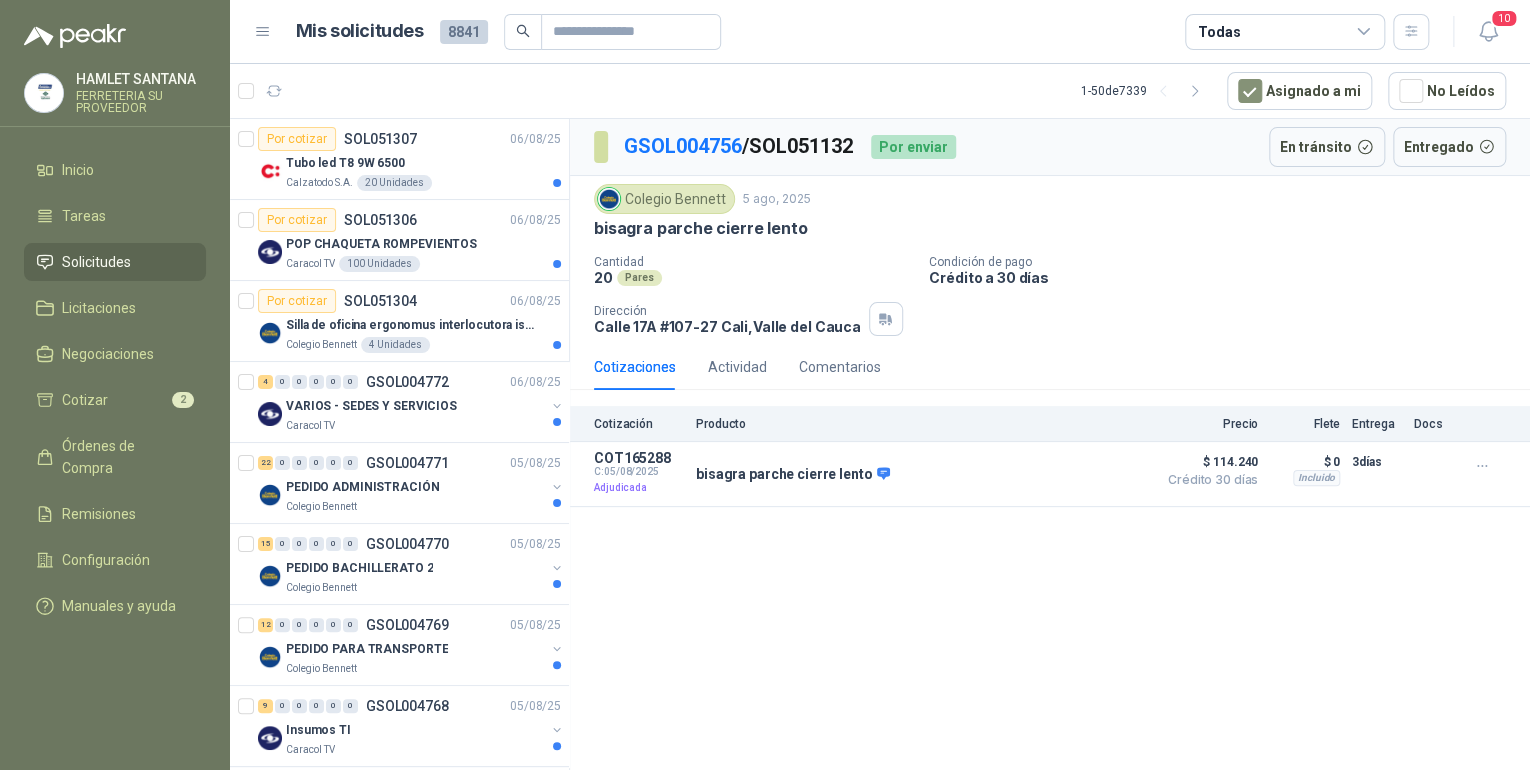 click on "Cotizaciones Actividad Comentarios Cotización Producto Precio Flete Entrega Docs COT165288 C: [DATE]/[DATE]/[YEAR] Adjudicada bisagra parche cierre lento Detalles $ 114.240 Crédito 30 días $ 114.240 Crédito 30 días Incluido $ 0 Entrega: 3 días $ 0 Incluido 3 días" at bounding box center [1050, 425] 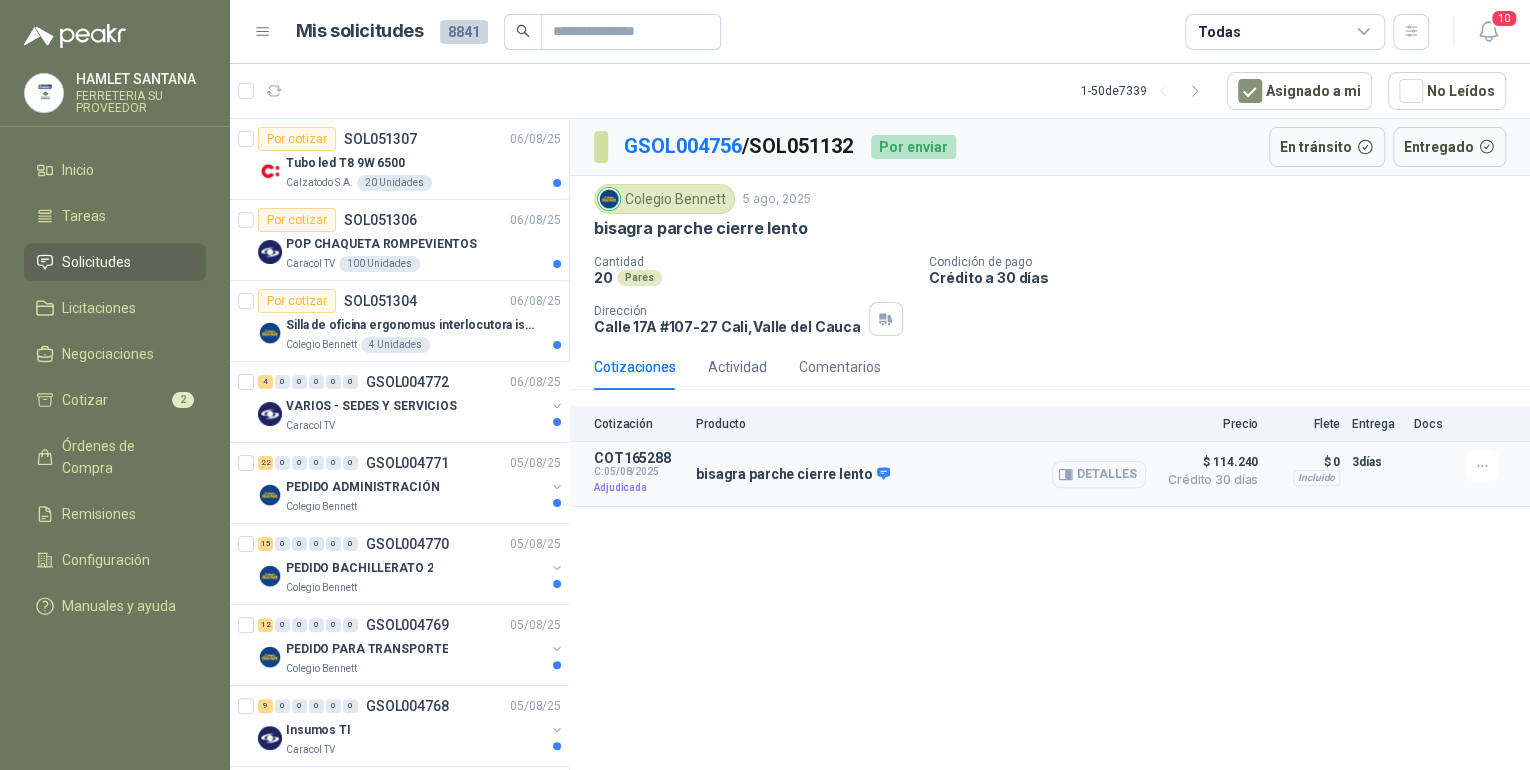 drag, startPoint x: 1484, startPoint y: 474, endPoint x: 1460, endPoint y: 468, distance: 24.738634 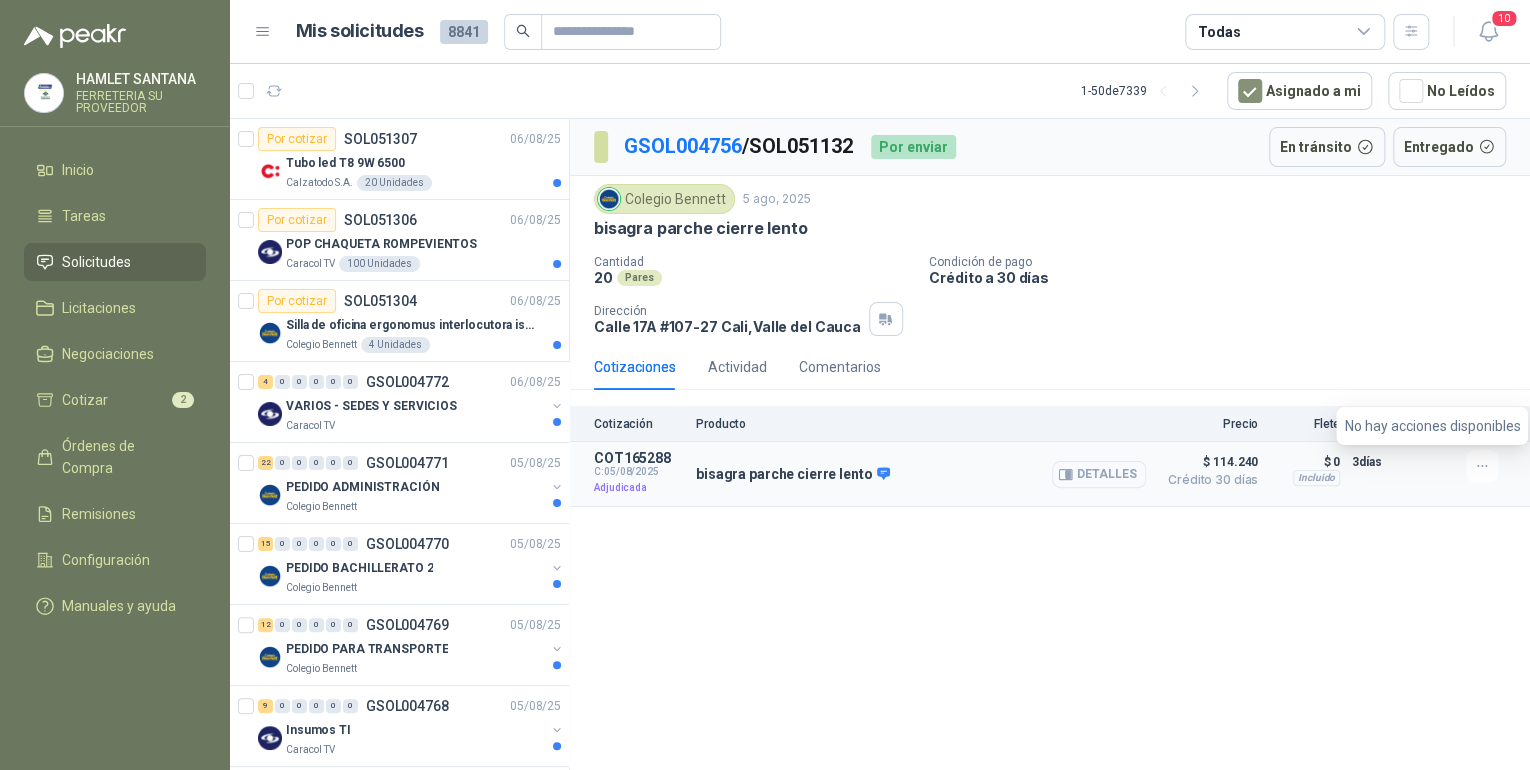 click on "Detalles" at bounding box center [1099, 474] 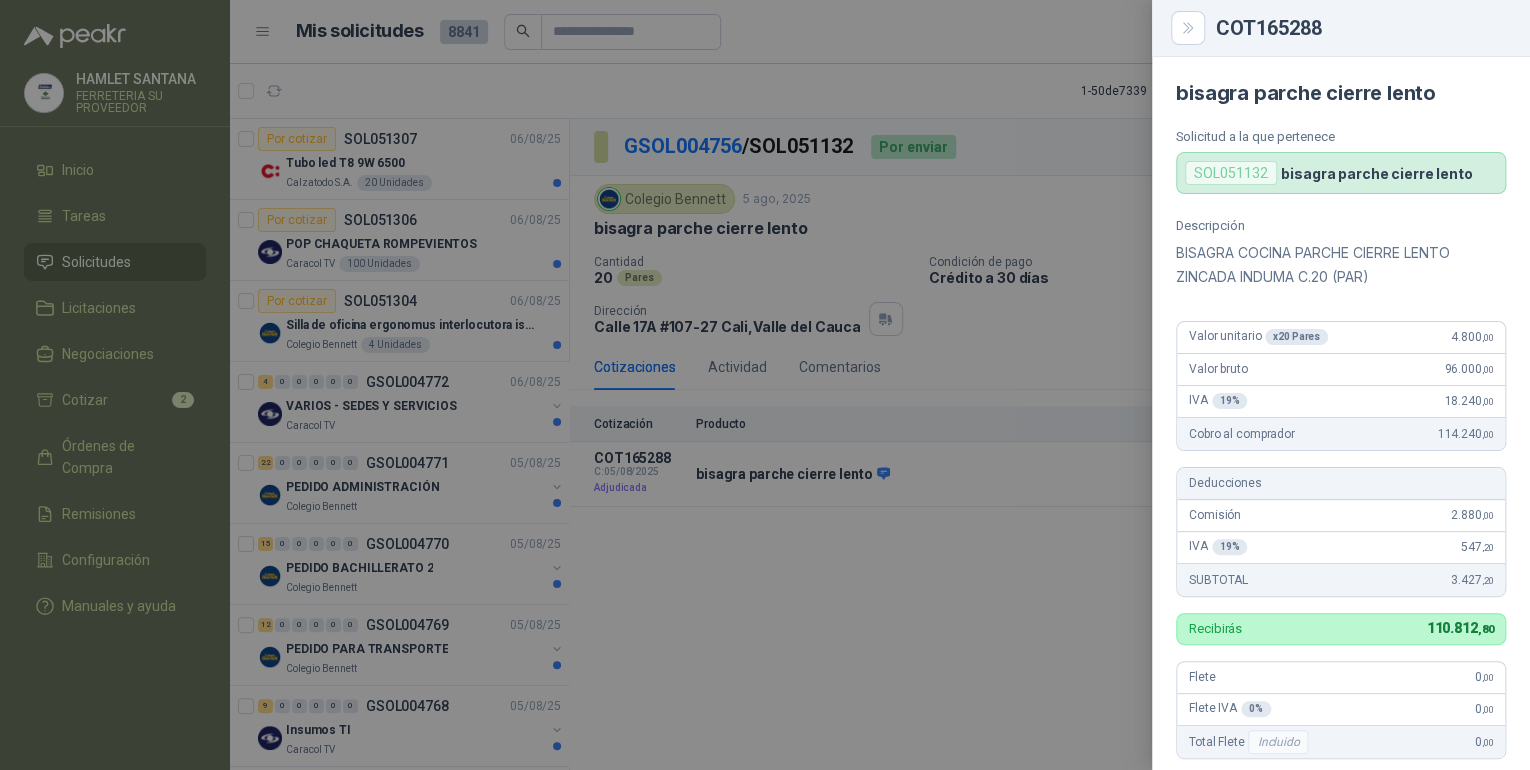 click at bounding box center (765, 385) 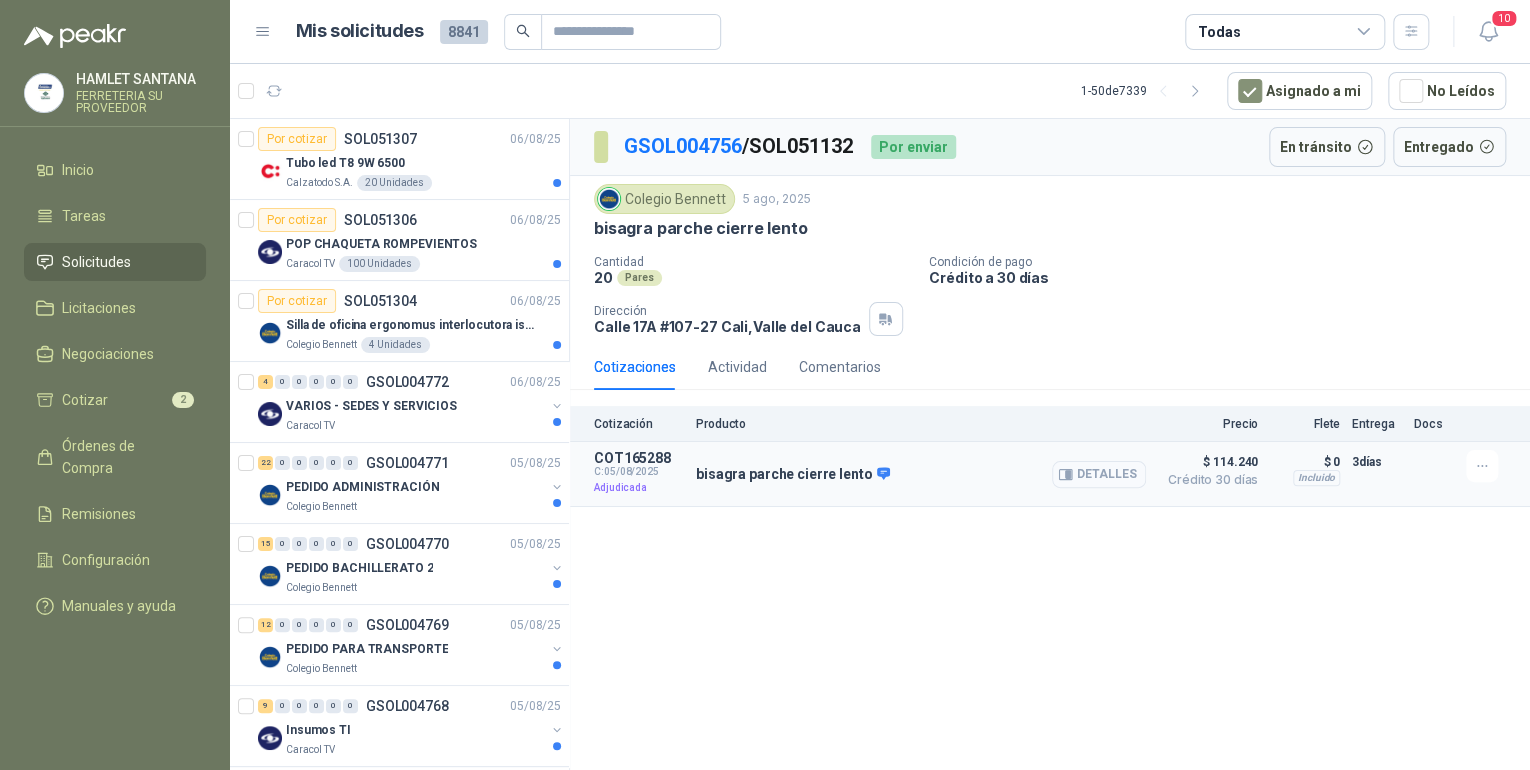 click on "Detalles" at bounding box center [1099, 474] 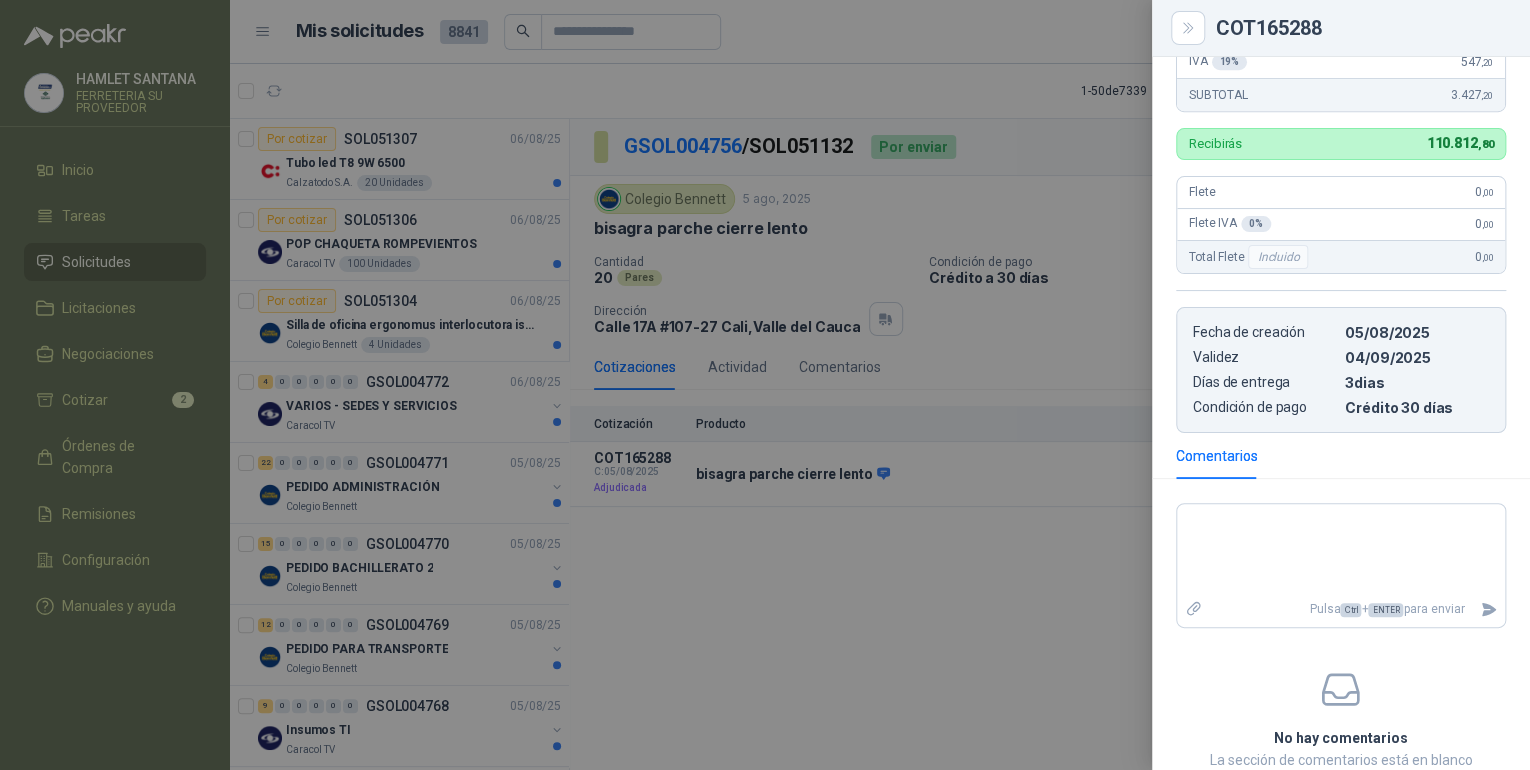 scroll, scrollTop: 284, scrollLeft: 0, axis: vertical 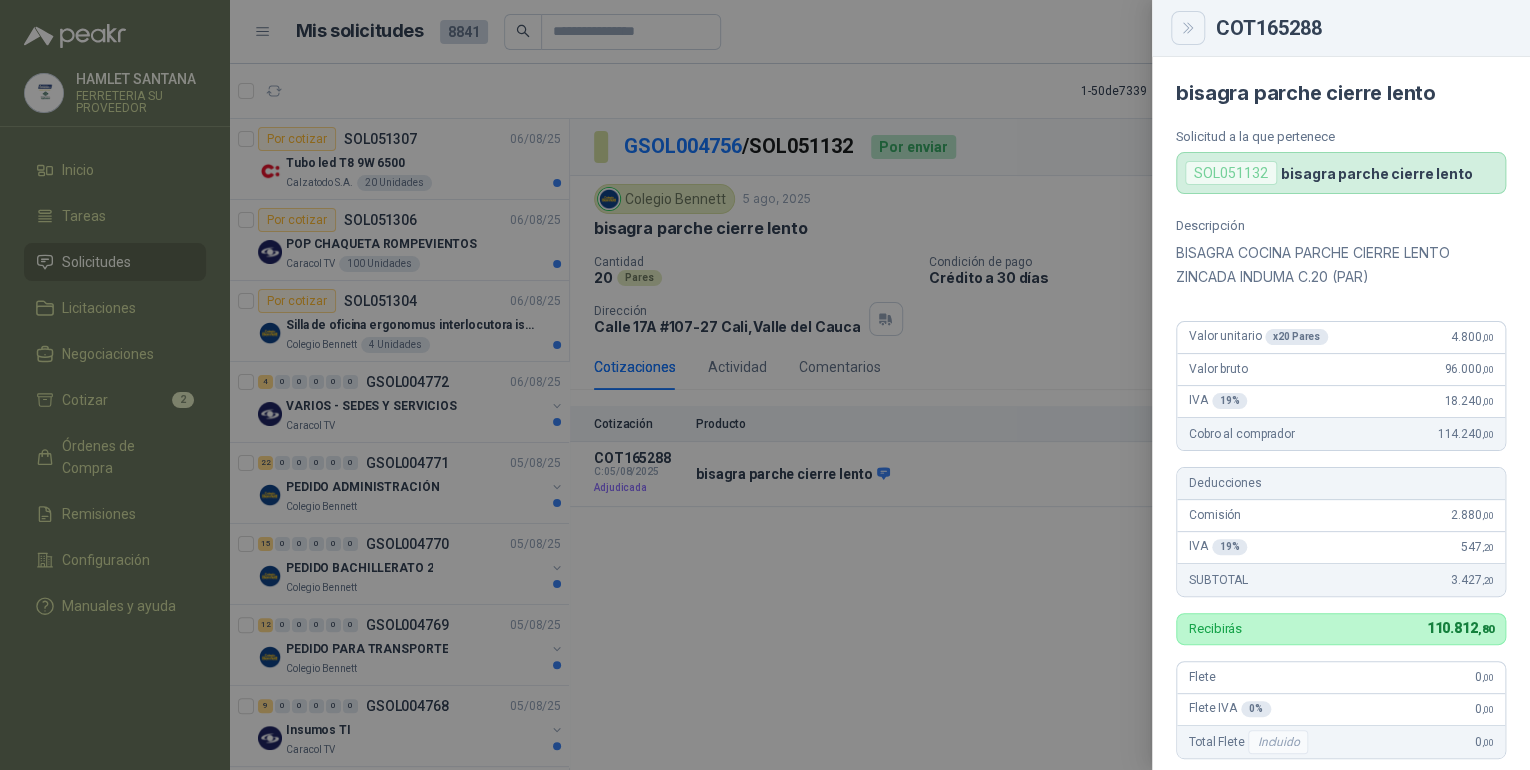 click at bounding box center (1188, 28) 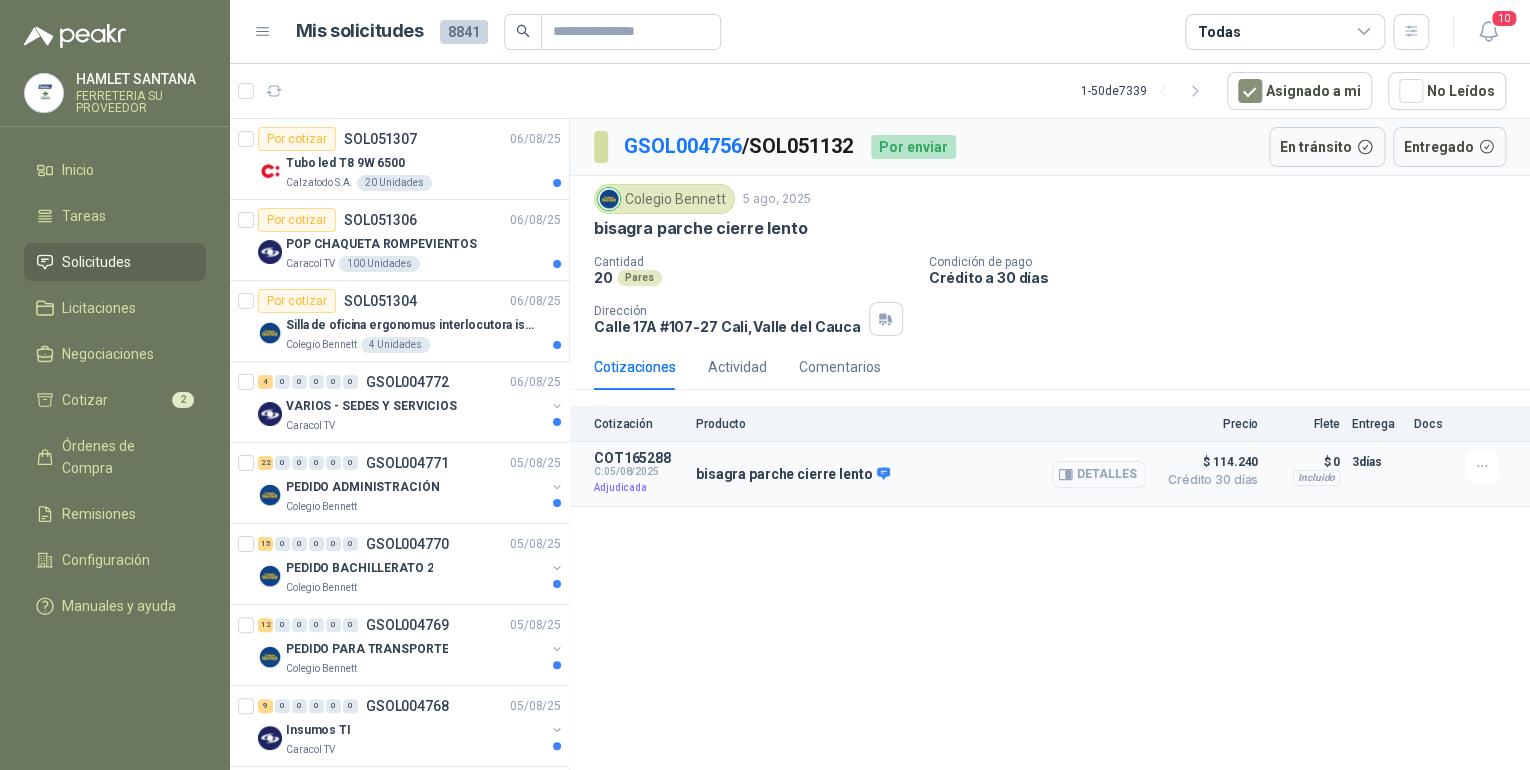 click on "Detalles" at bounding box center (1099, 474) 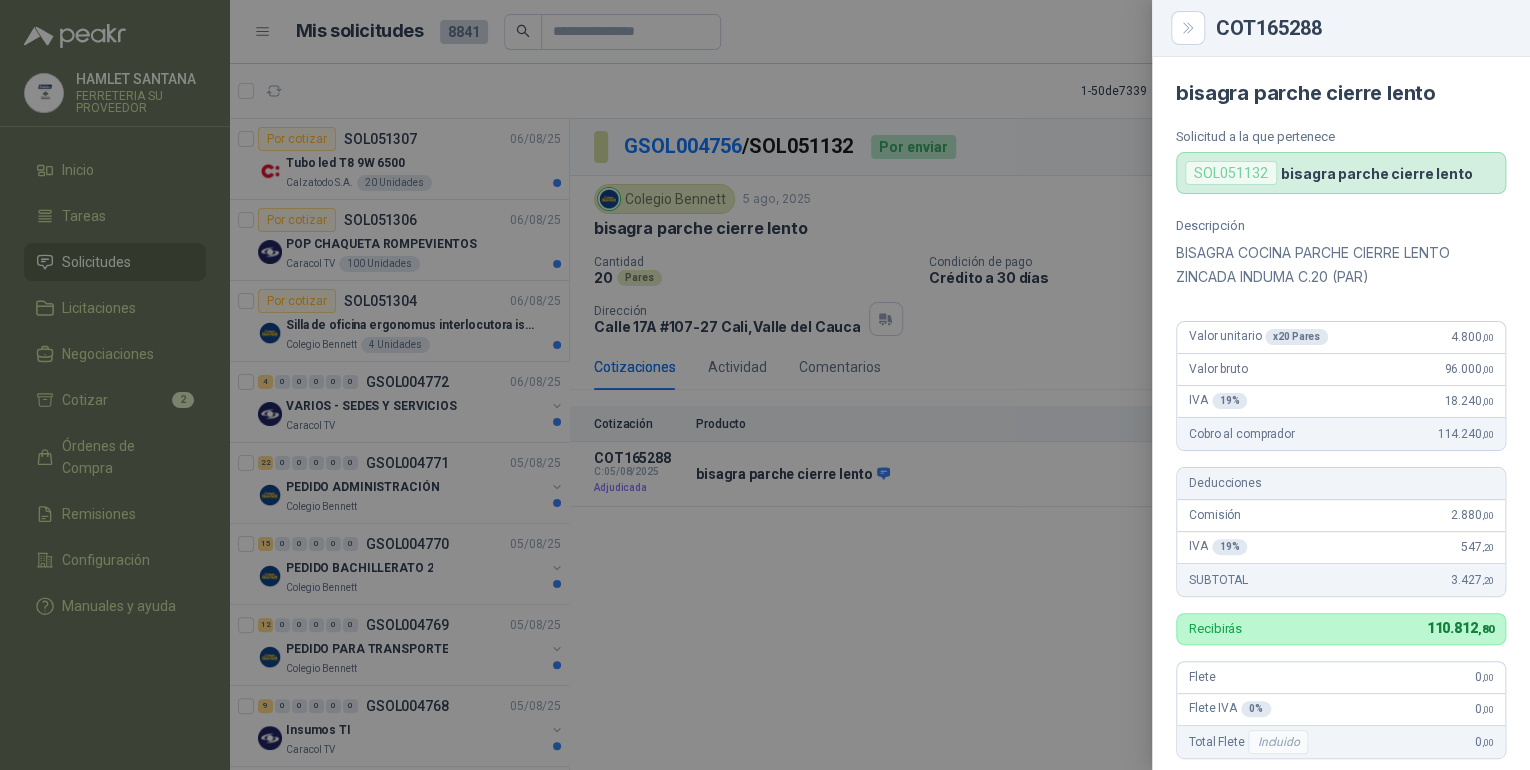 click at bounding box center [765, 385] 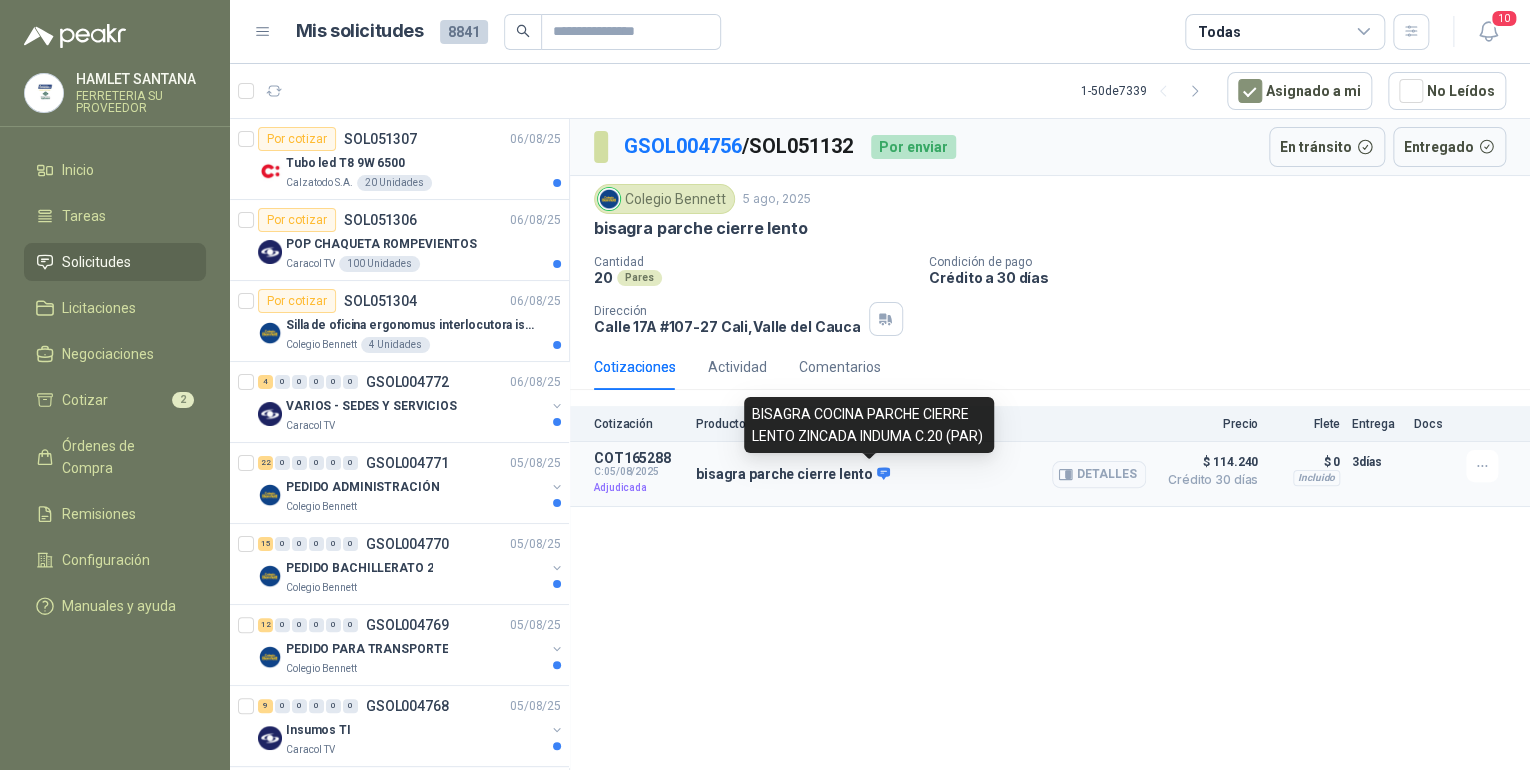 click 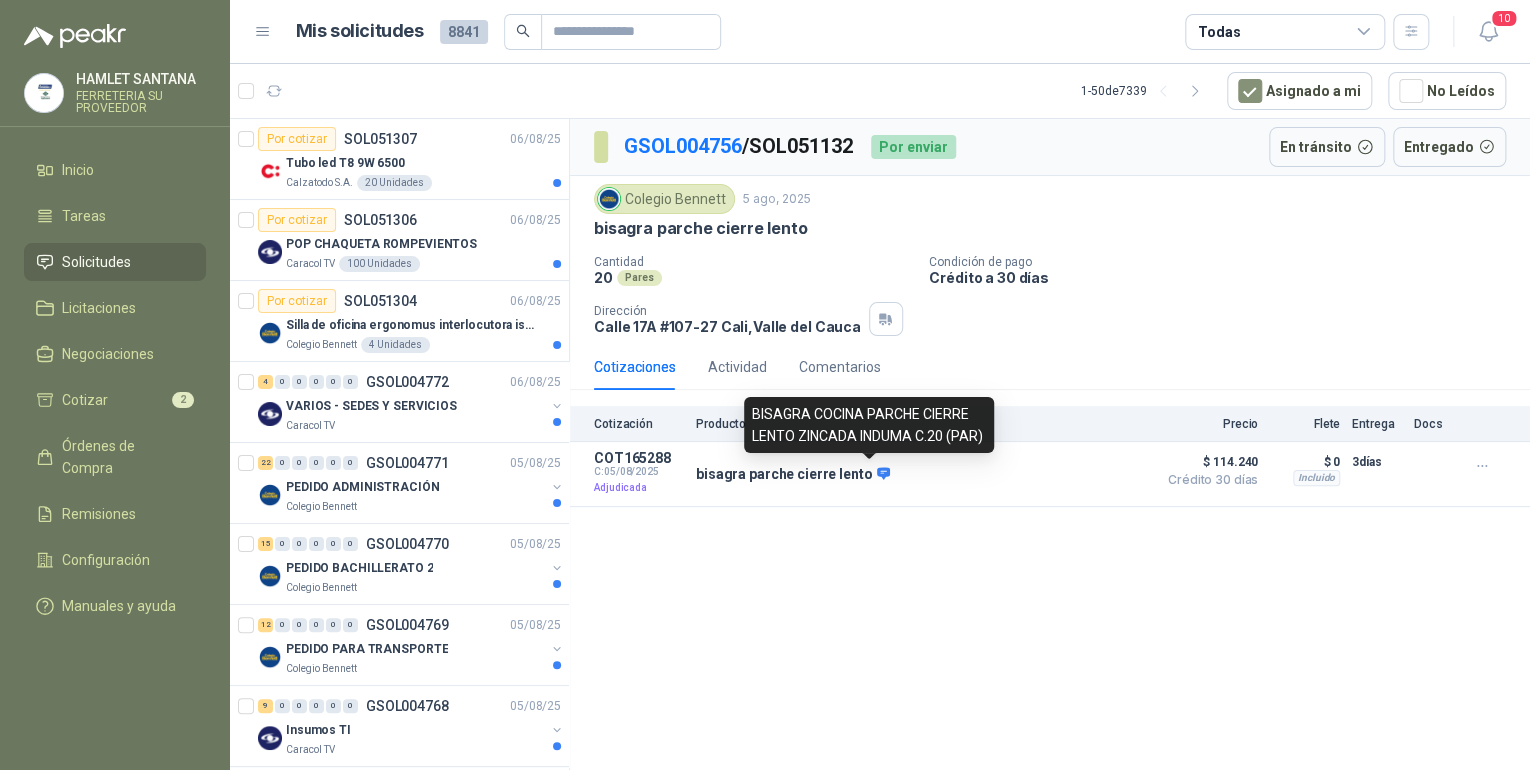 drag, startPoint x: 869, startPoint y: 472, endPoint x: 899, endPoint y: 560, distance: 92.973114 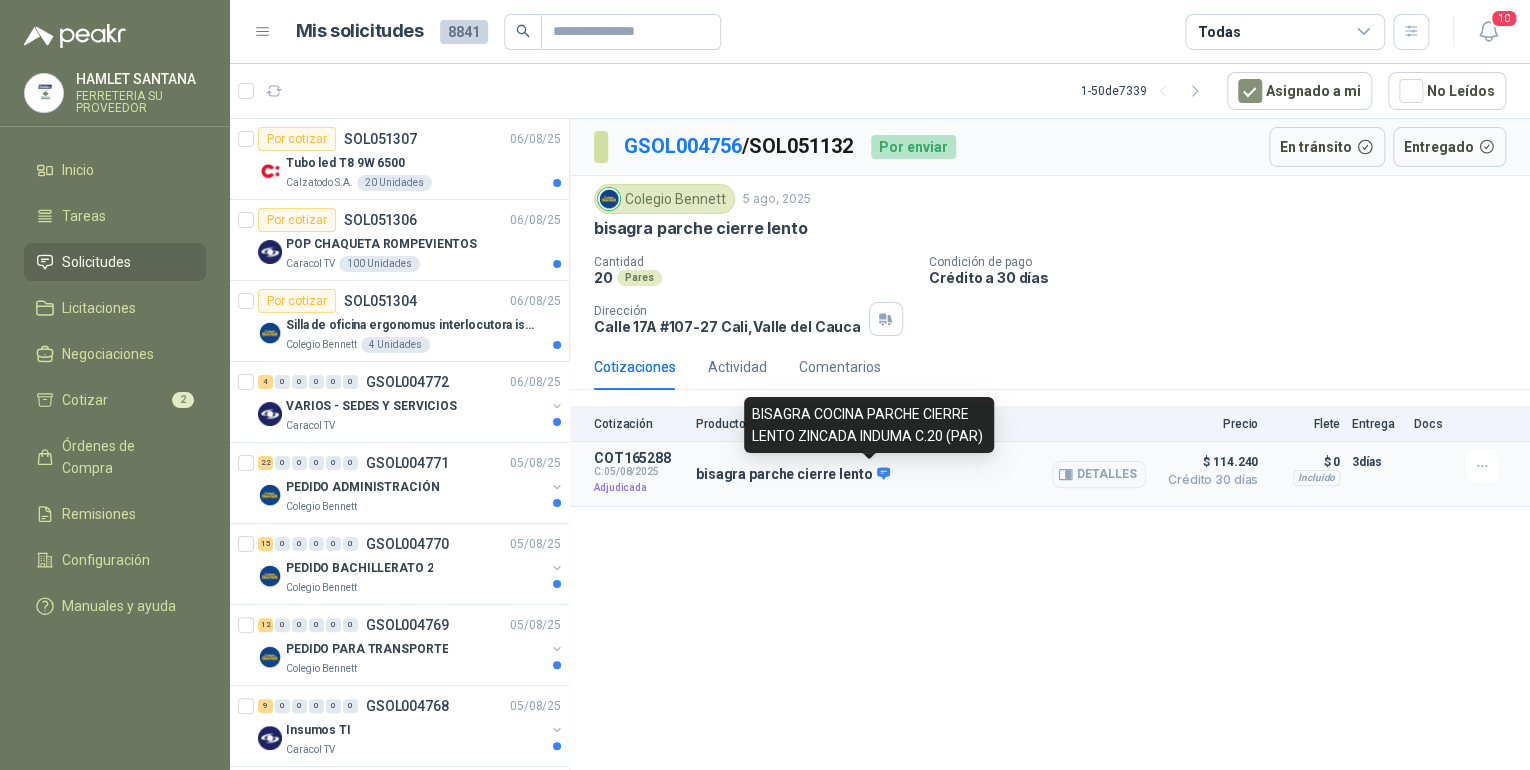 click 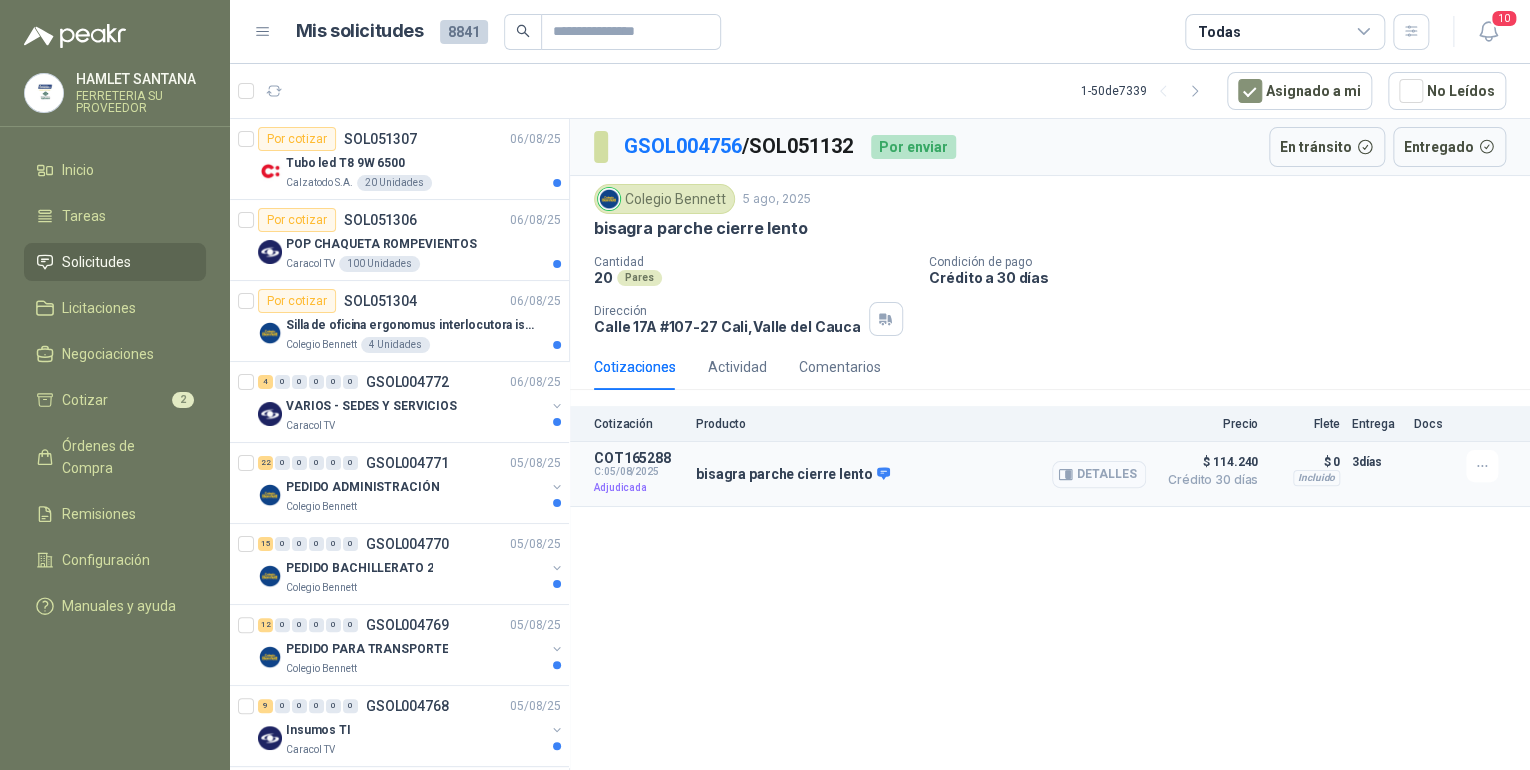click 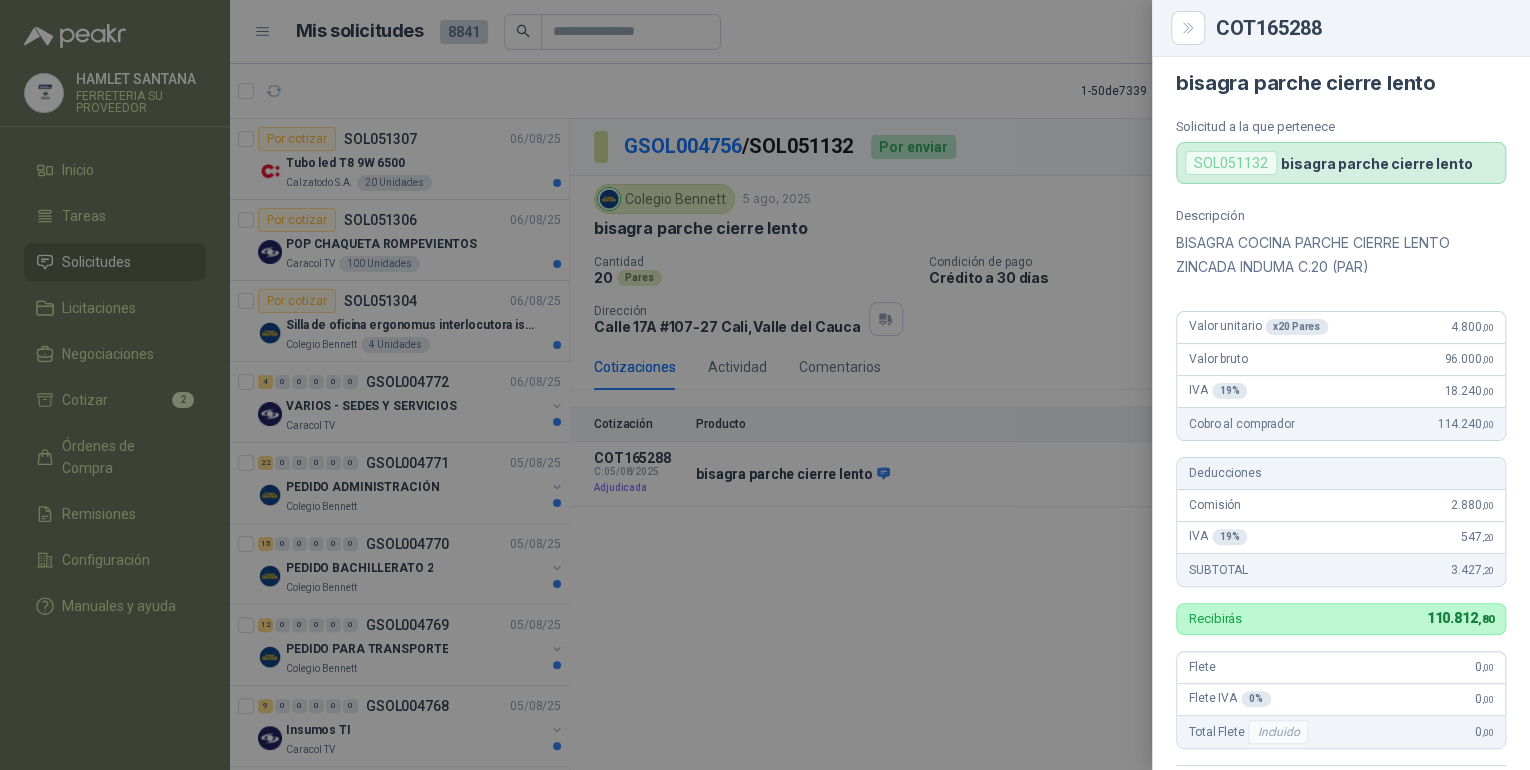 scroll, scrollTop: 8, scrollLeft: 0, axis: vertical 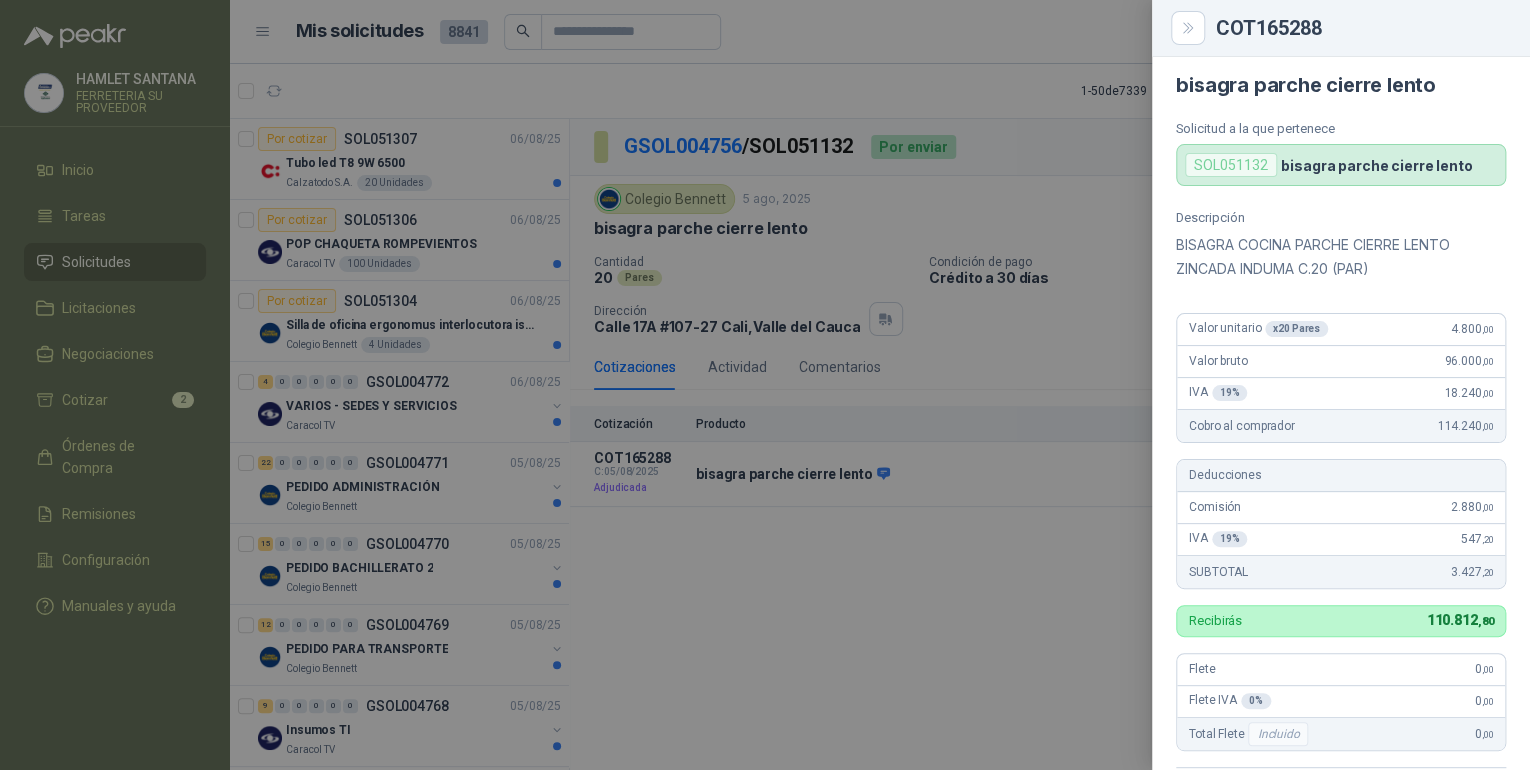 click at bounding box center [765, 385] 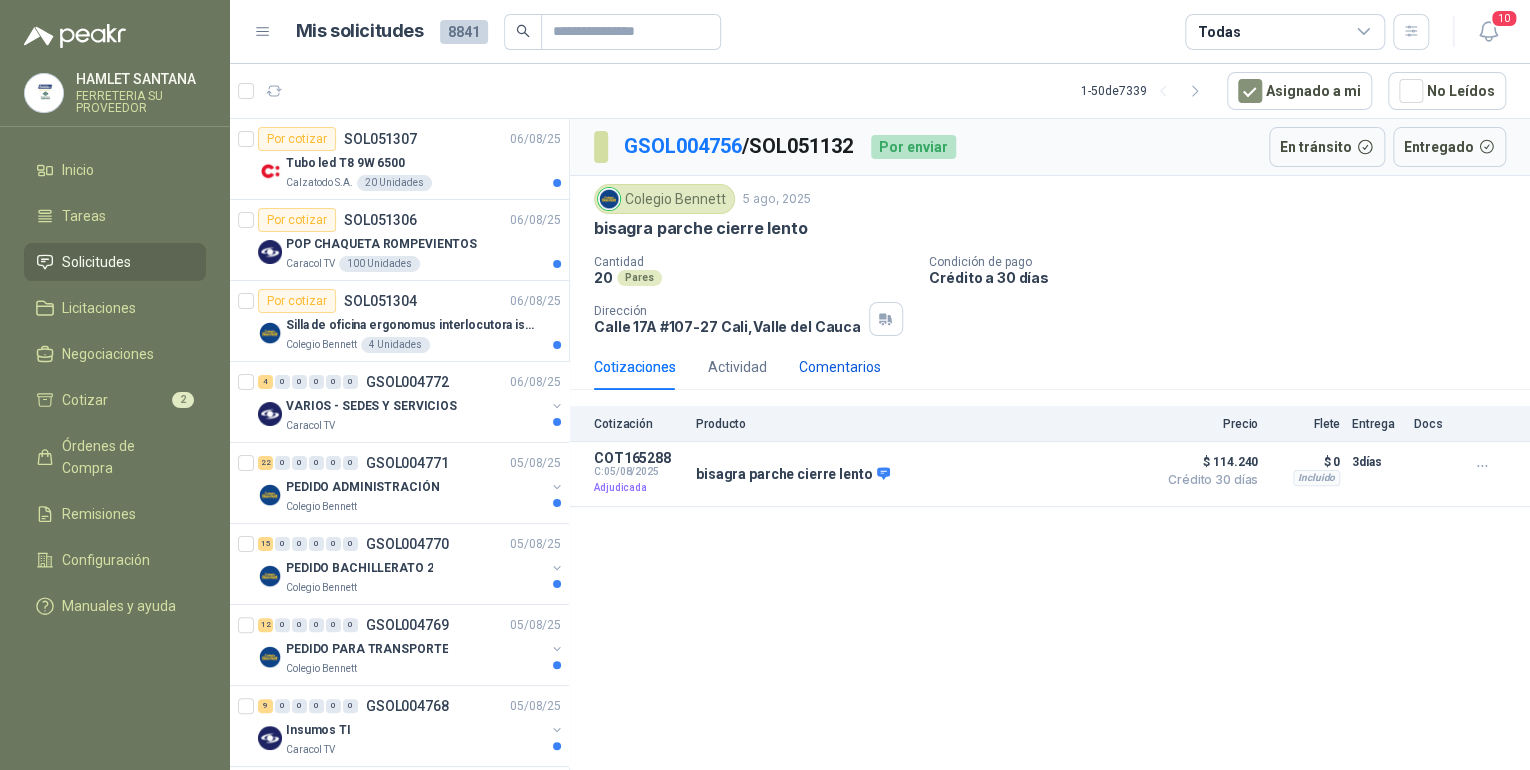 click on "Comentarios" at bounding box center (840, 367) 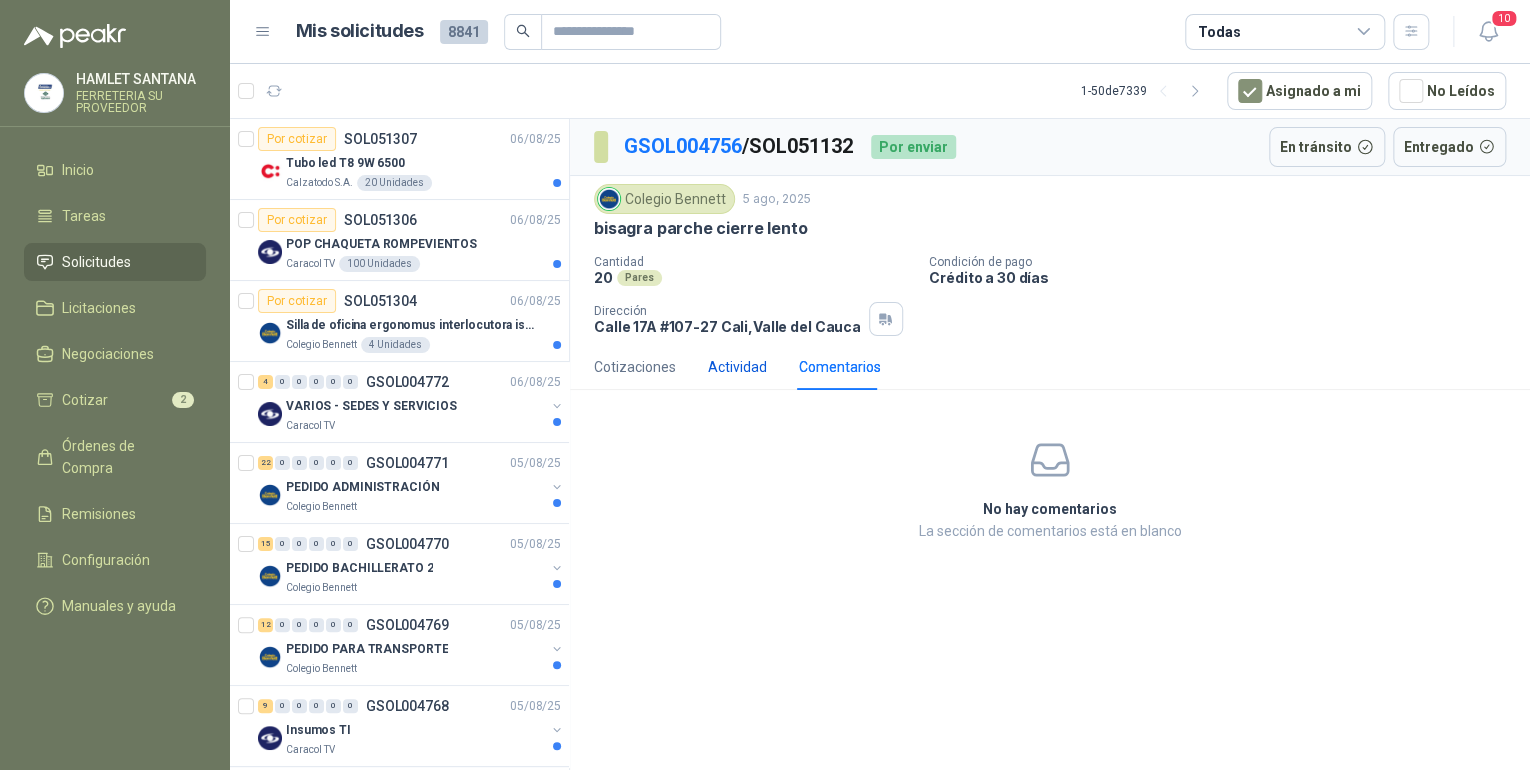 click on "Actividad" at bounding box center [737, 367] 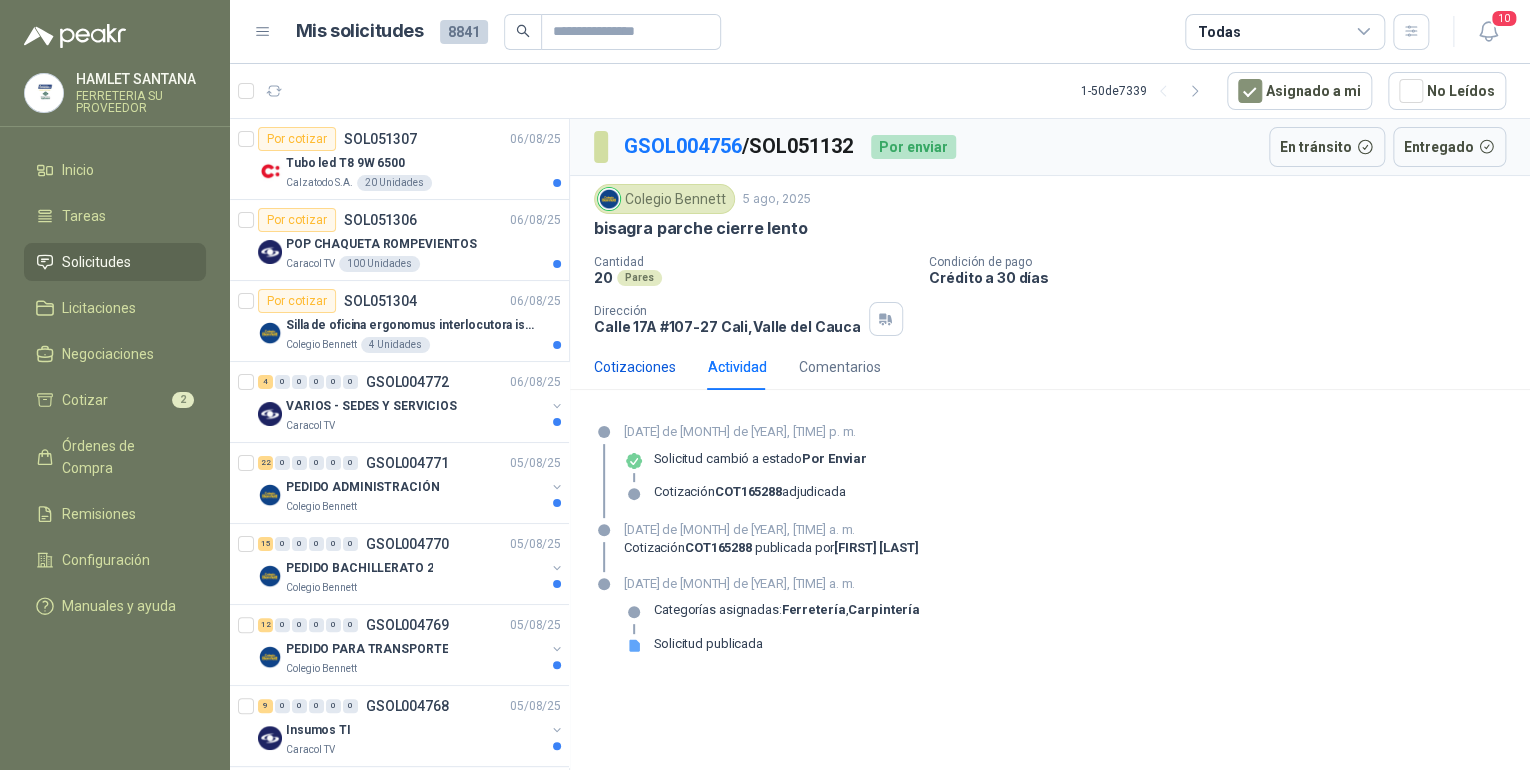 click on "Cotizaciones" at bounding box center (635, 367) 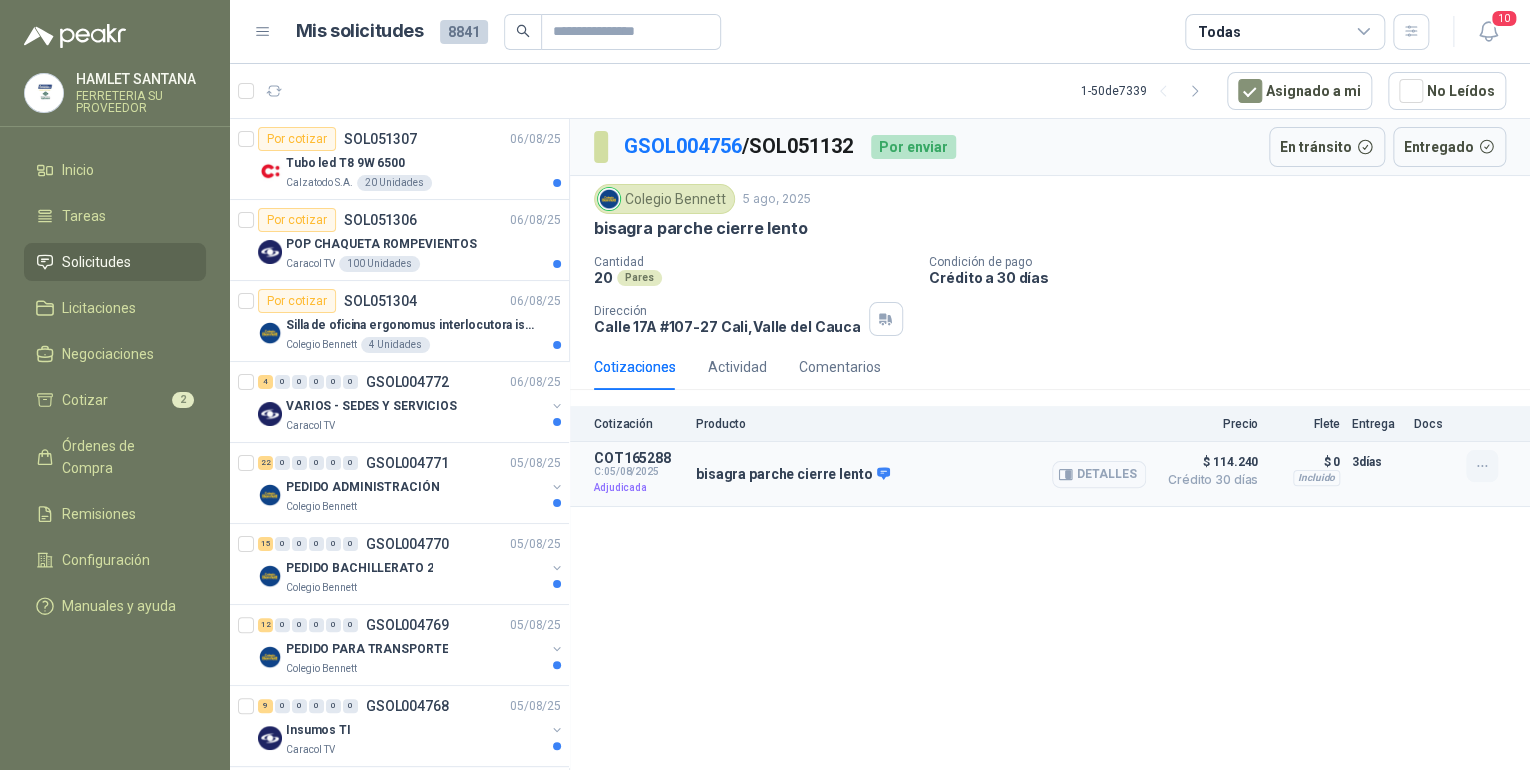 click 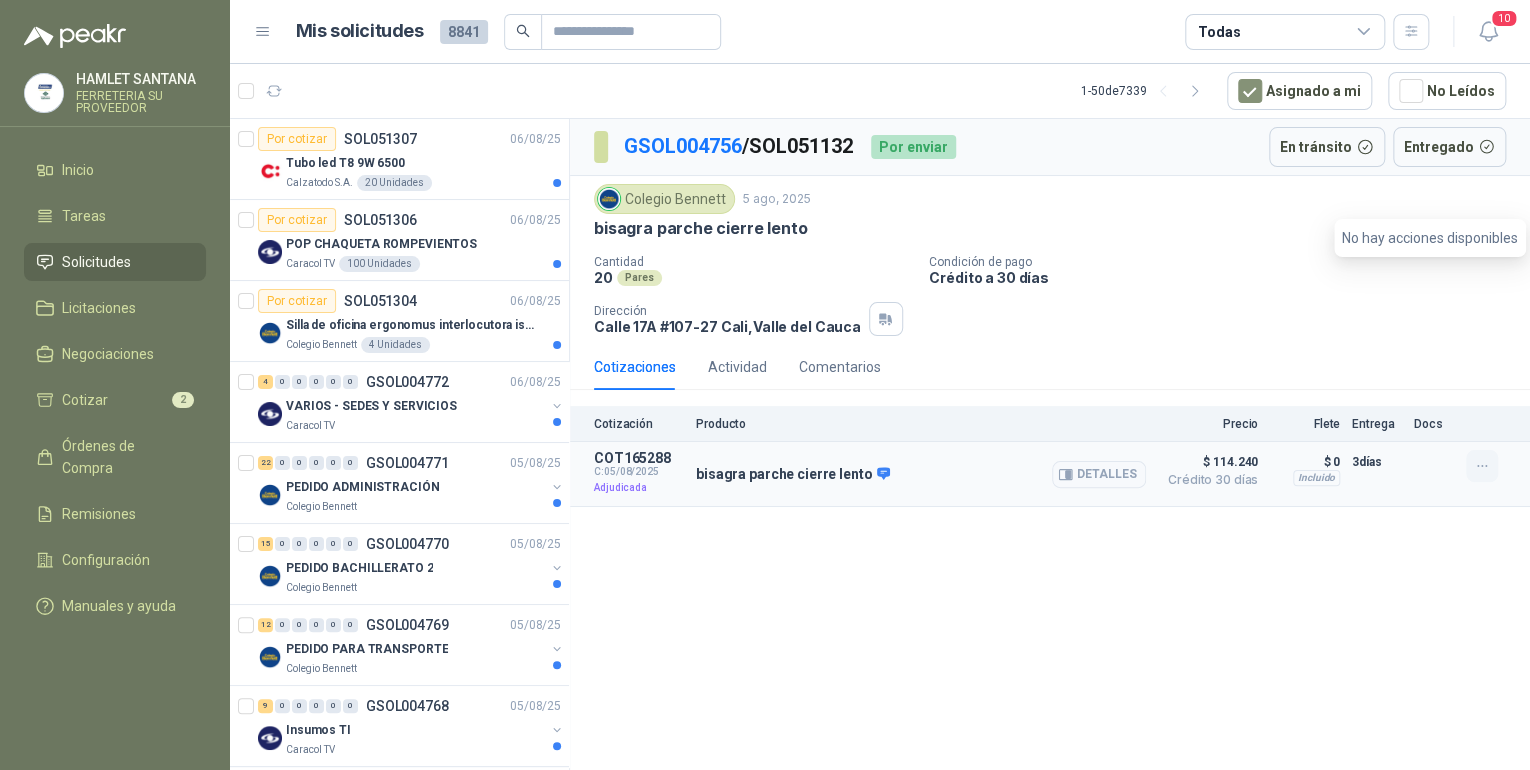 click 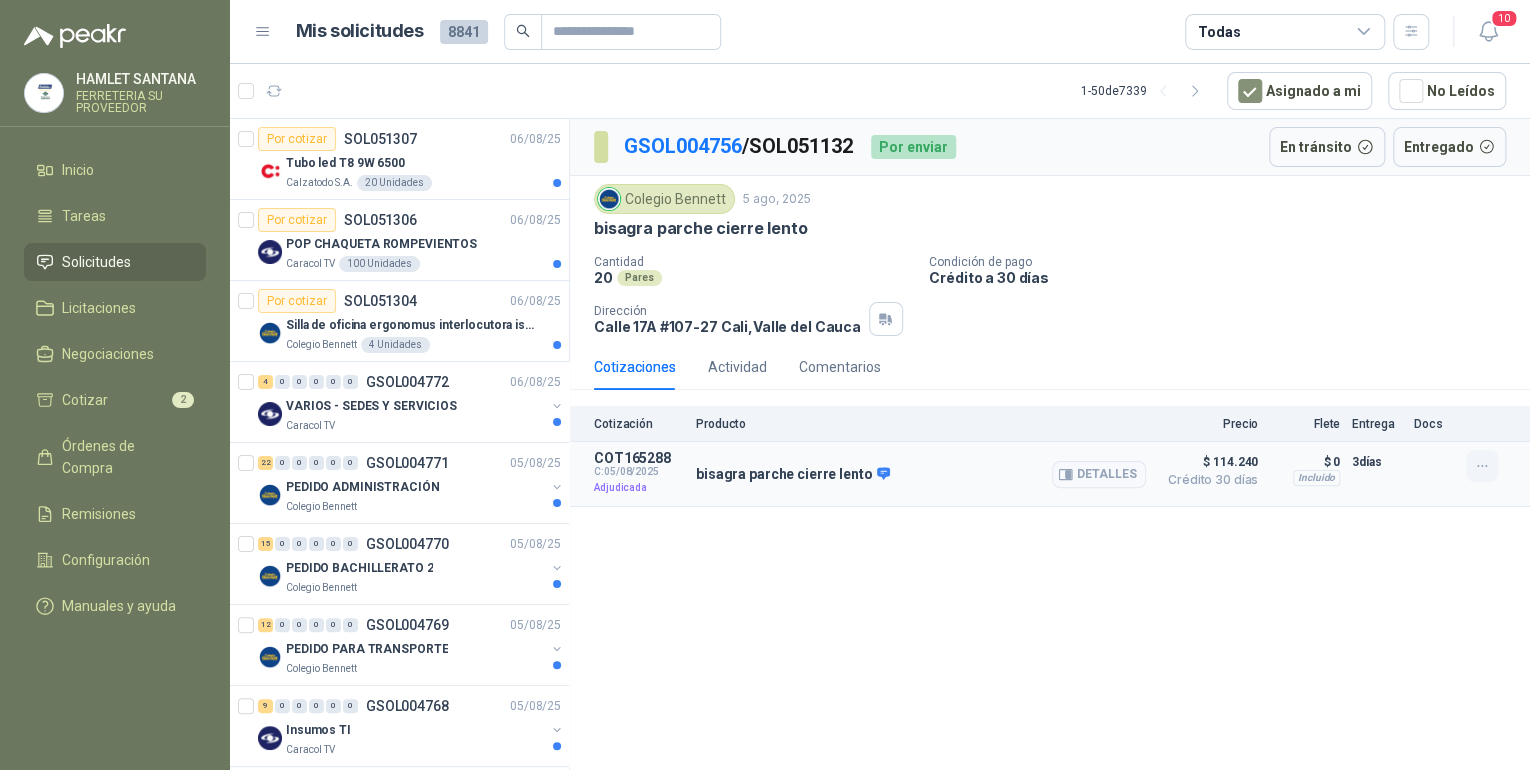 click 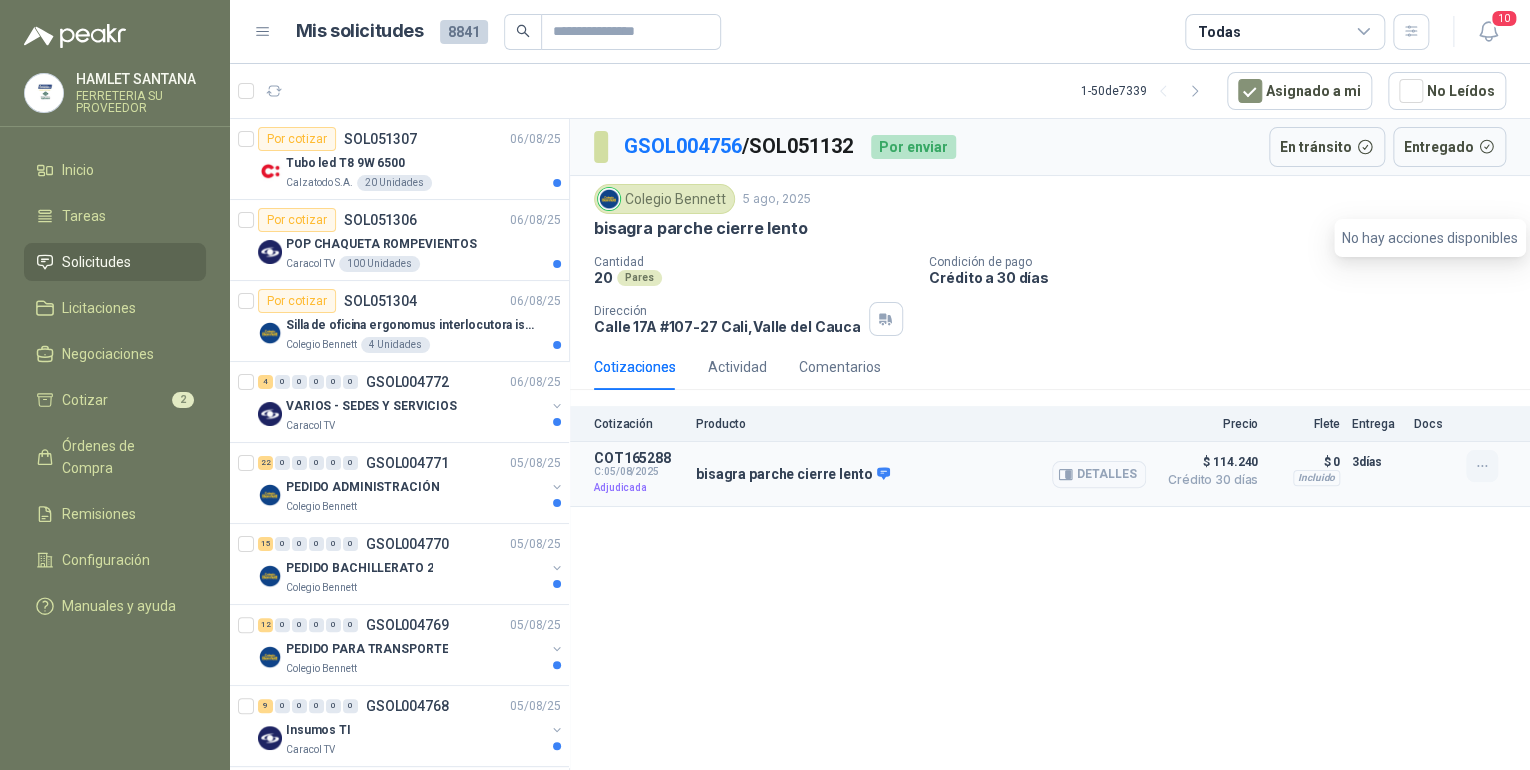 click 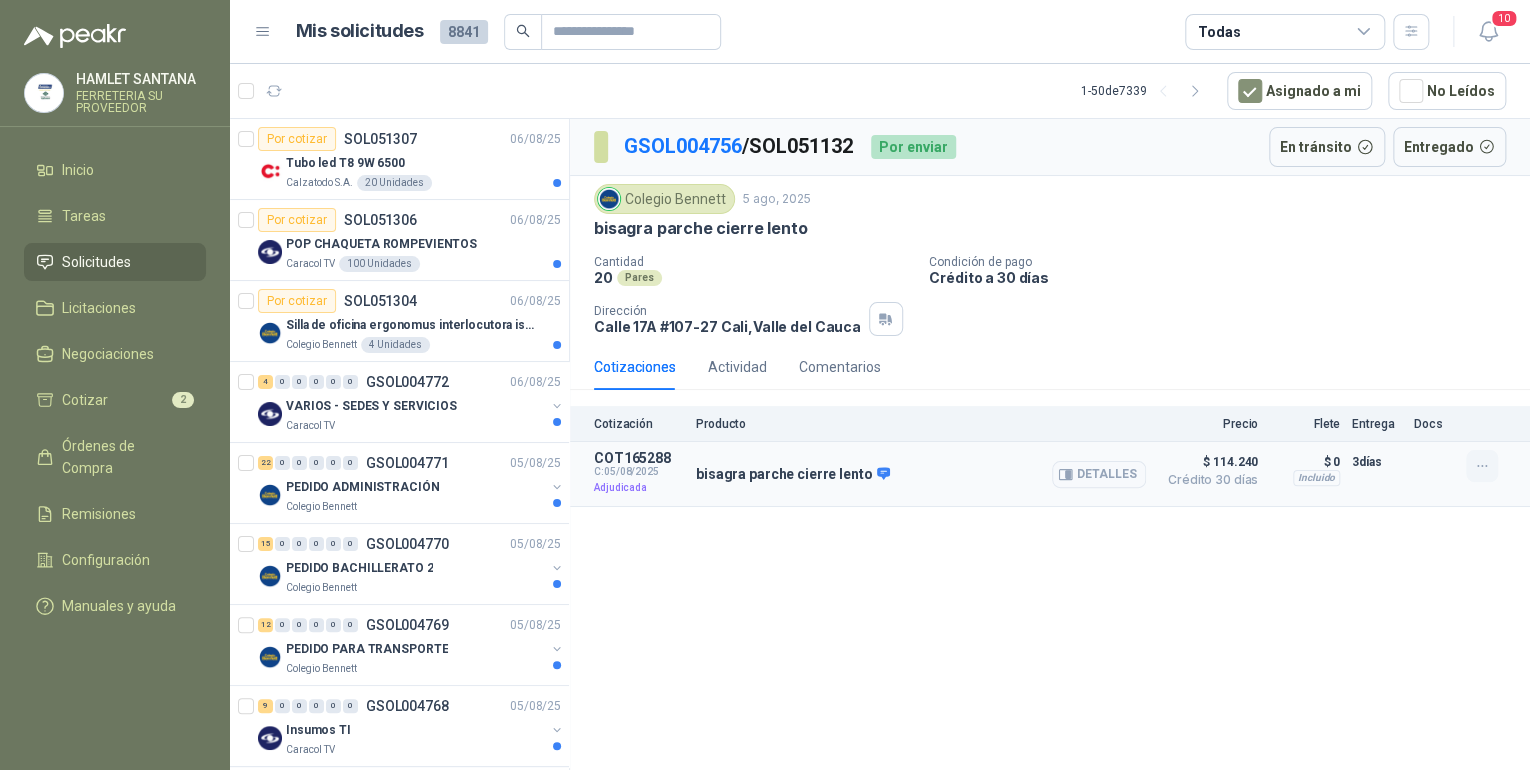 click 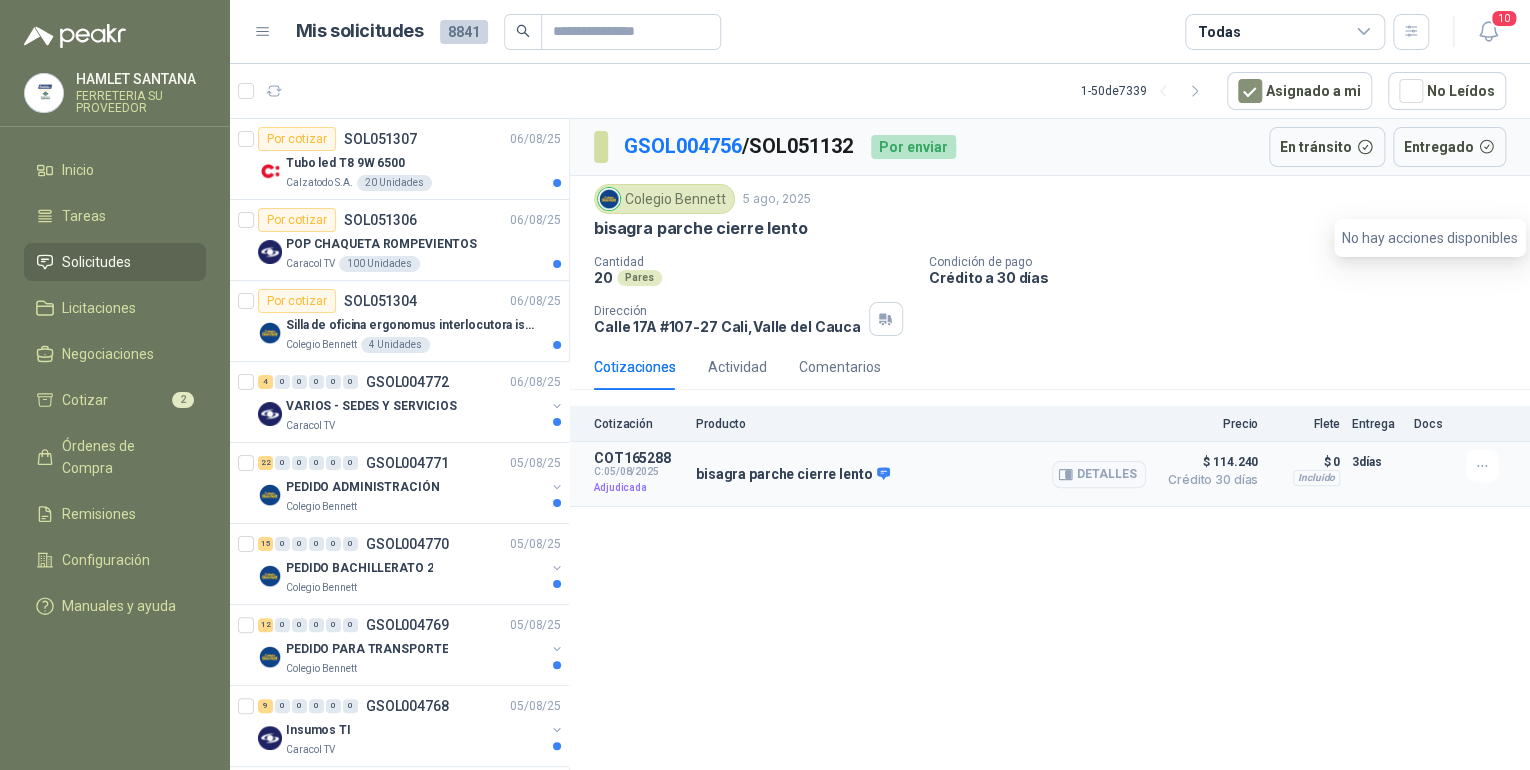 drag, startPoint x: 1482, startPoint y: 473, endPoint x: 1468, endPoint y: 484, distance: 17.804493 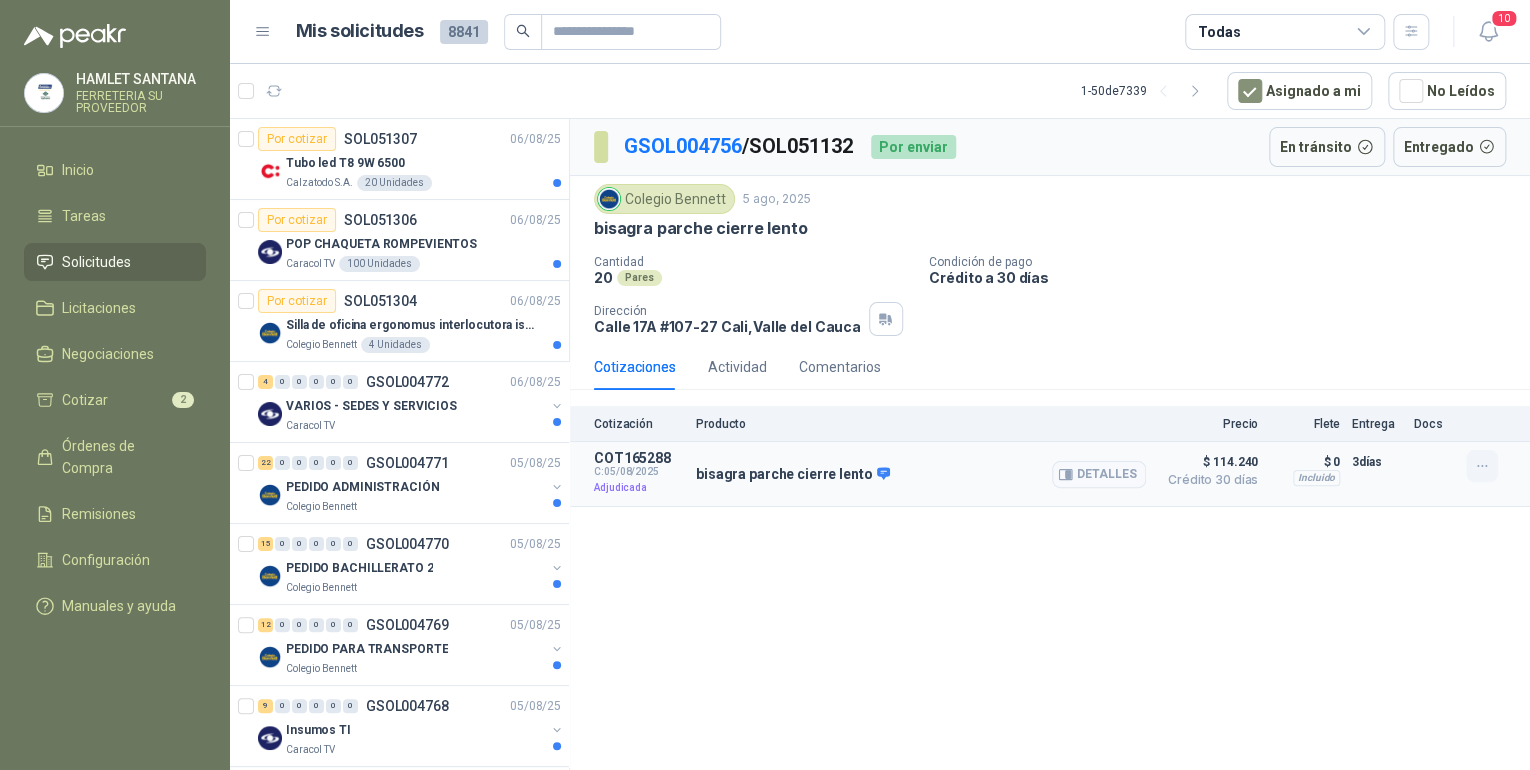 click 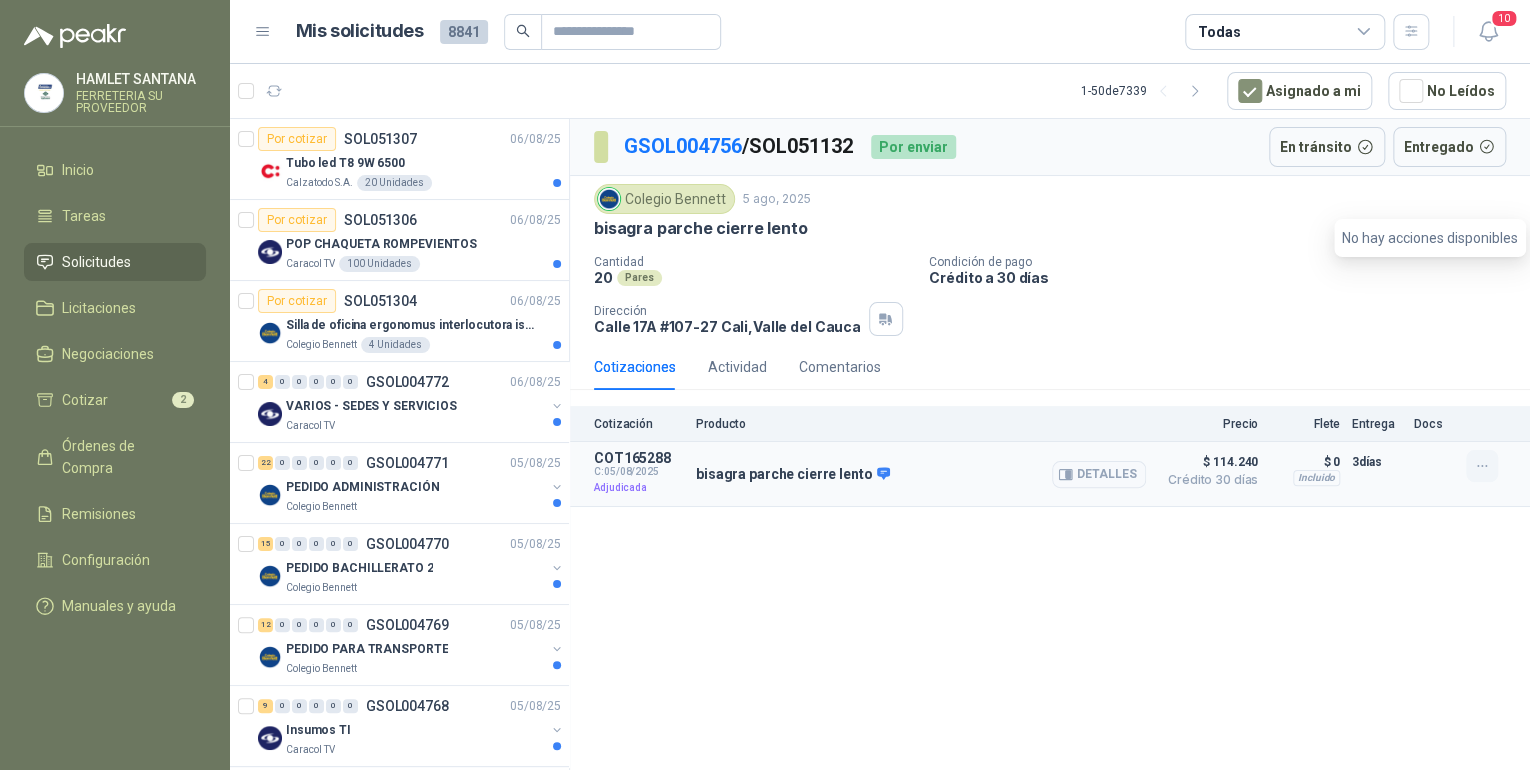 click 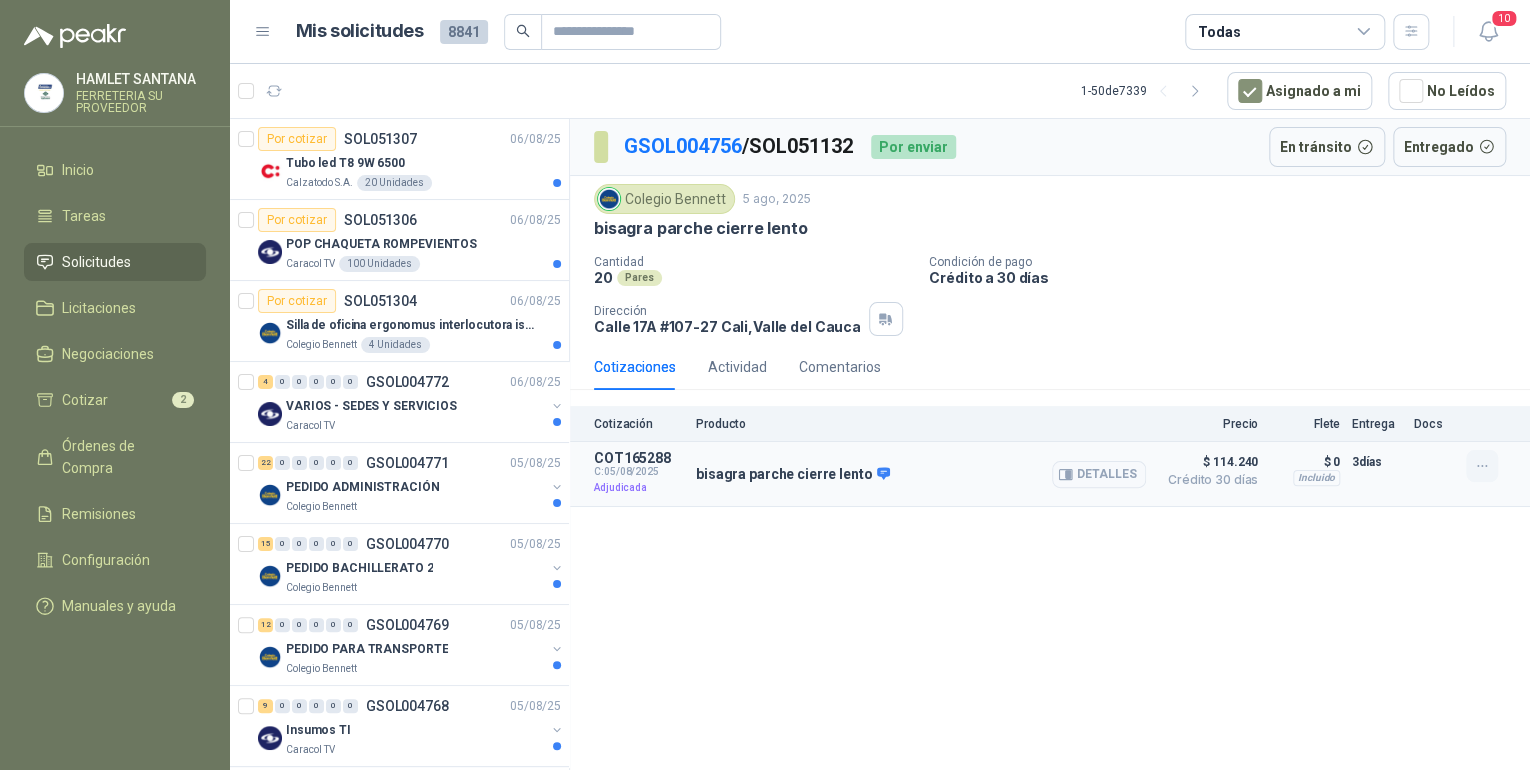 click 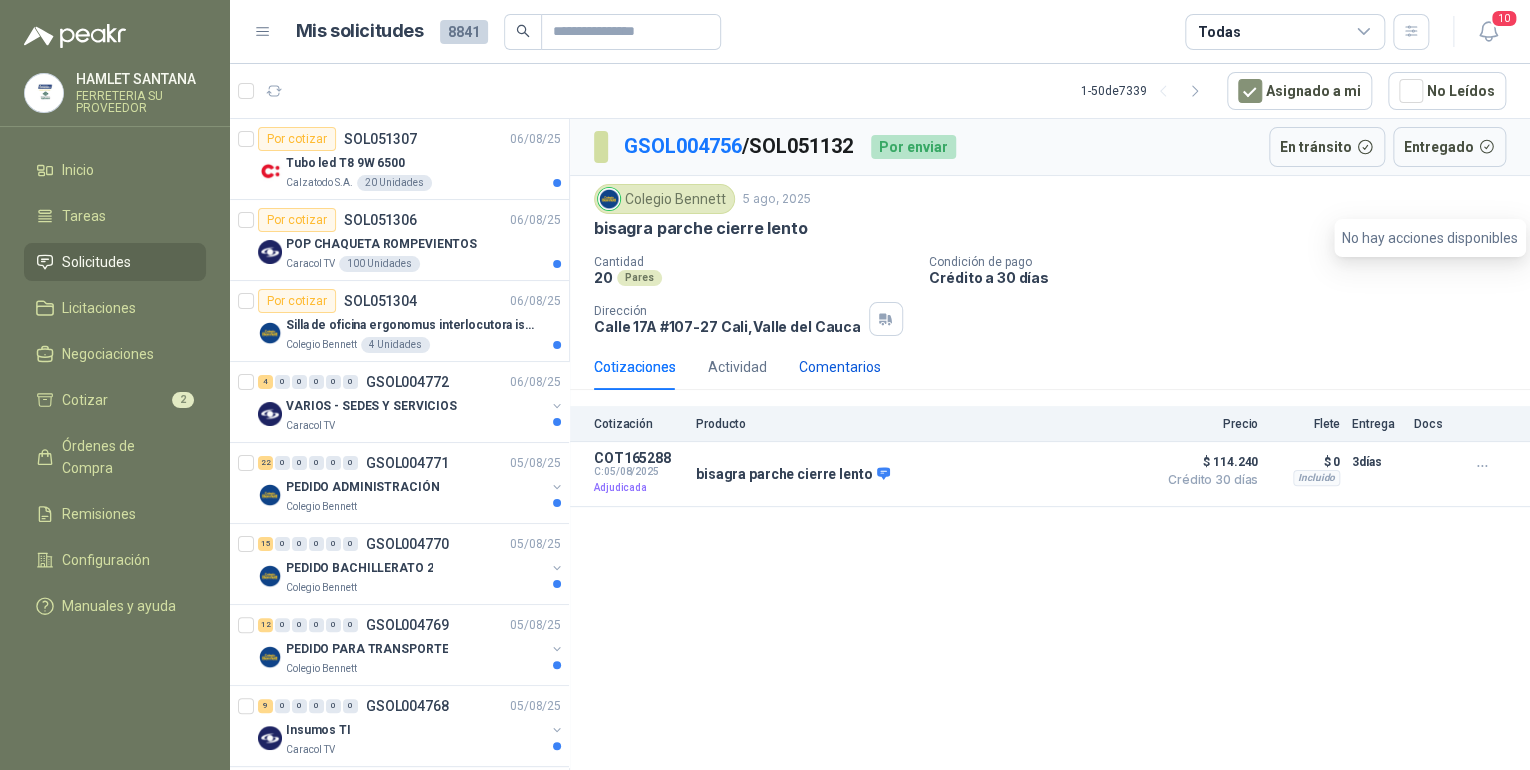 click on "Comentarios" at bounding box center [840, 367] 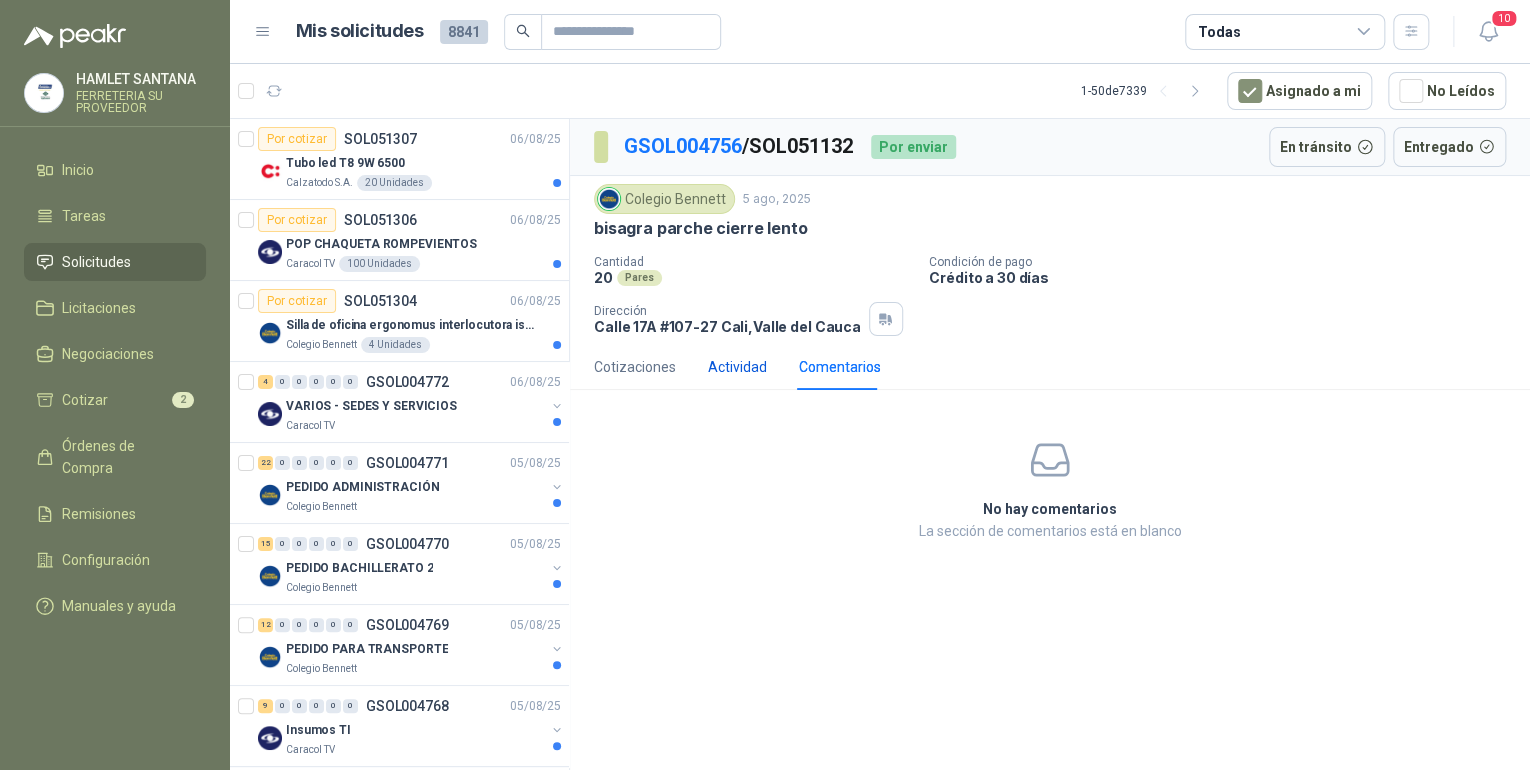 click on "Actividad" at bounding box center [737, 367] 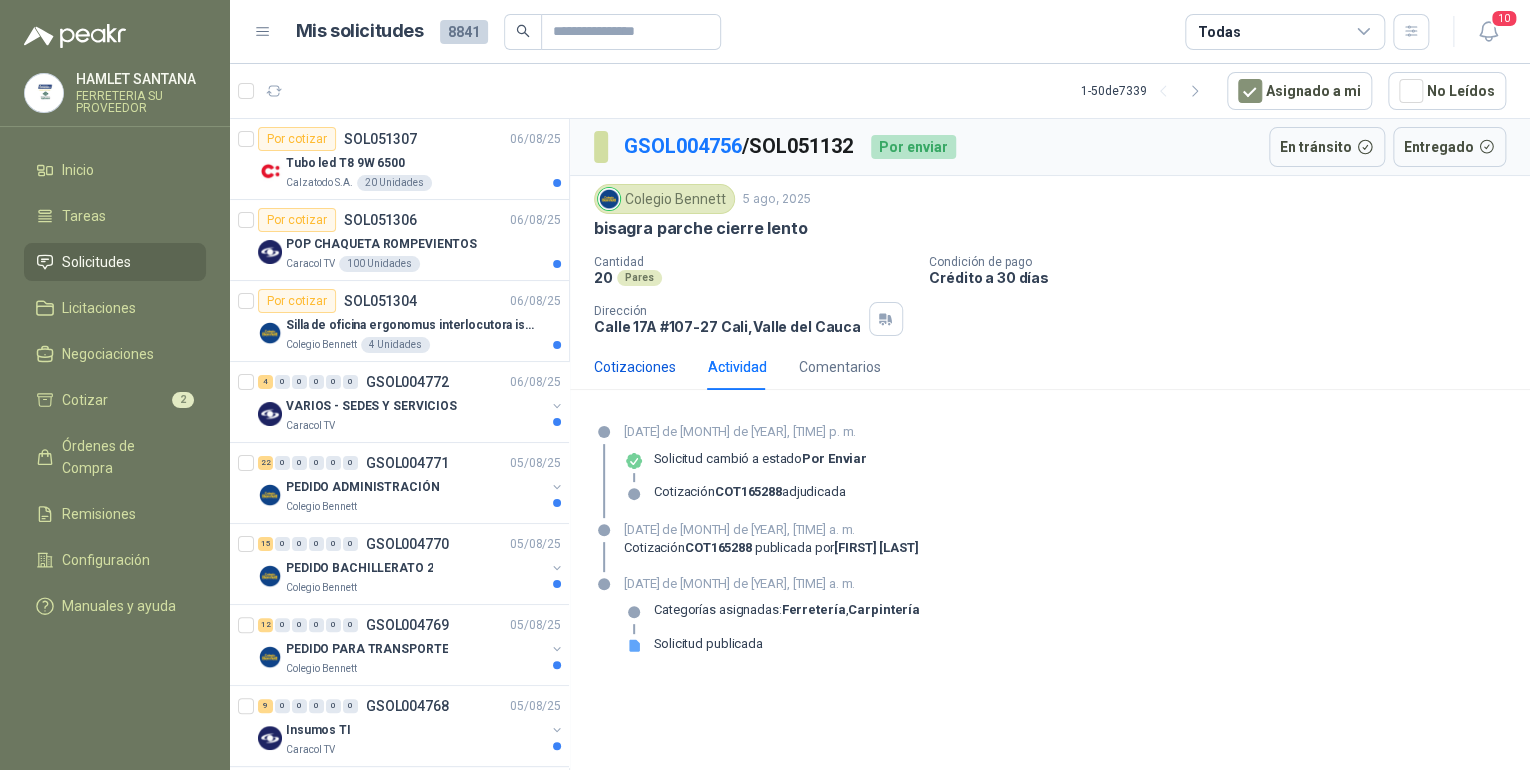 click on "Cotizaciones" at bounding box center [635, 367] 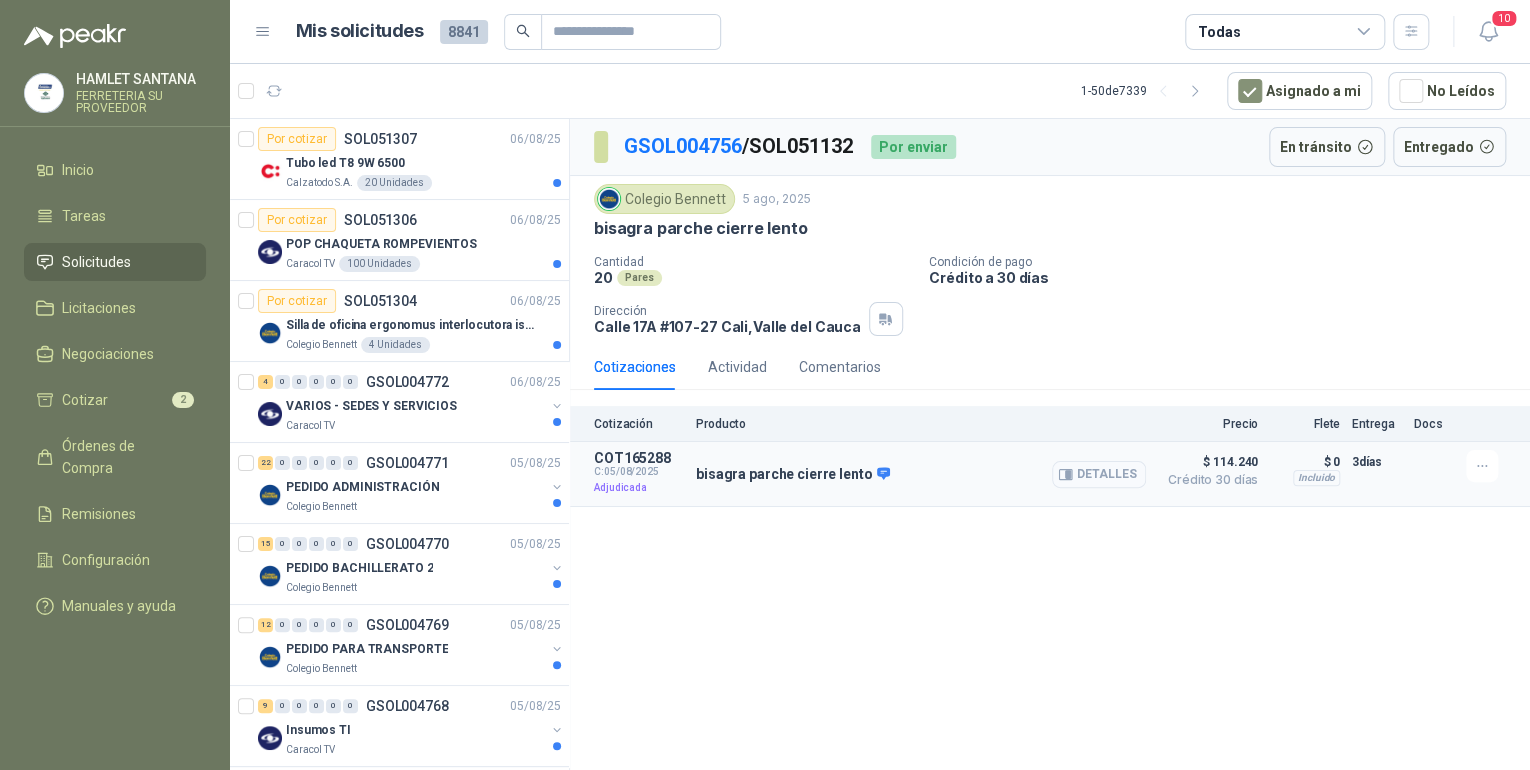 click on "Detalles" at bounding box center [1099, 474] 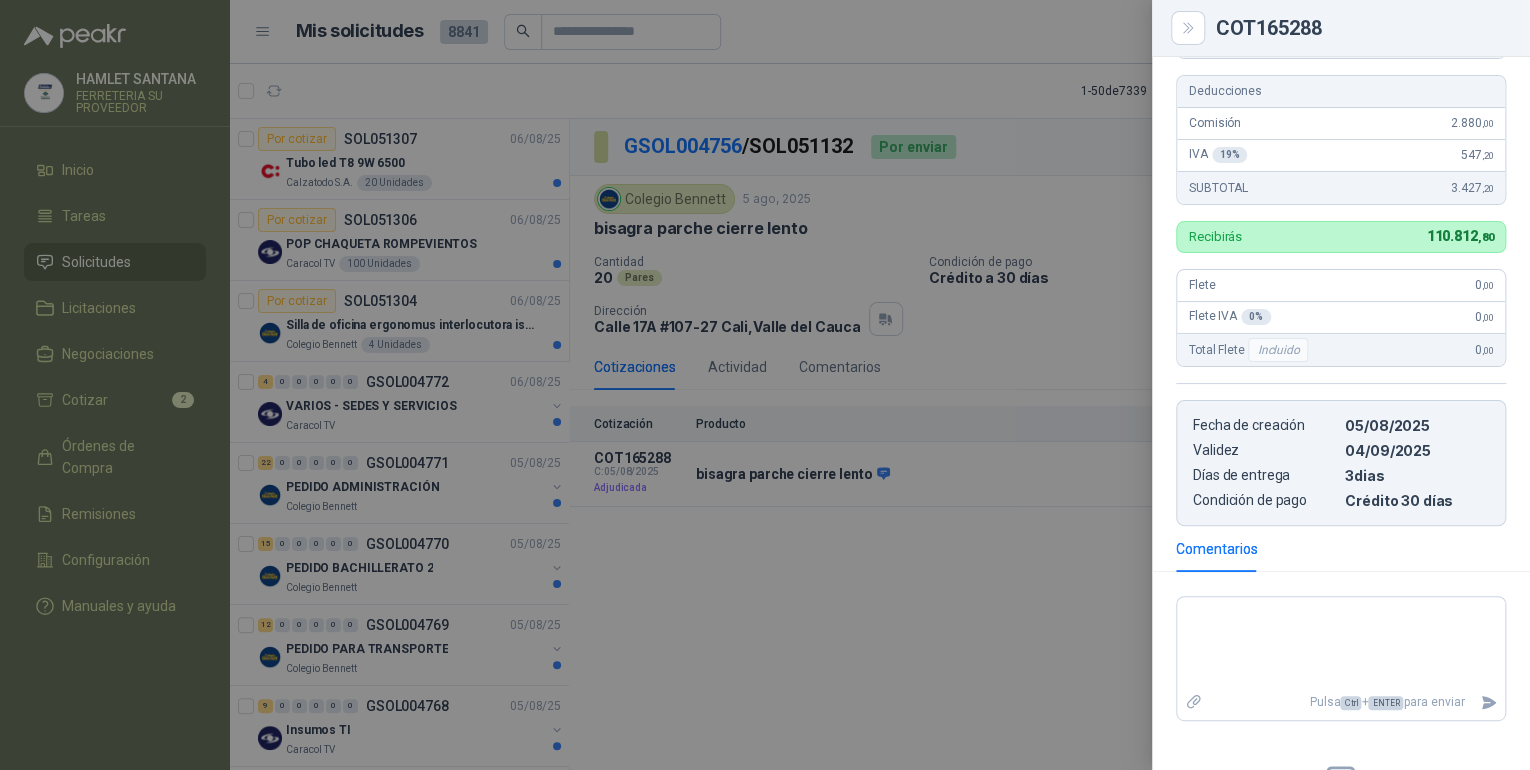 scroll, scrollTop: 605, scrollLeft: 0, axis: vertical 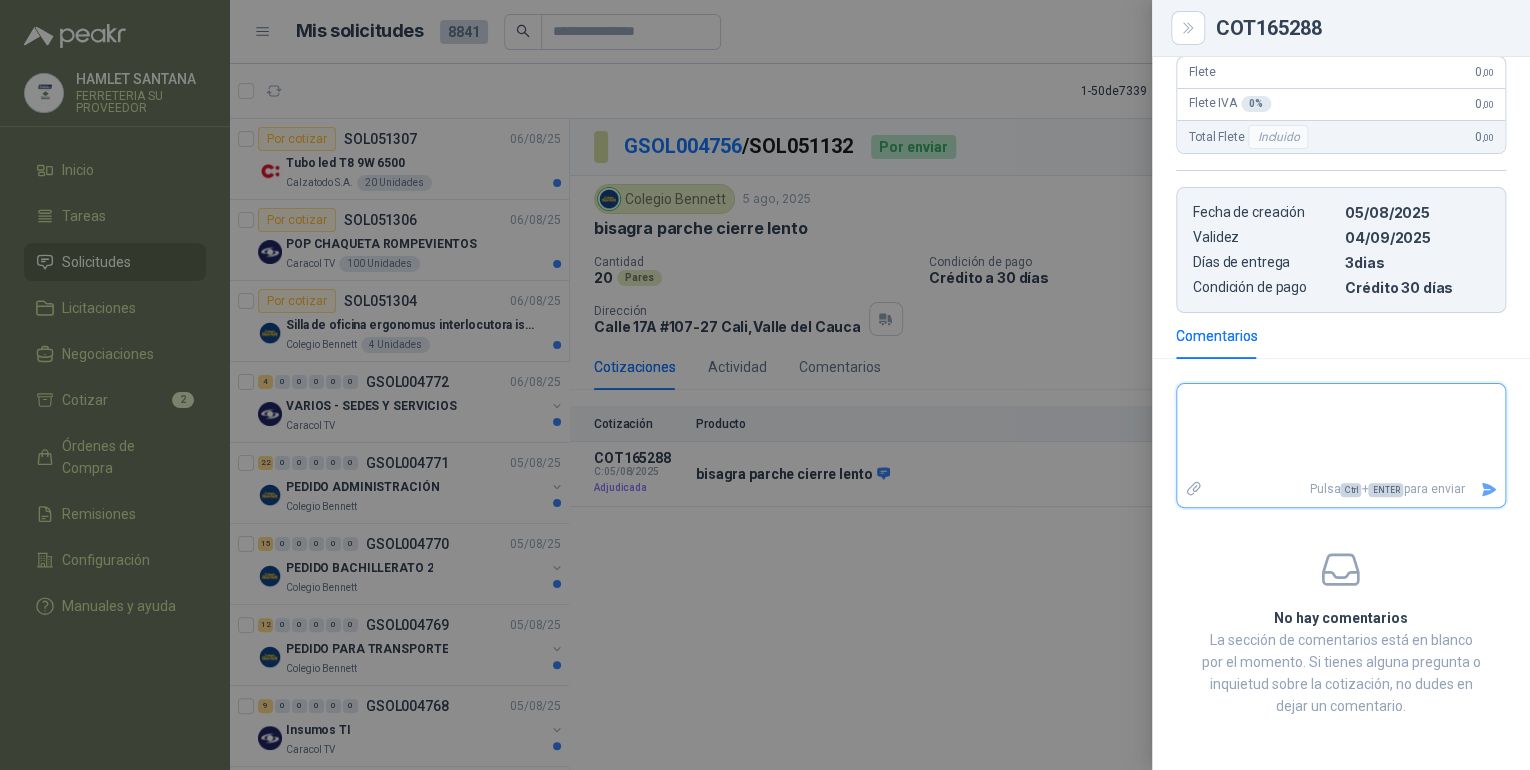 click at bounding box center (1341, 430) 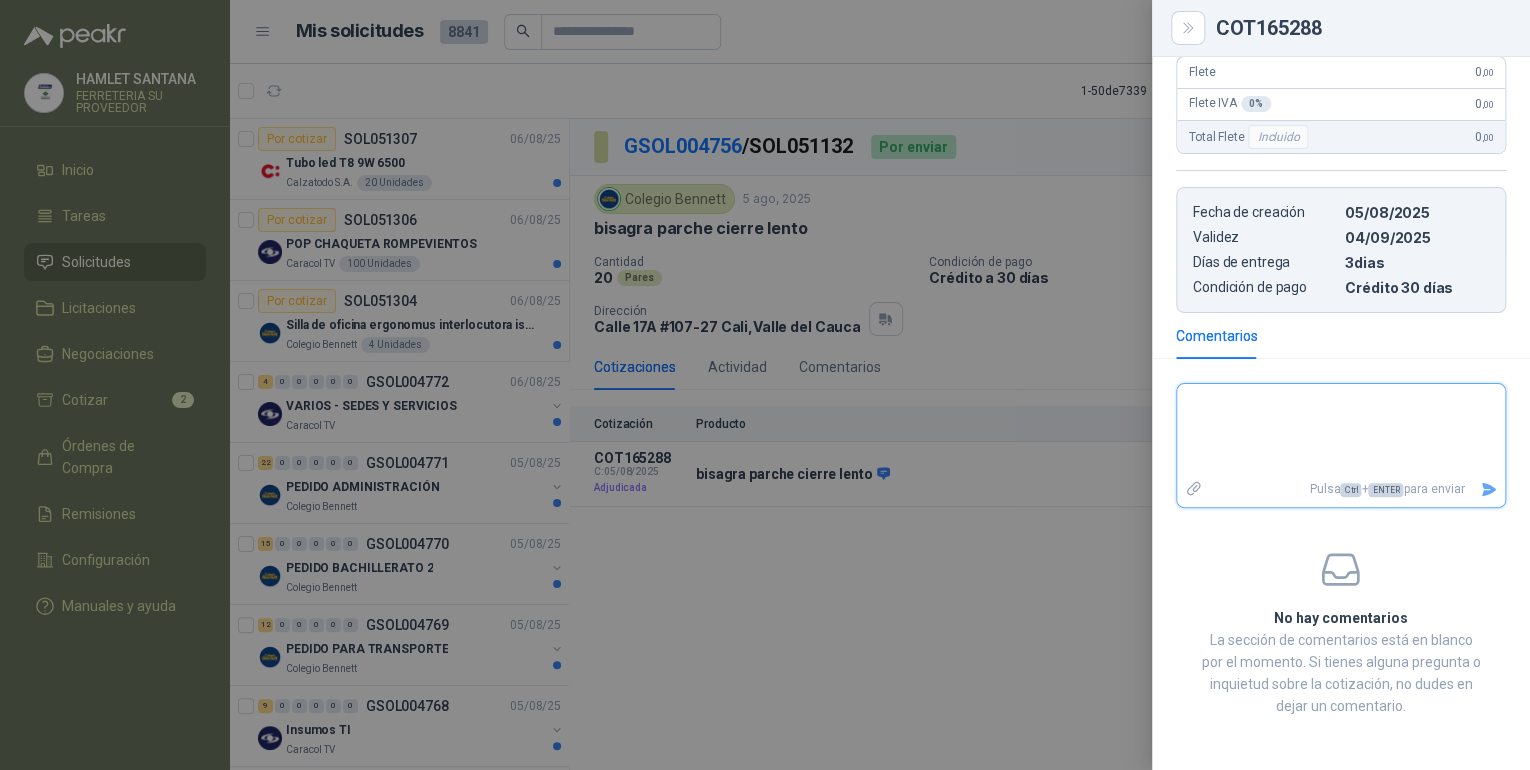 type 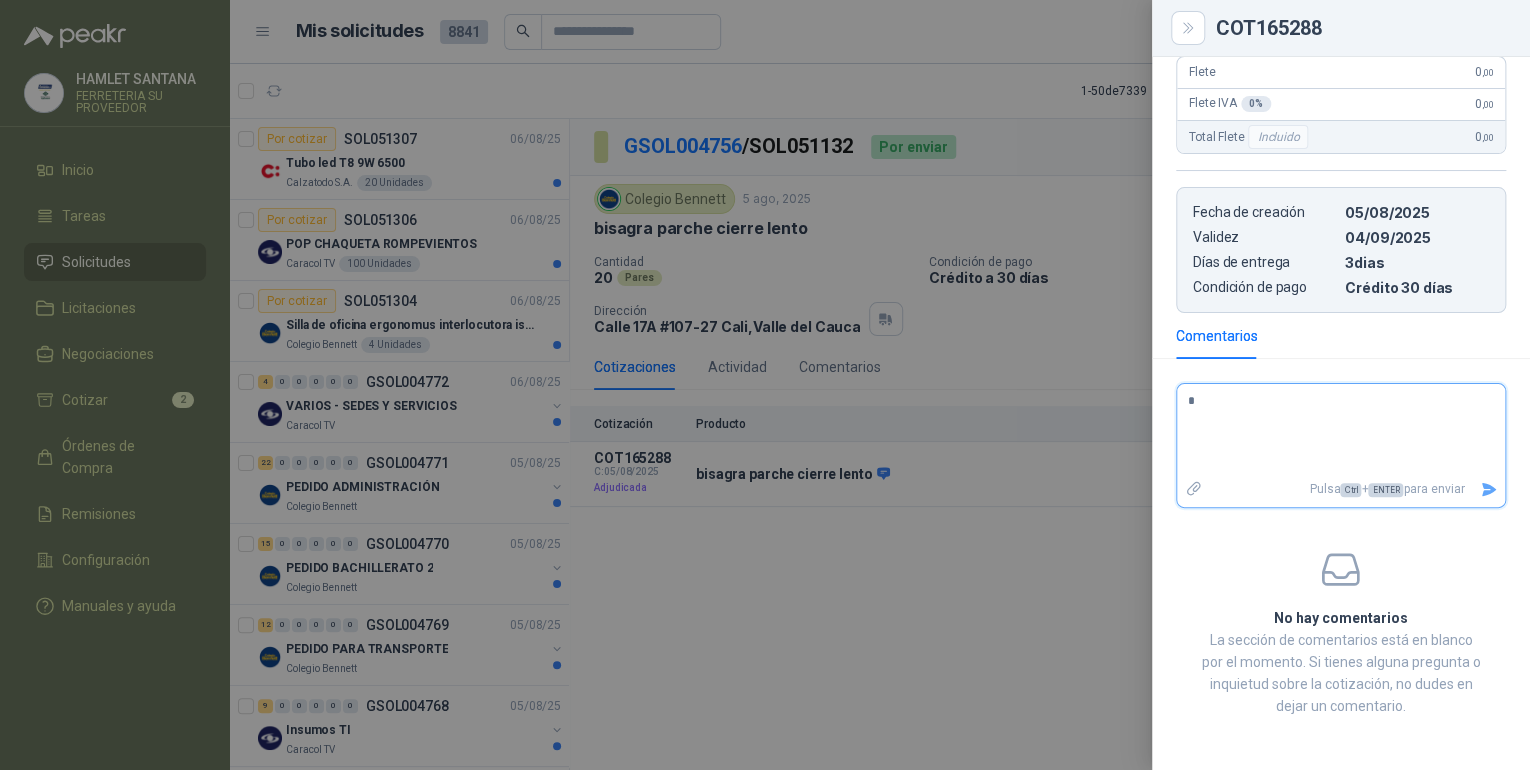 type 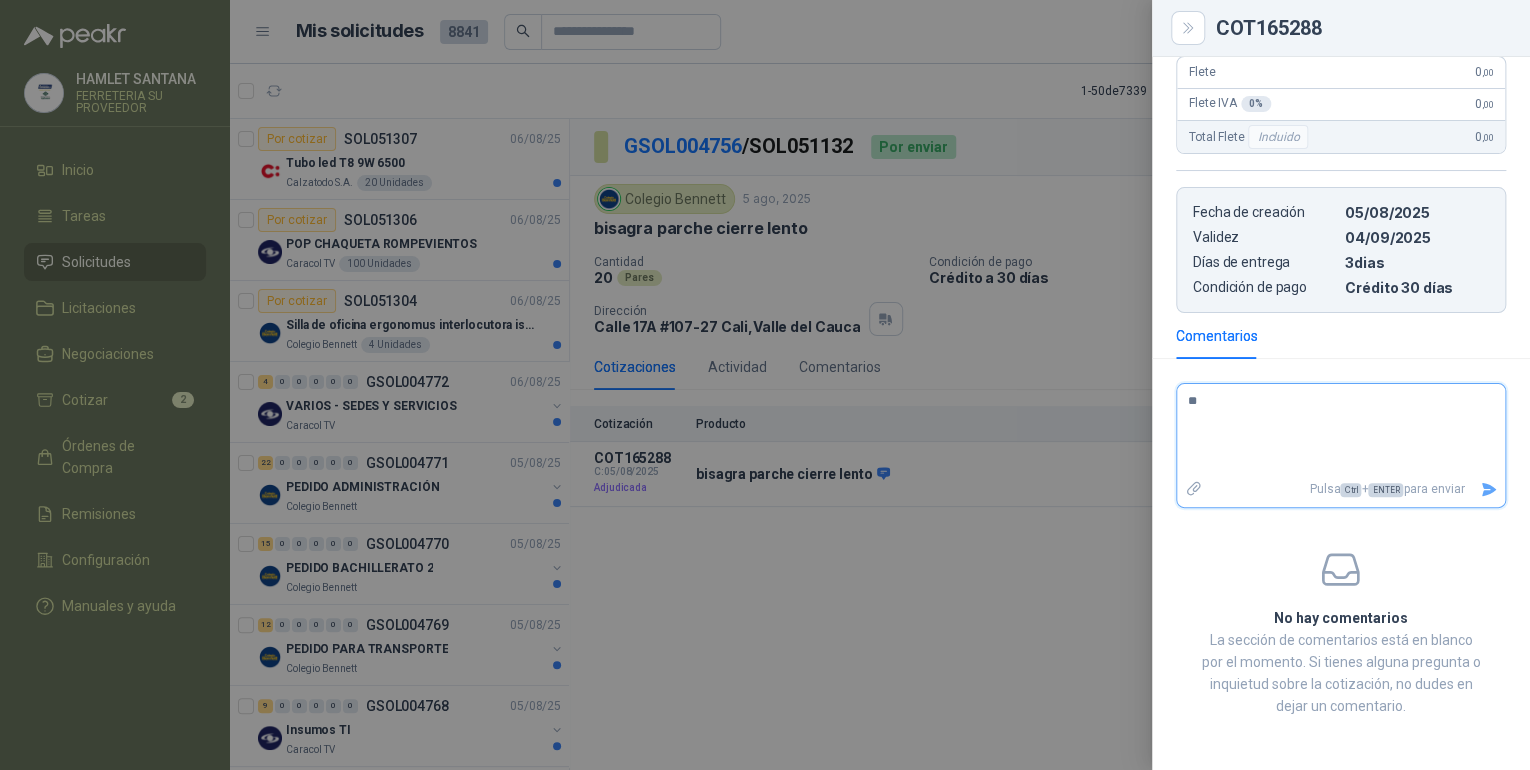 type 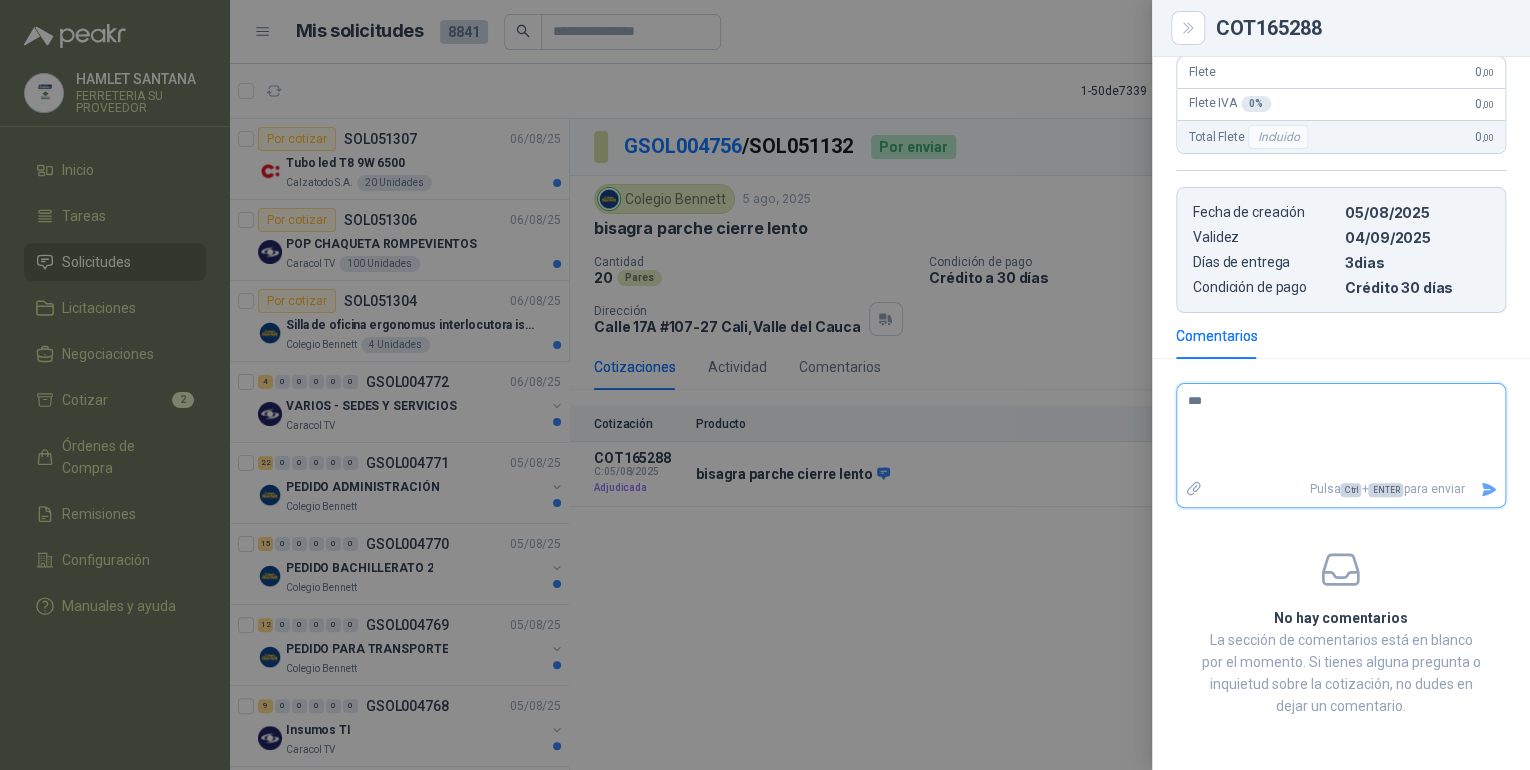 type 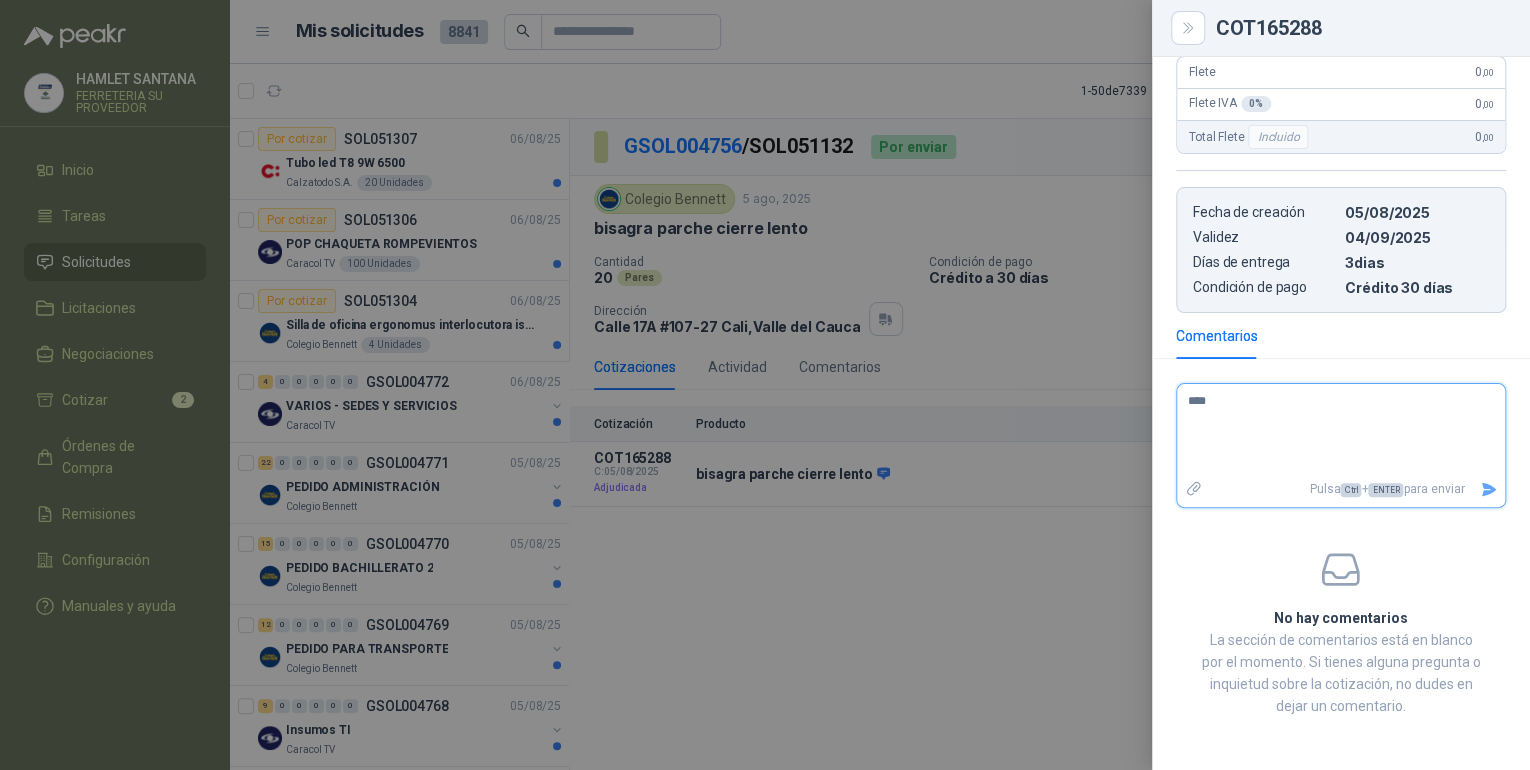 type 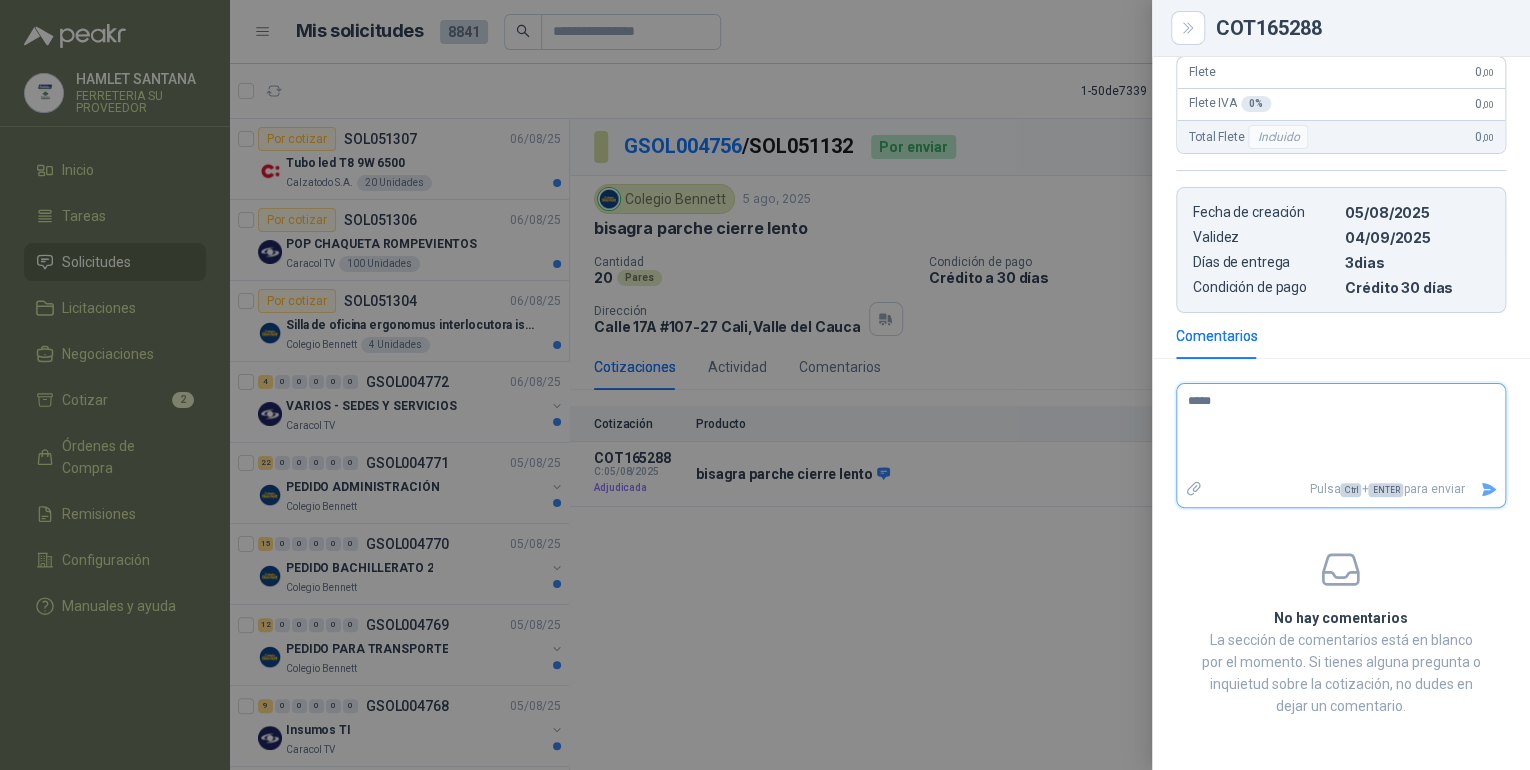 type 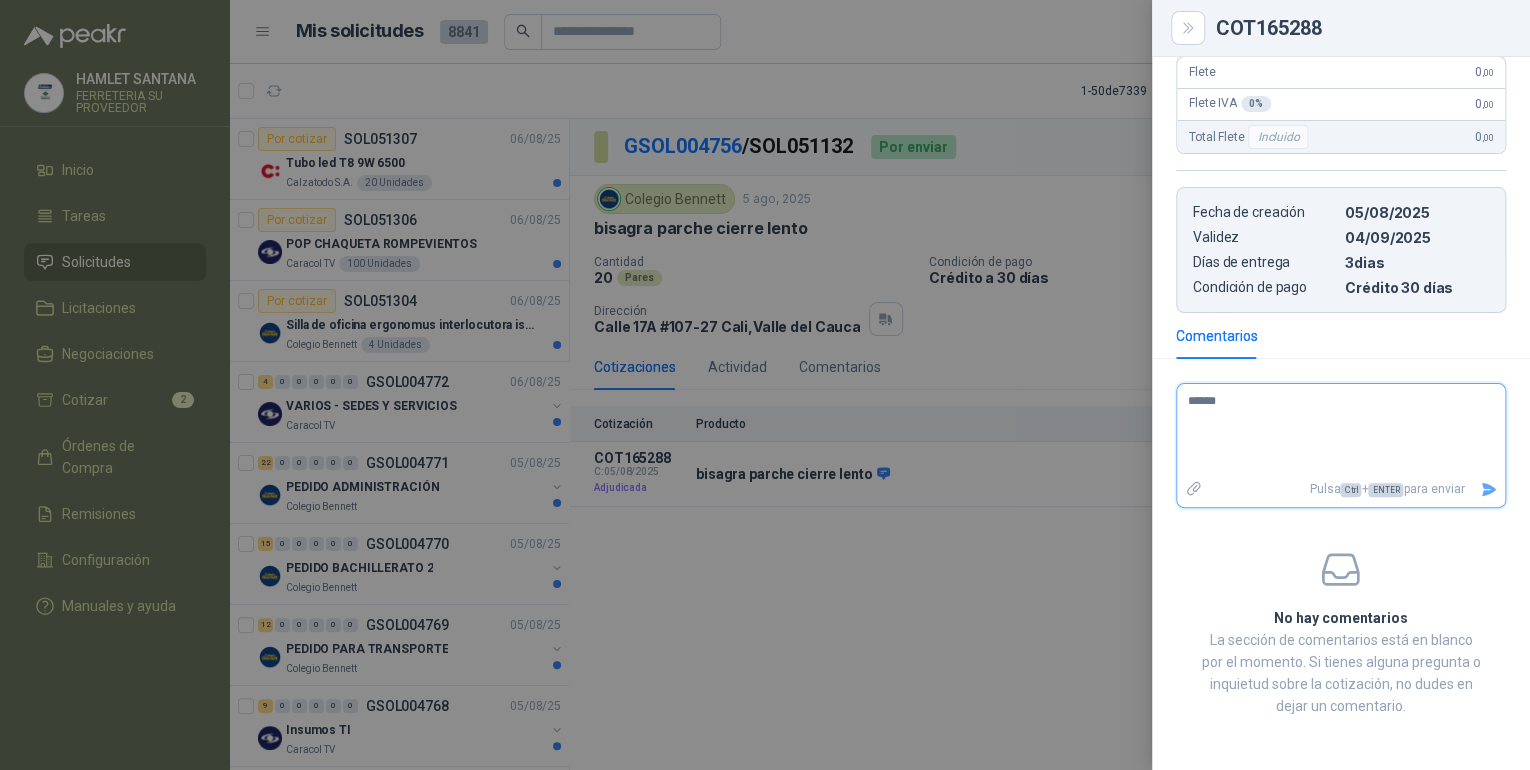 type 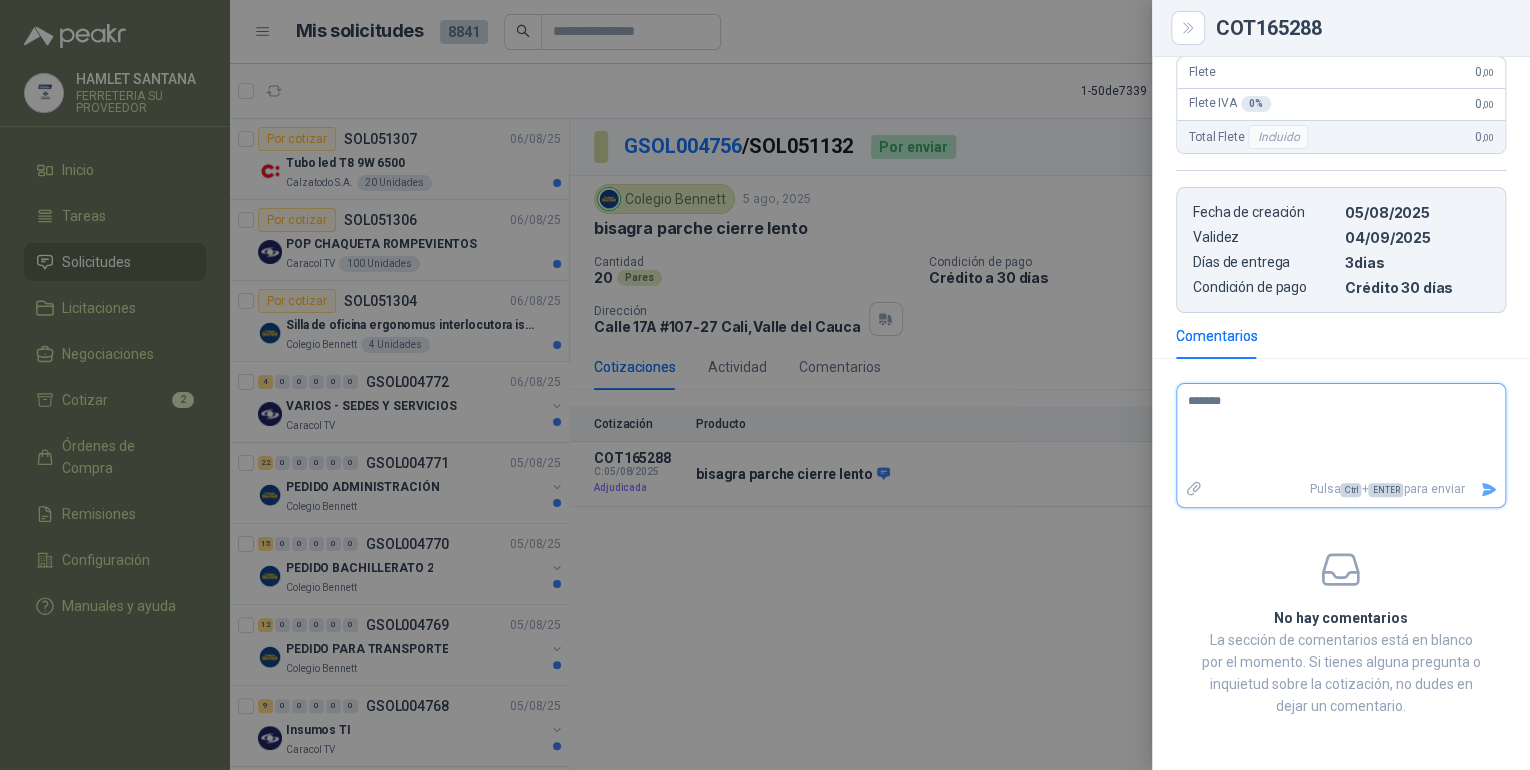 type 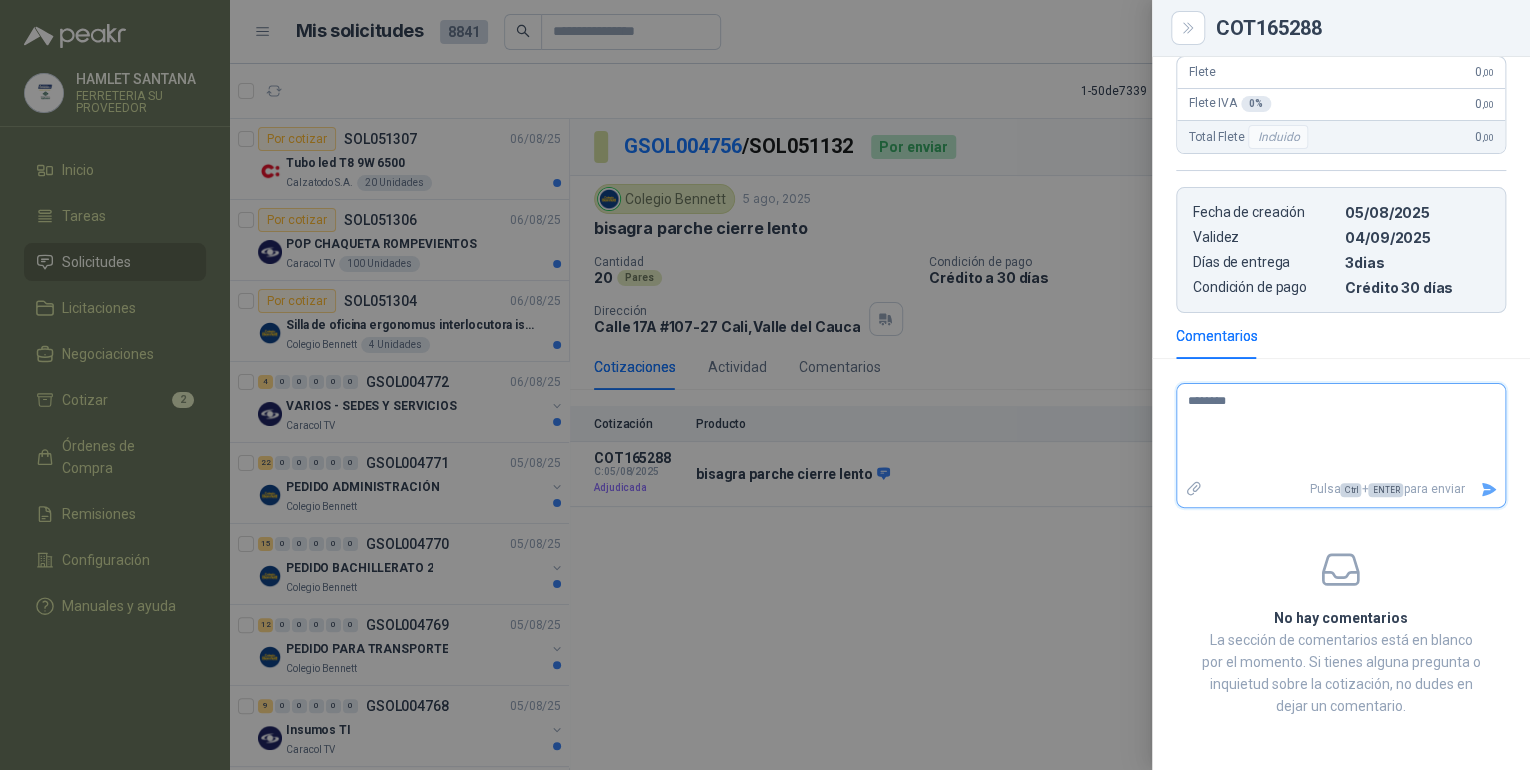 type 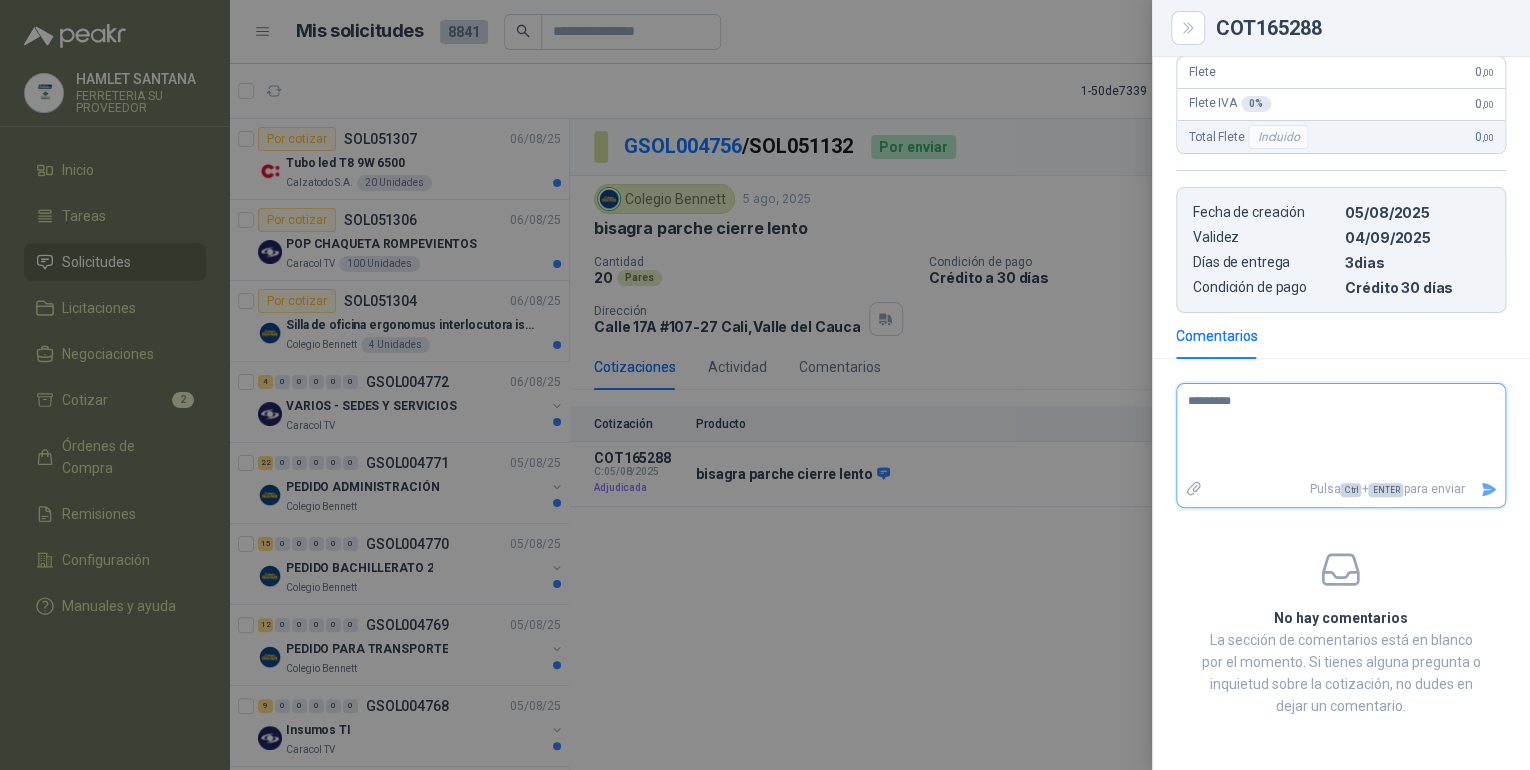type 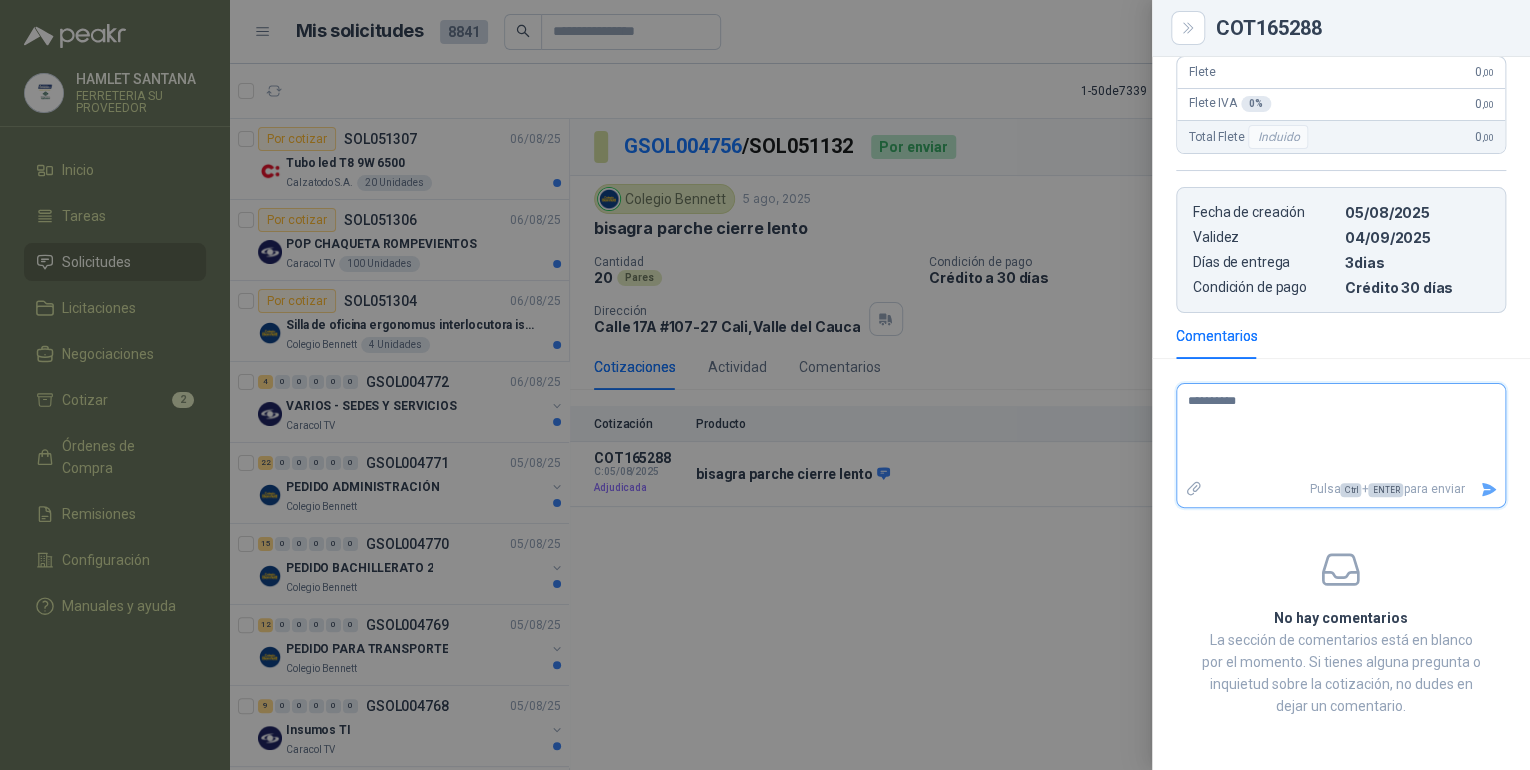 type 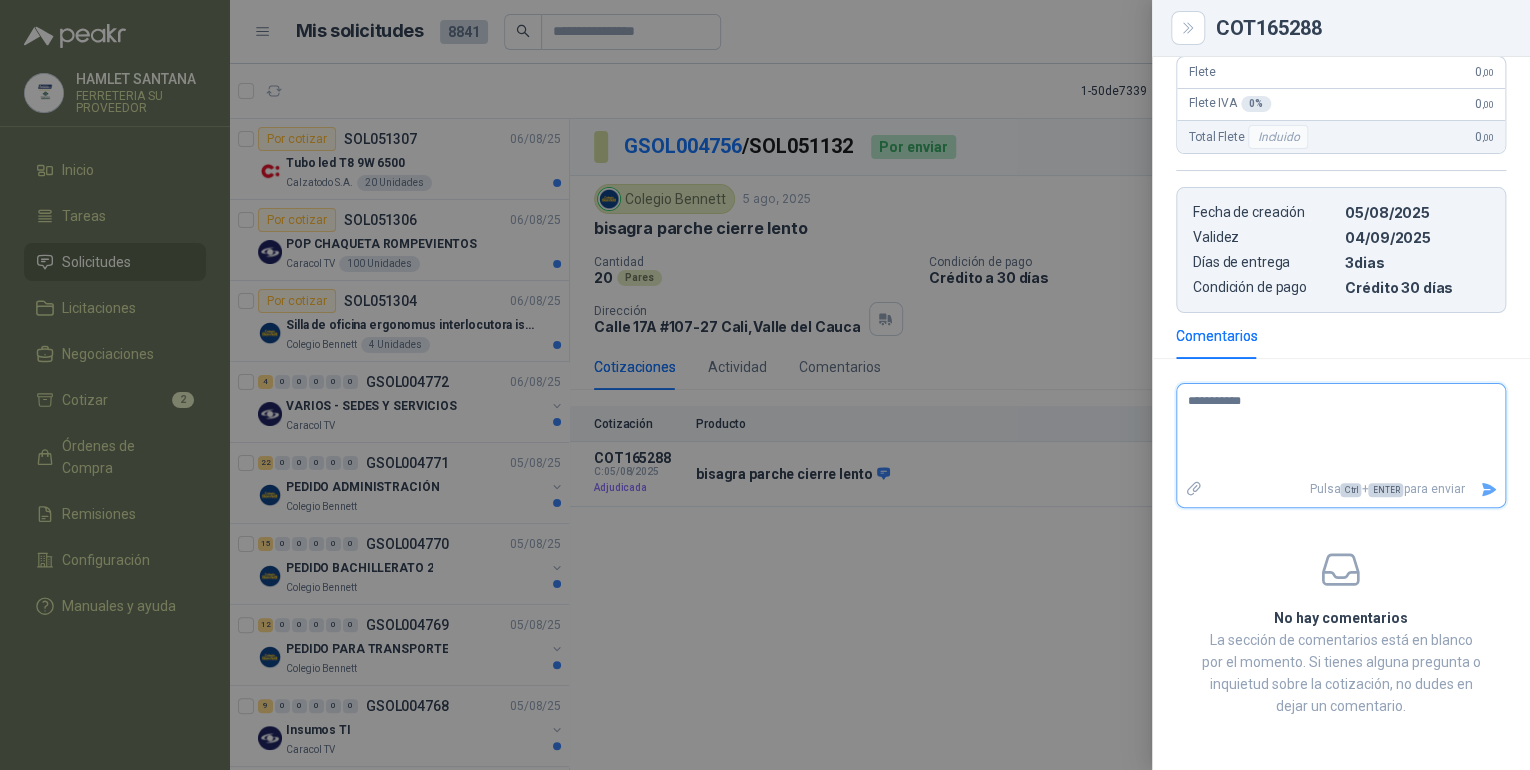 type 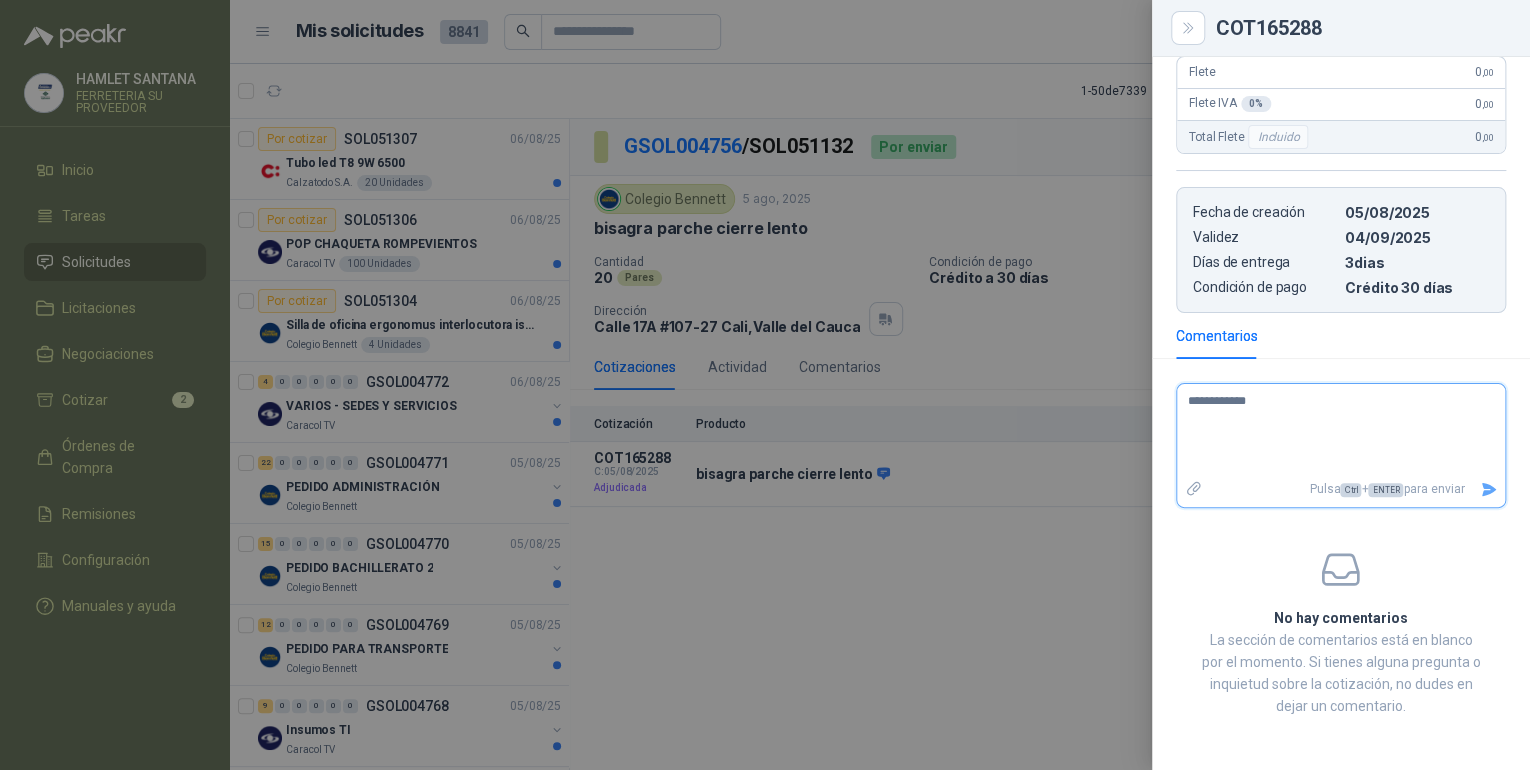 type 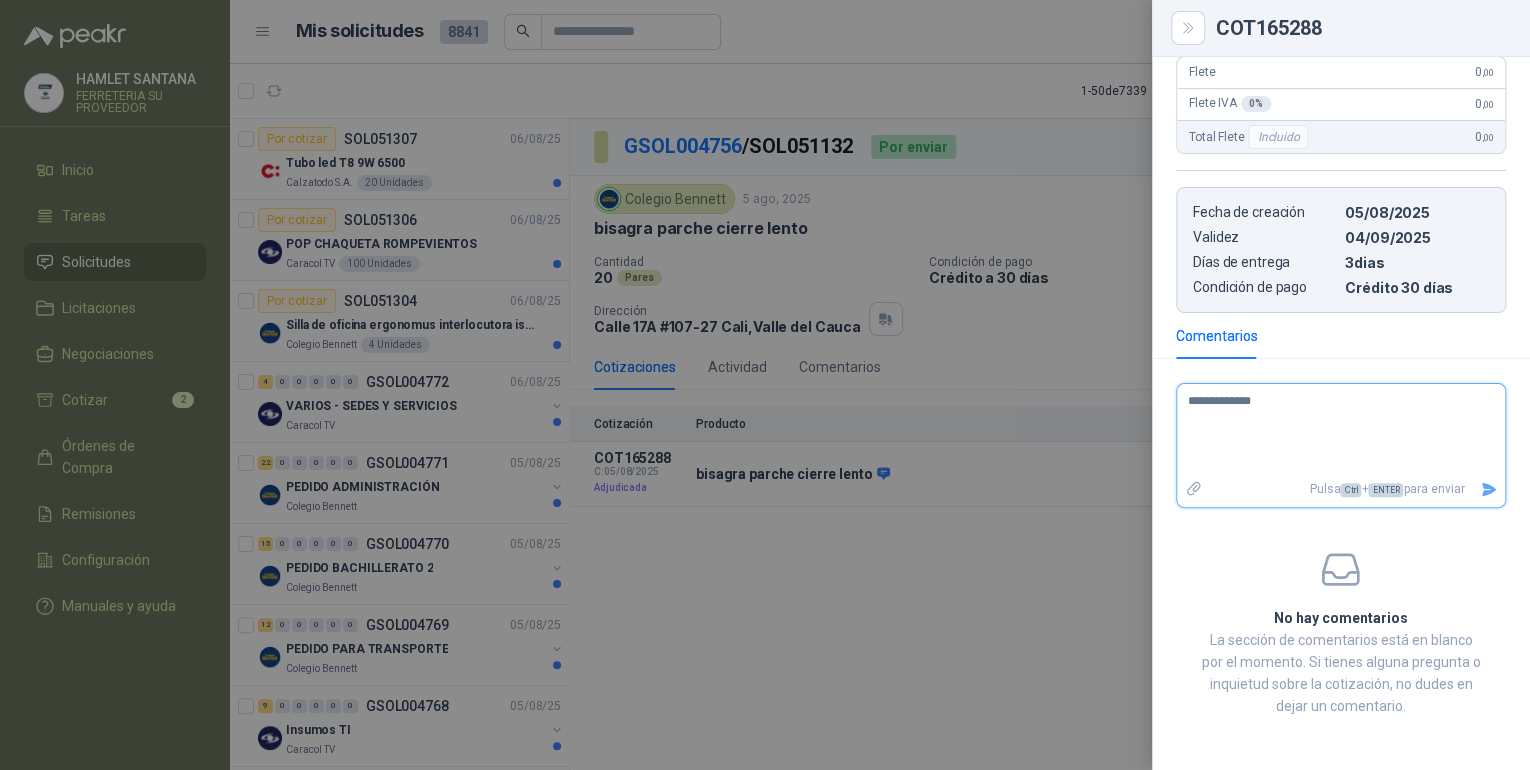 type 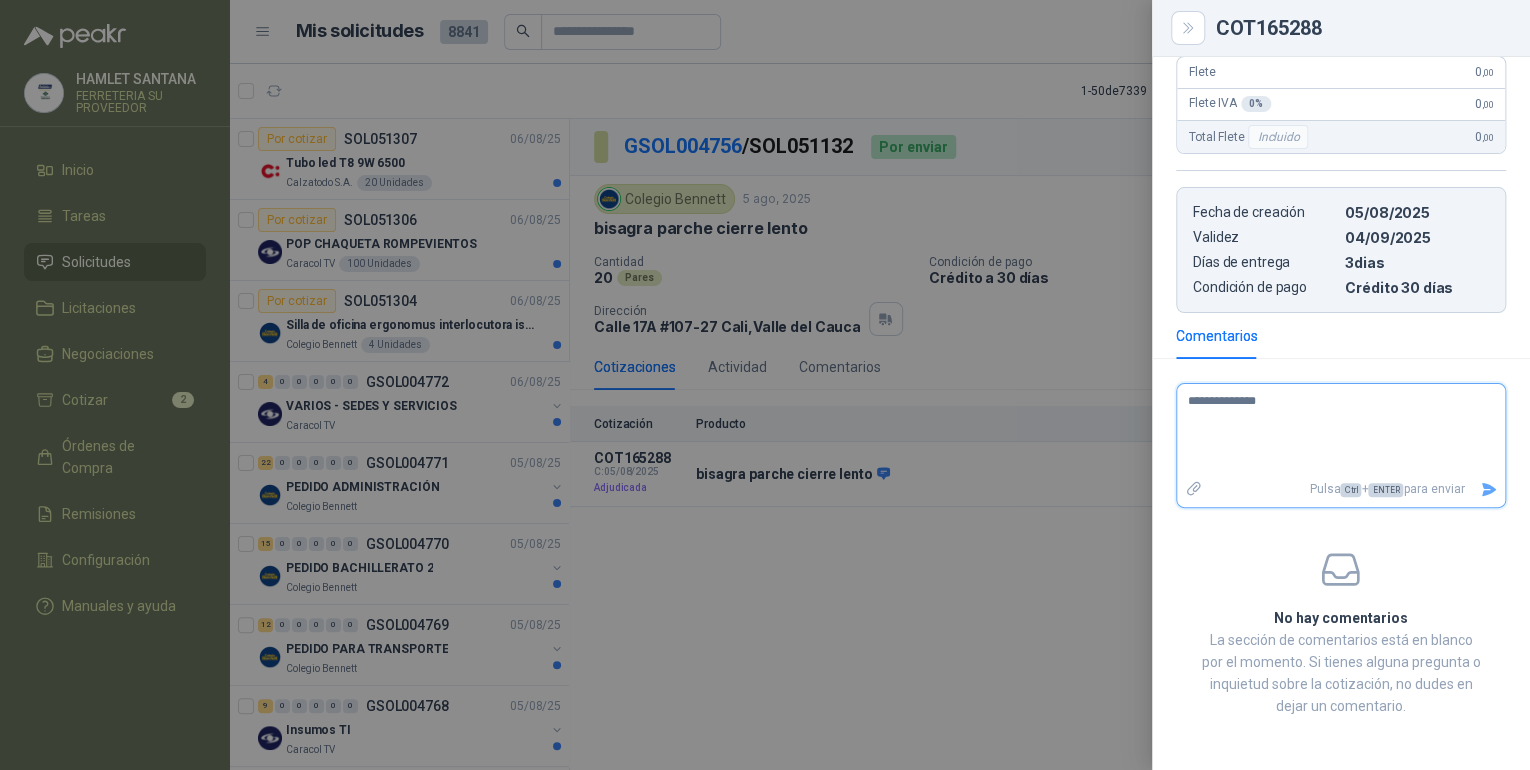 type 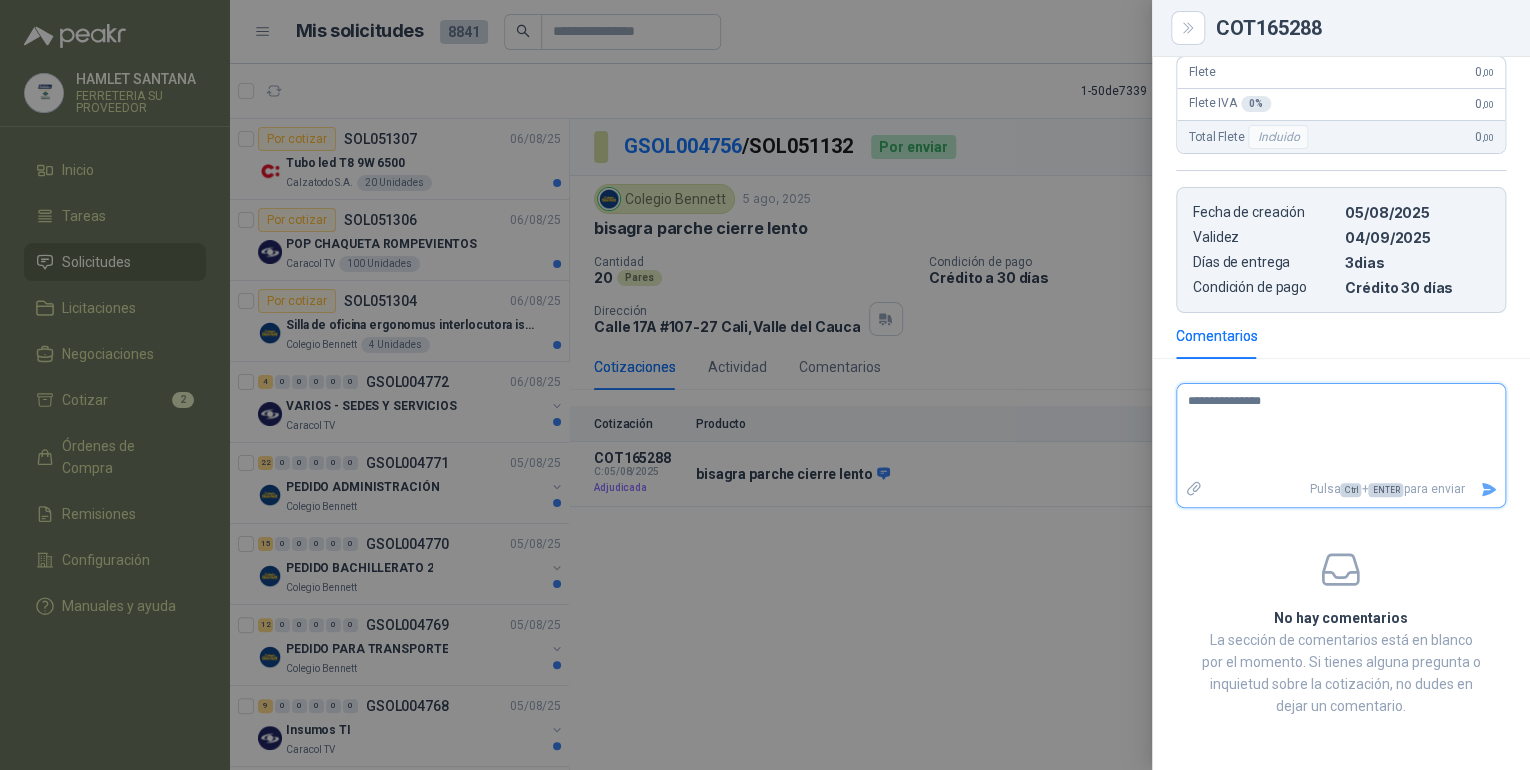 type 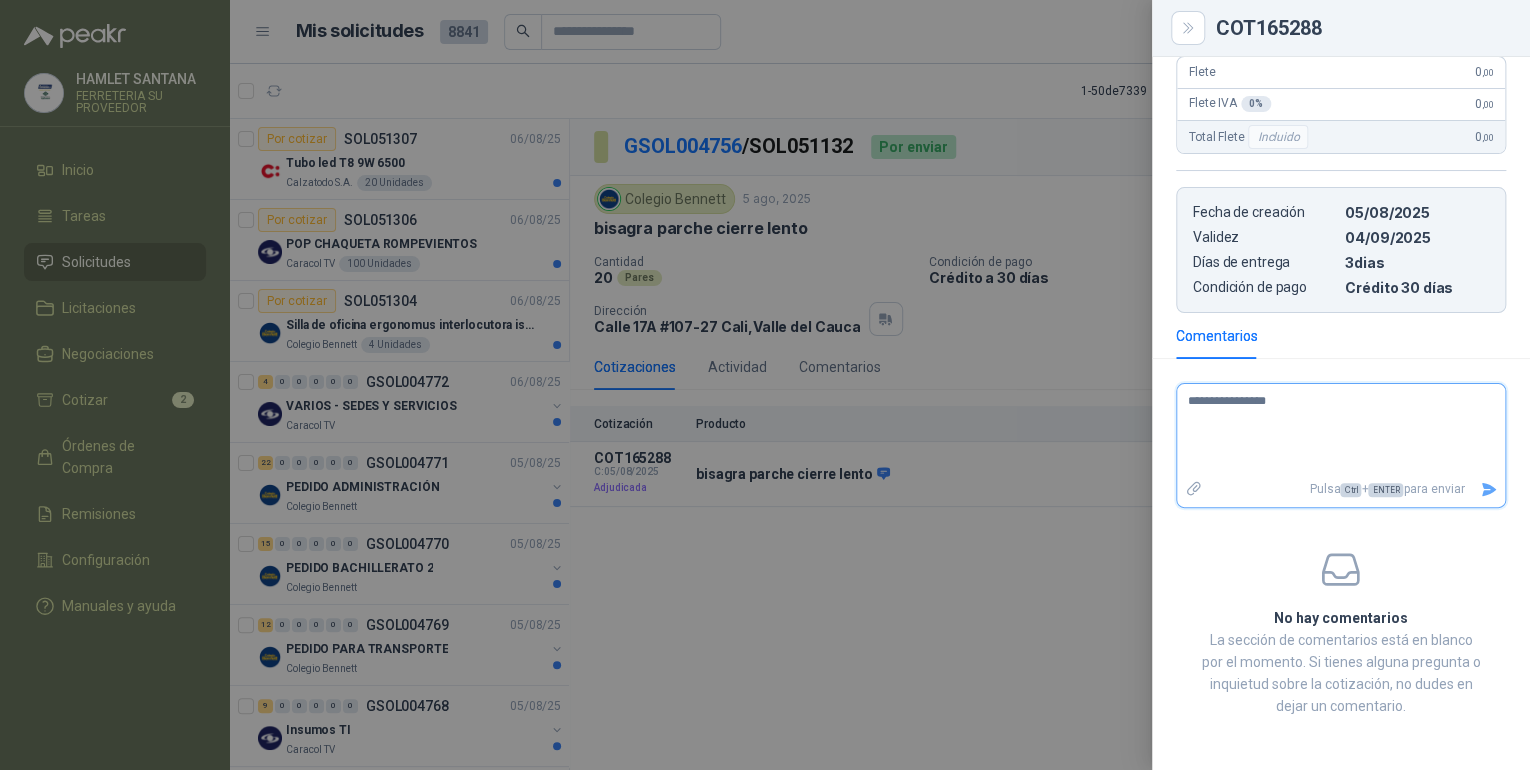 type 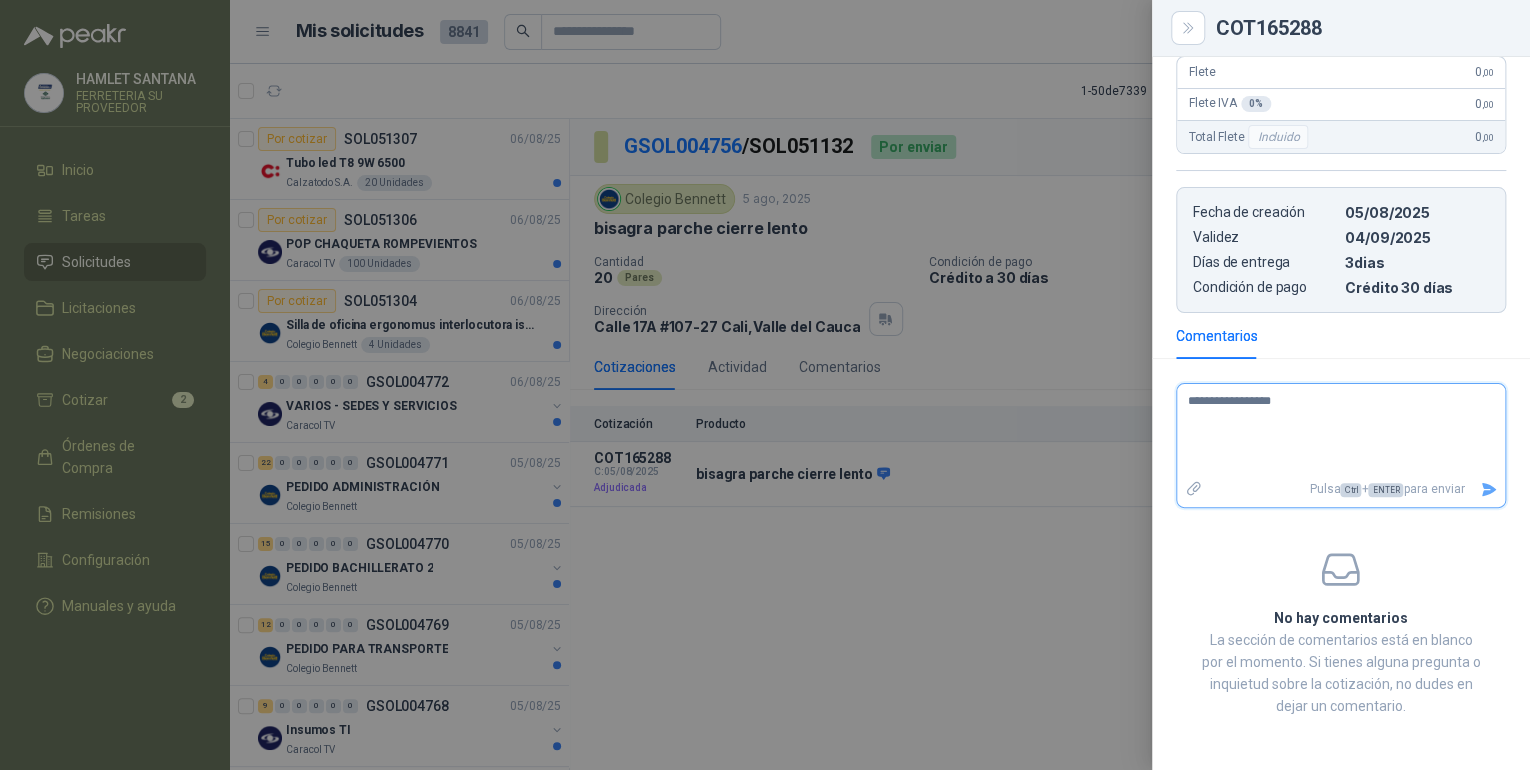 type 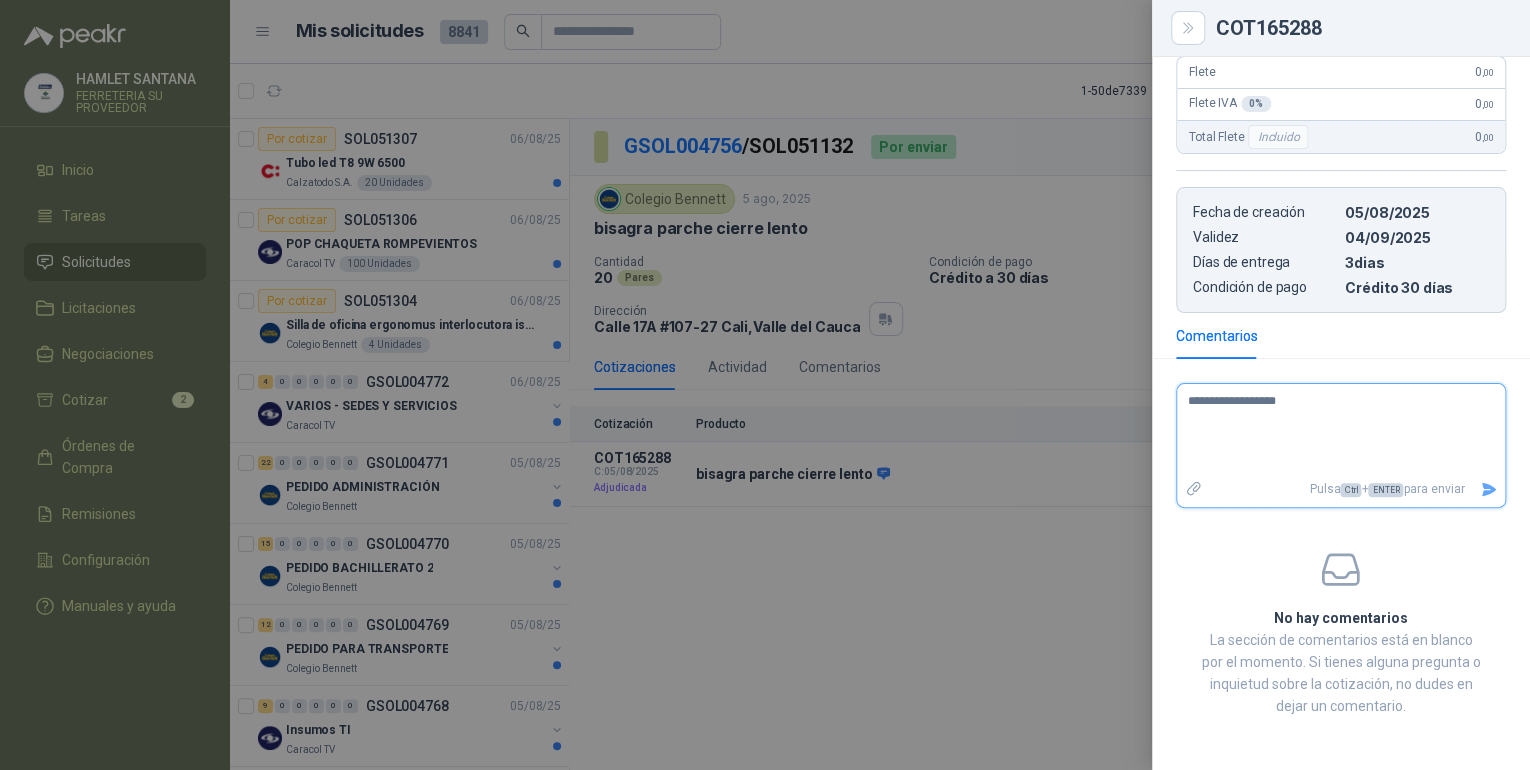 type 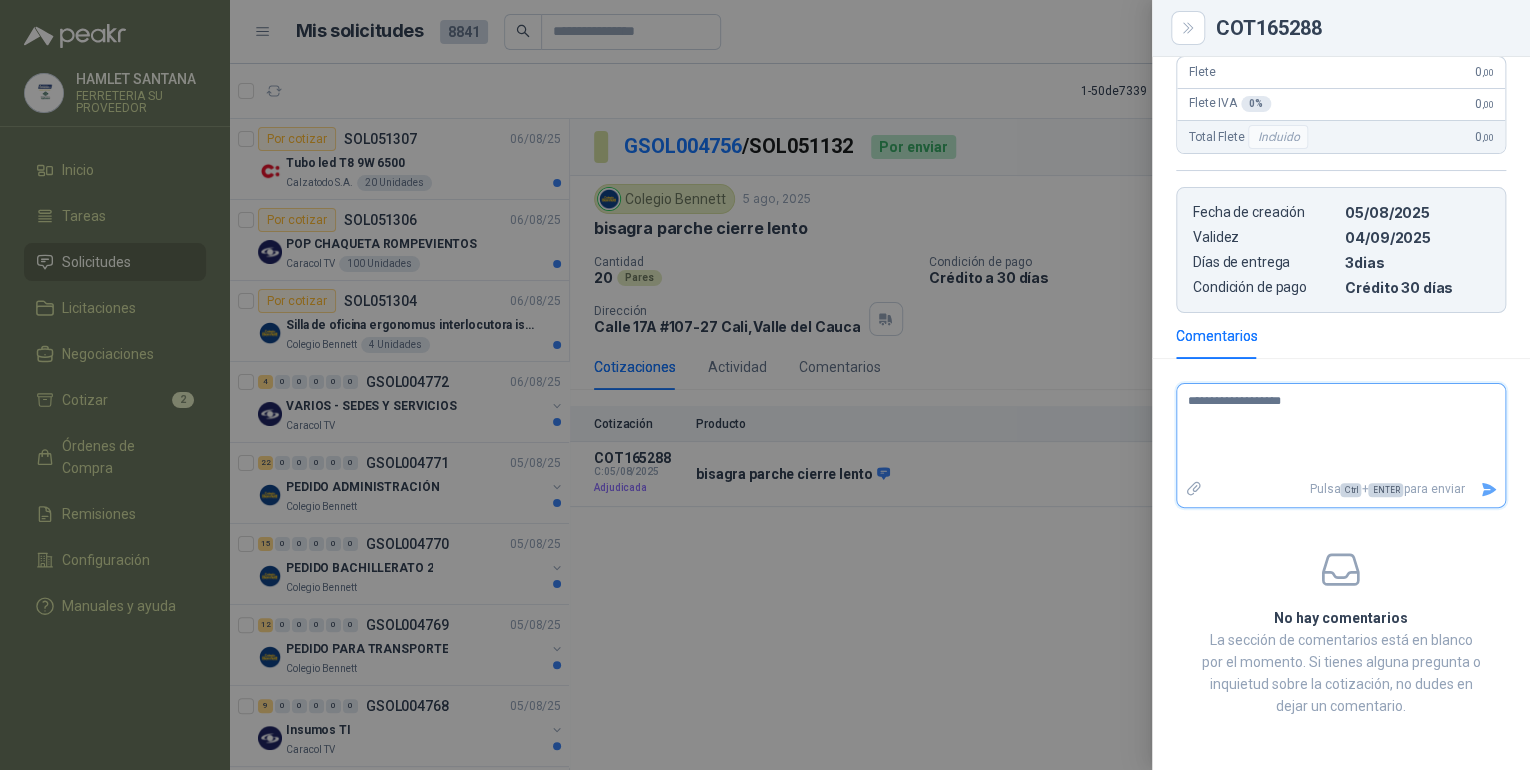 type 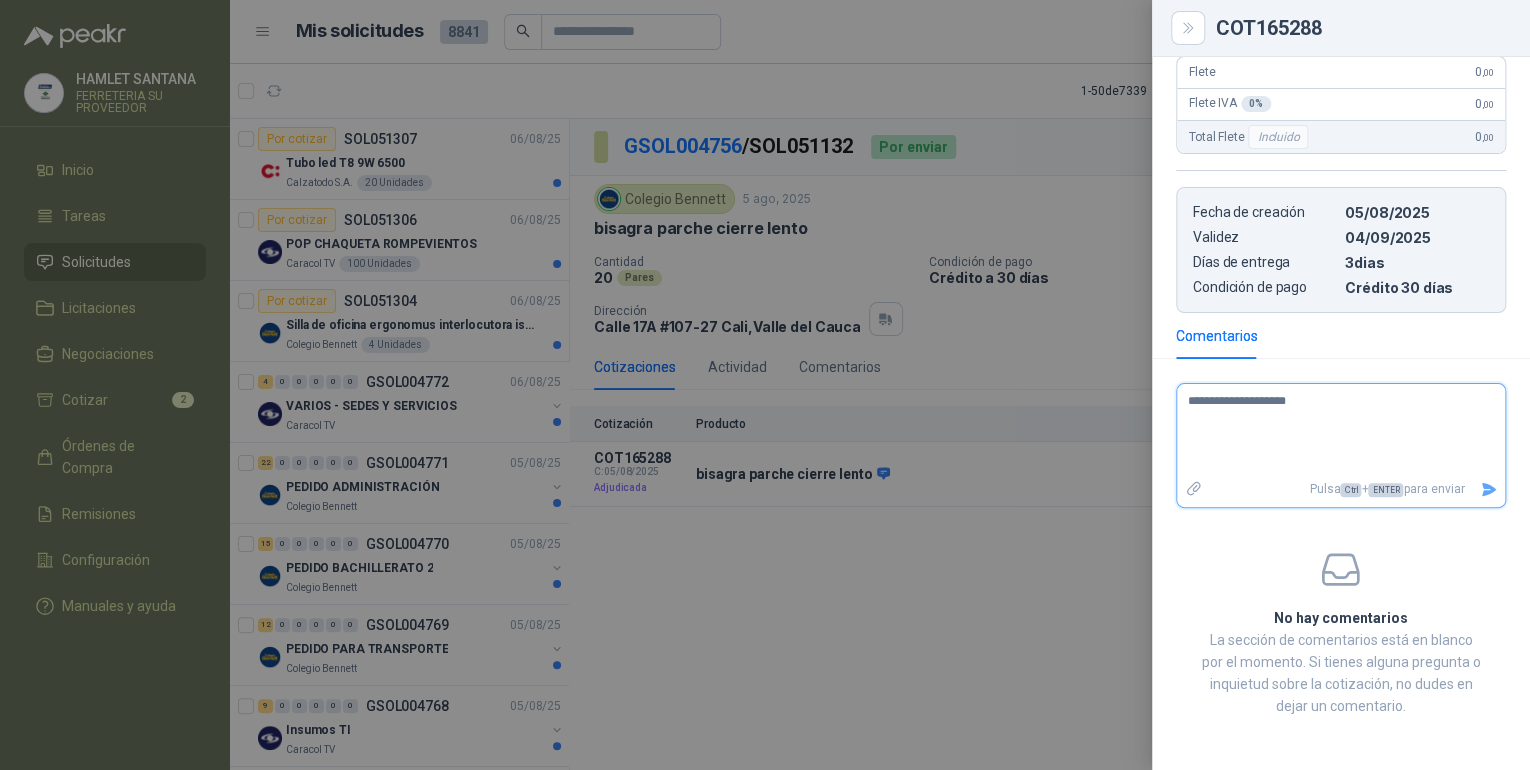 type 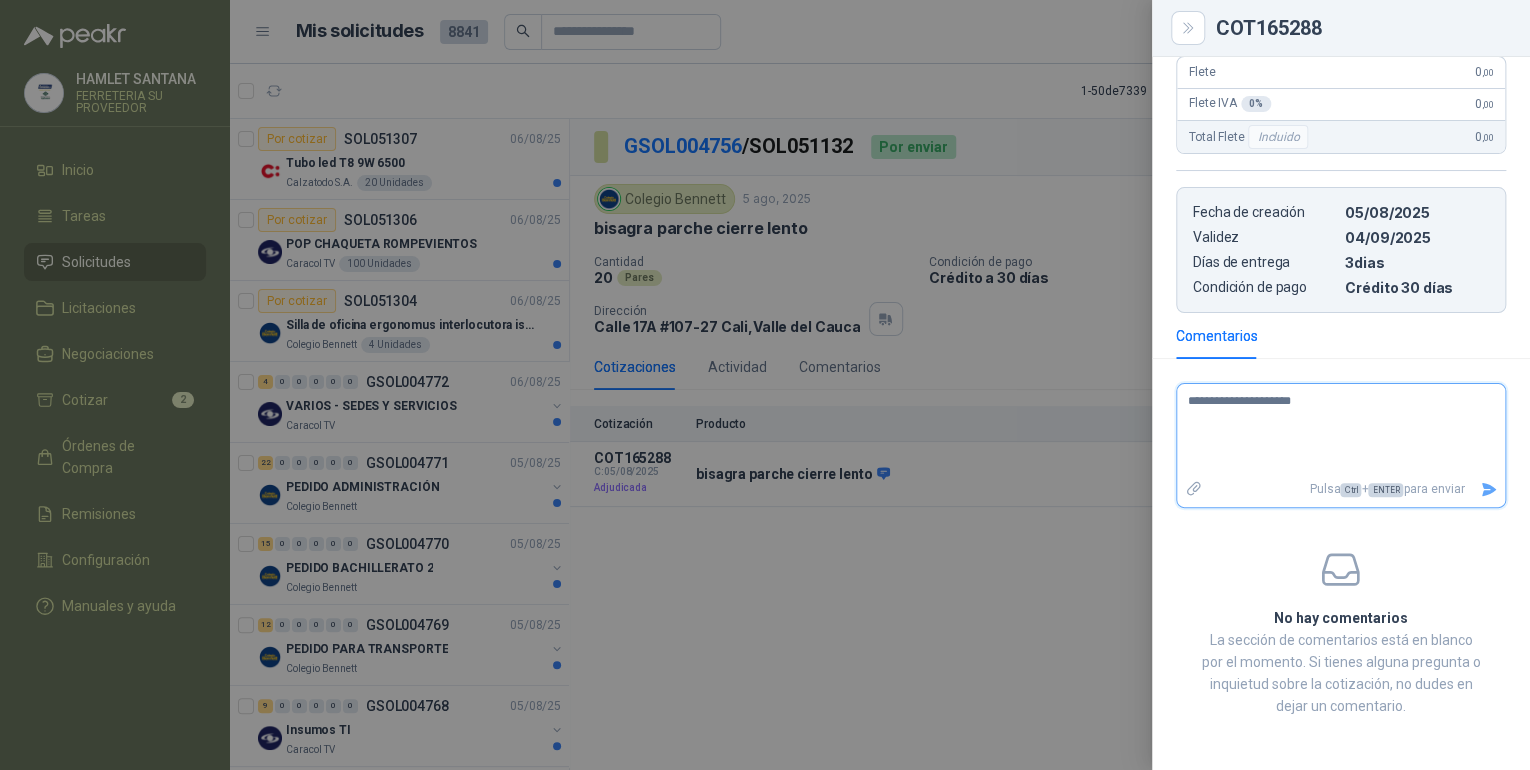 type 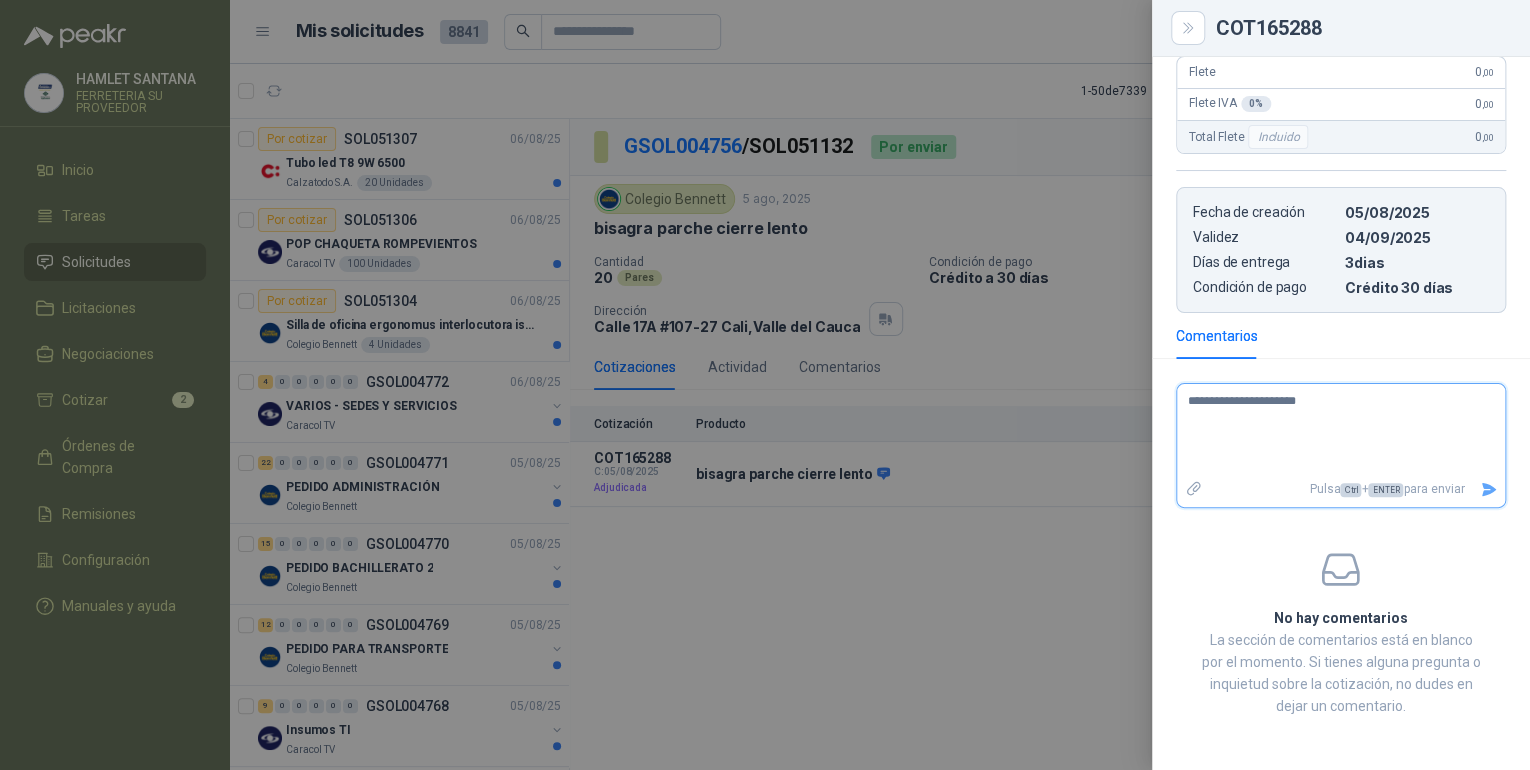 type 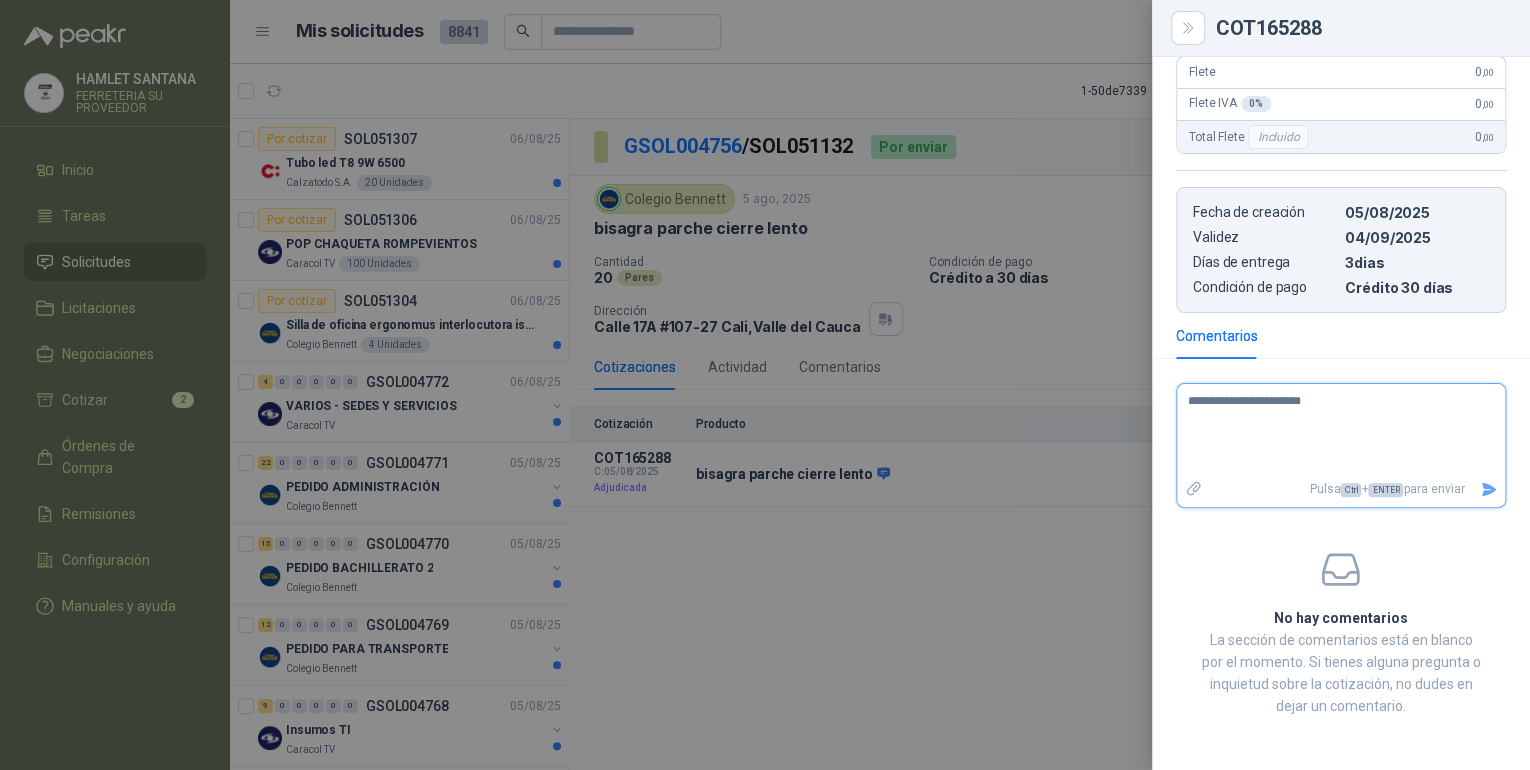 type 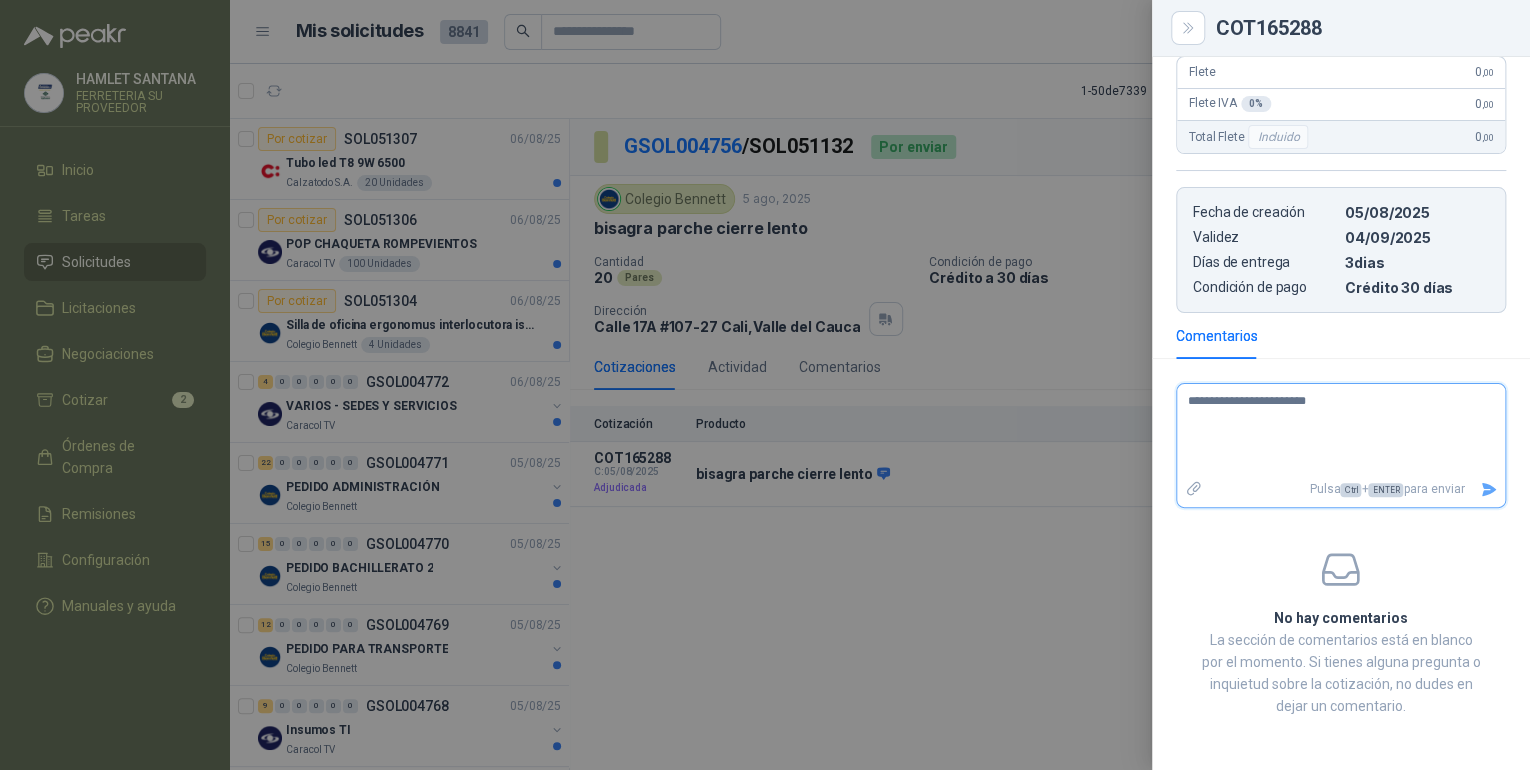 type 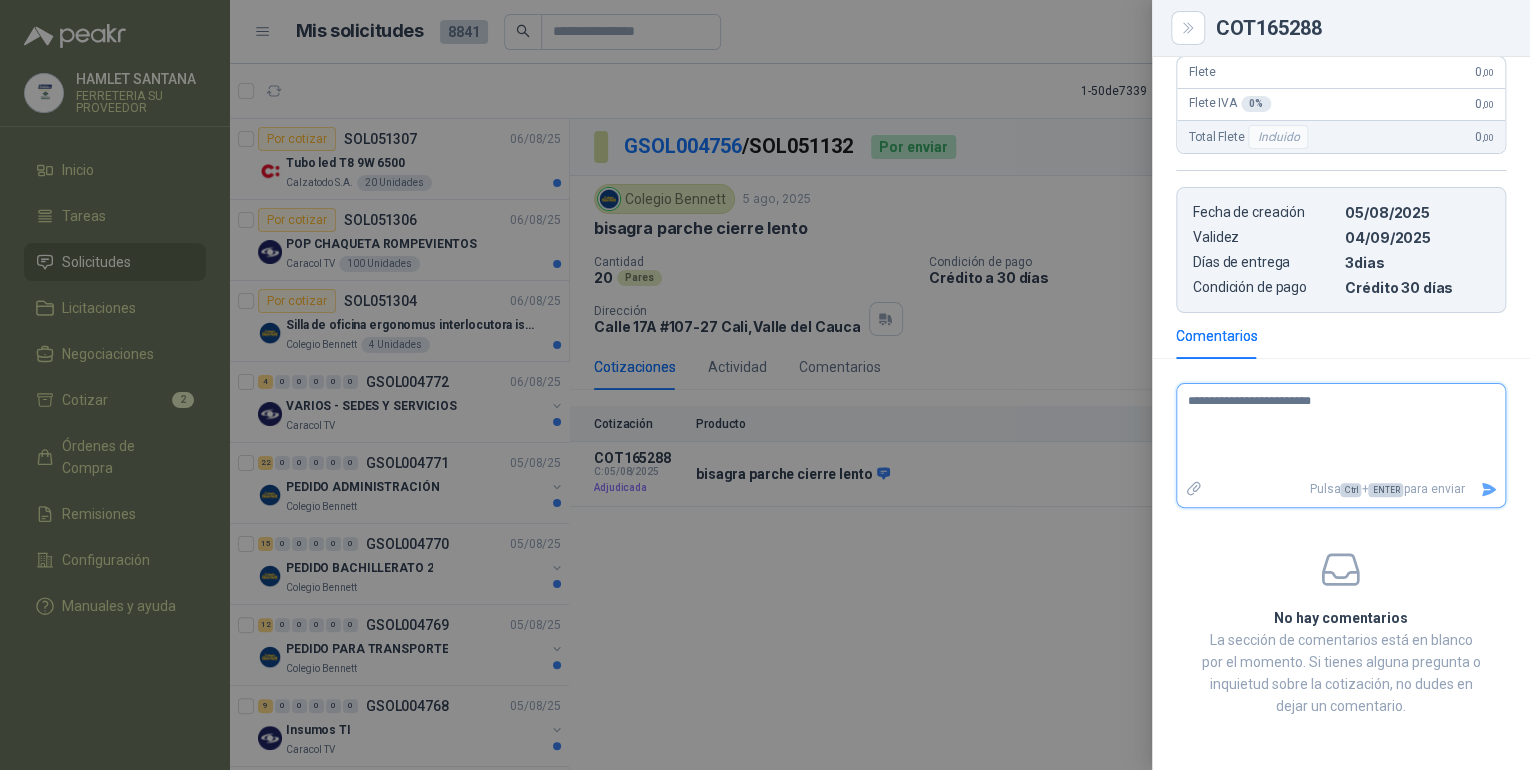 type 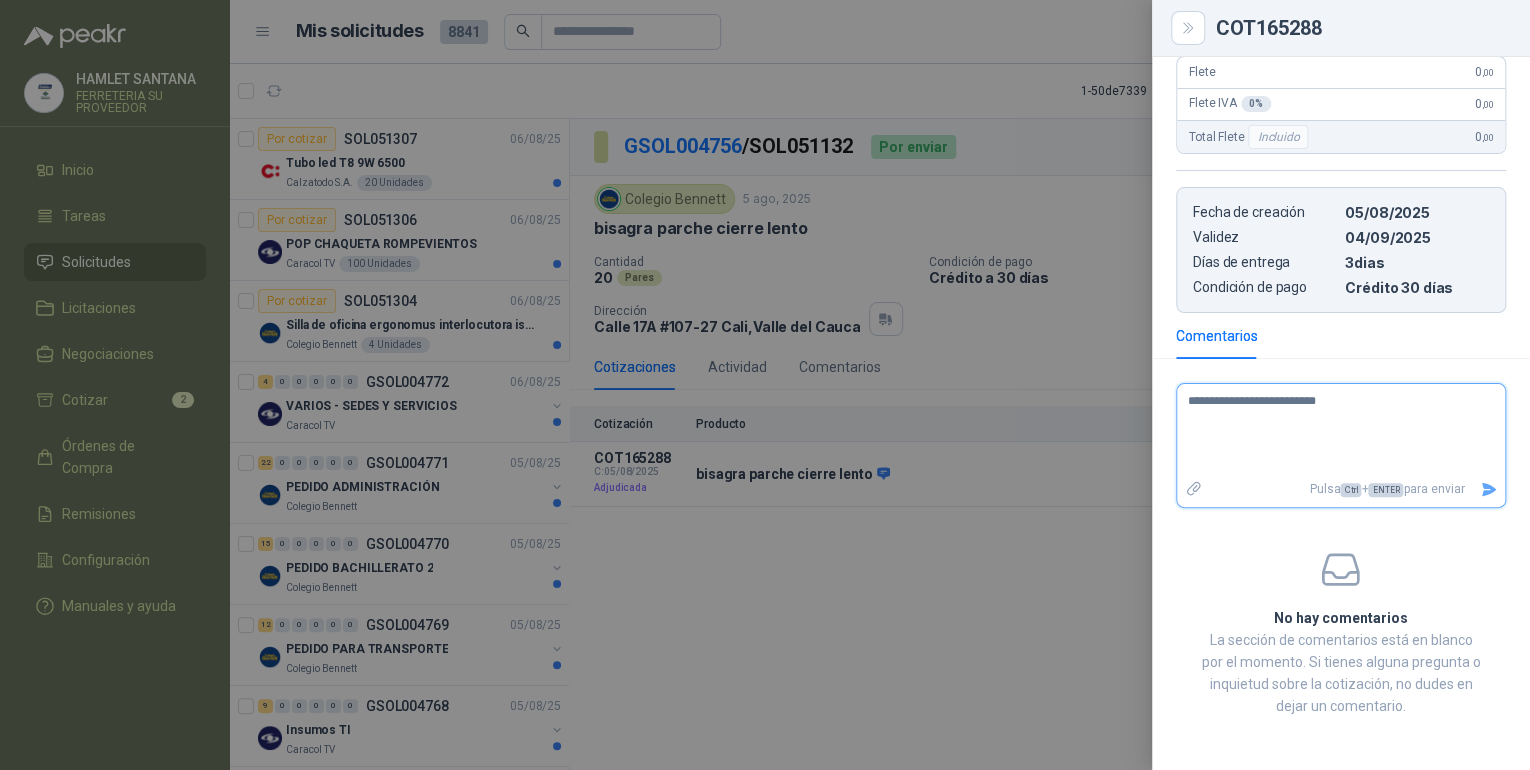 type 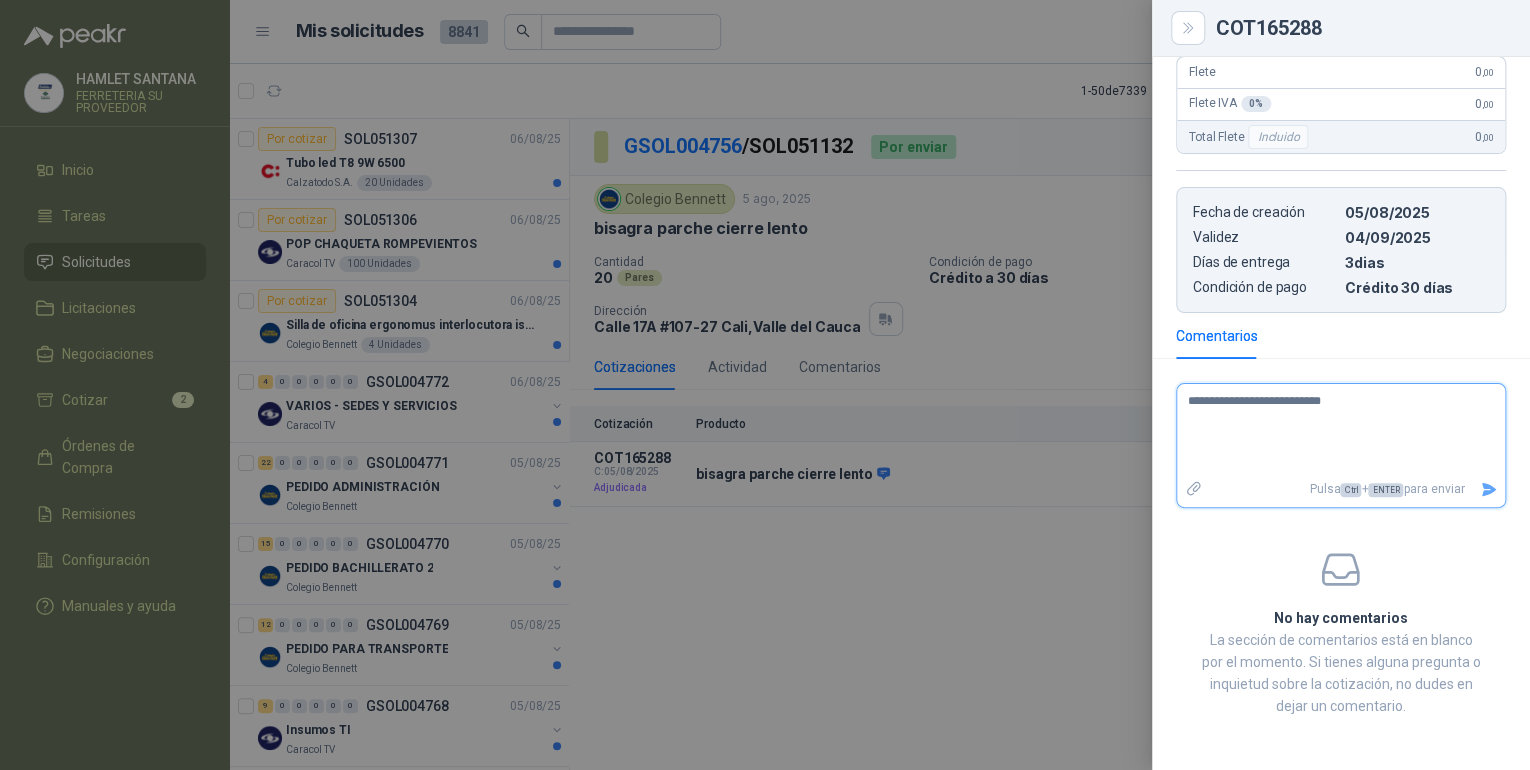 type 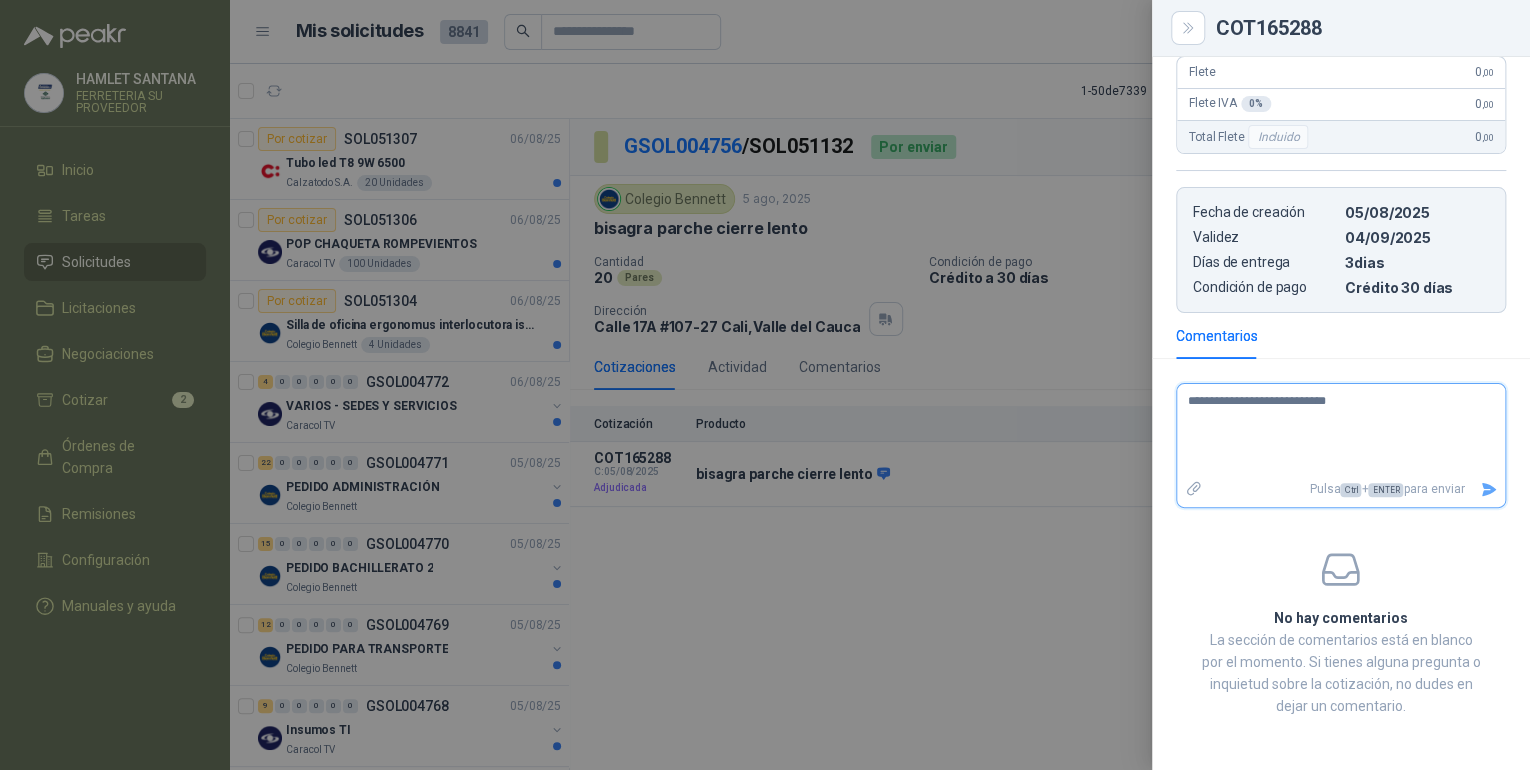 type 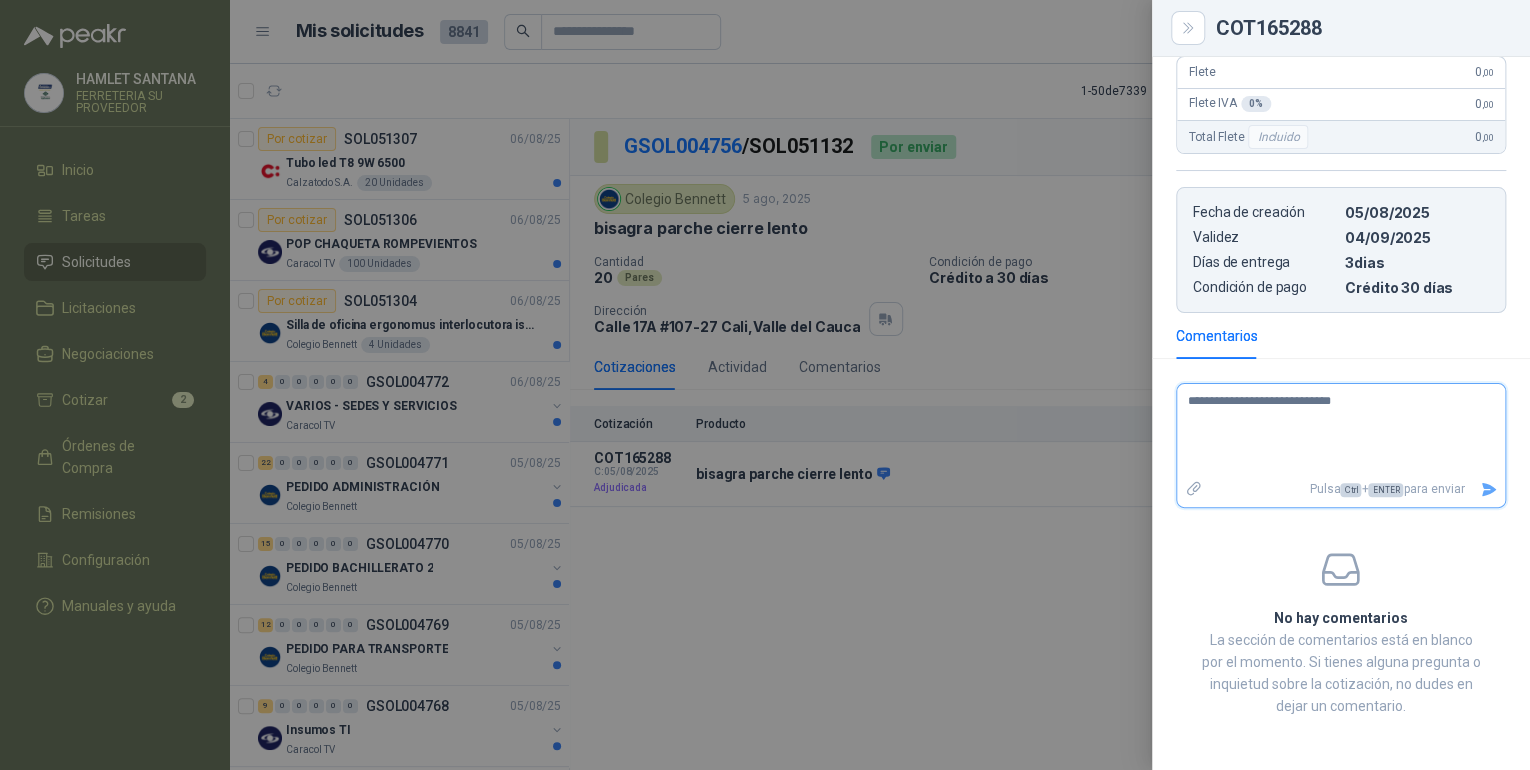 type 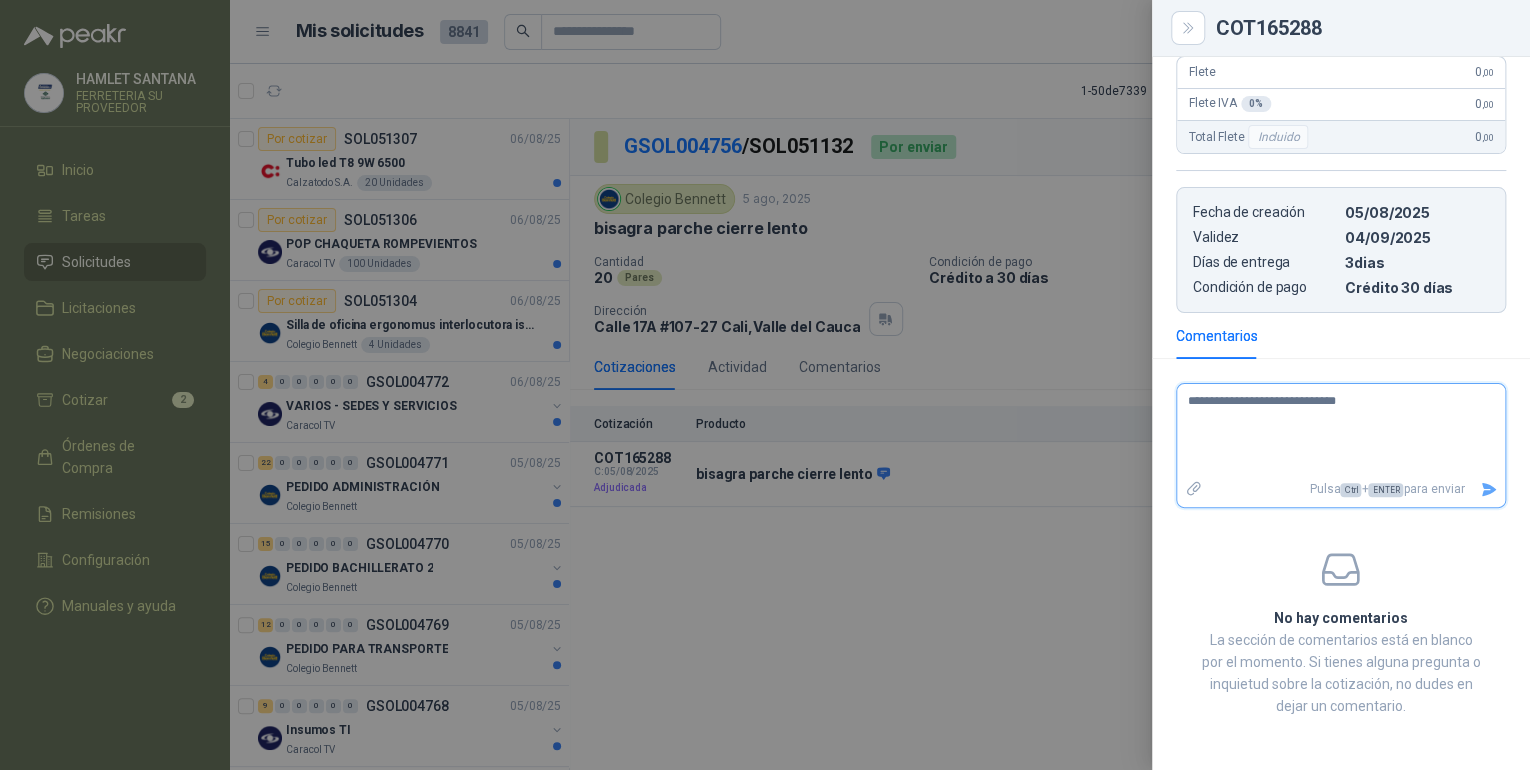 type 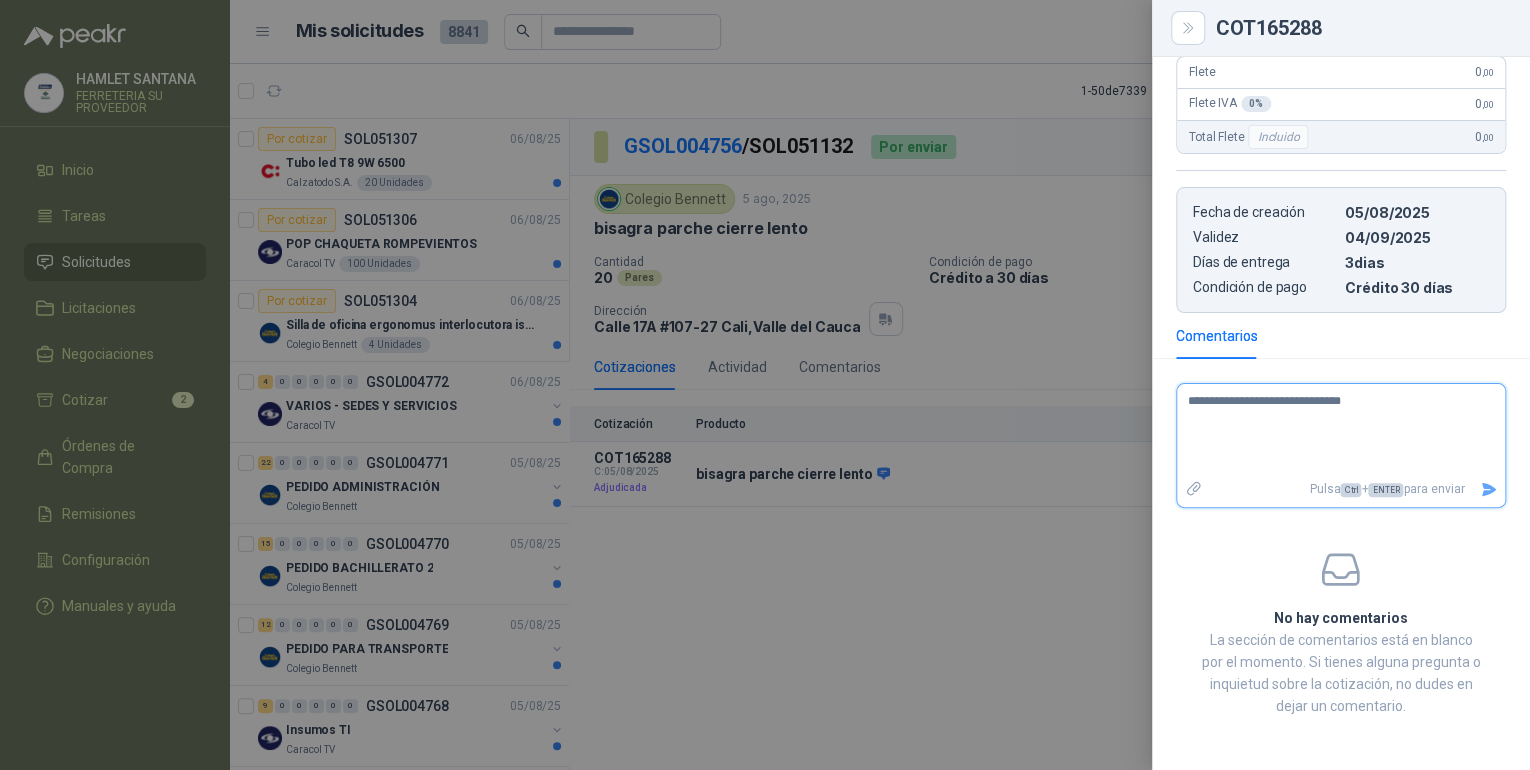 type 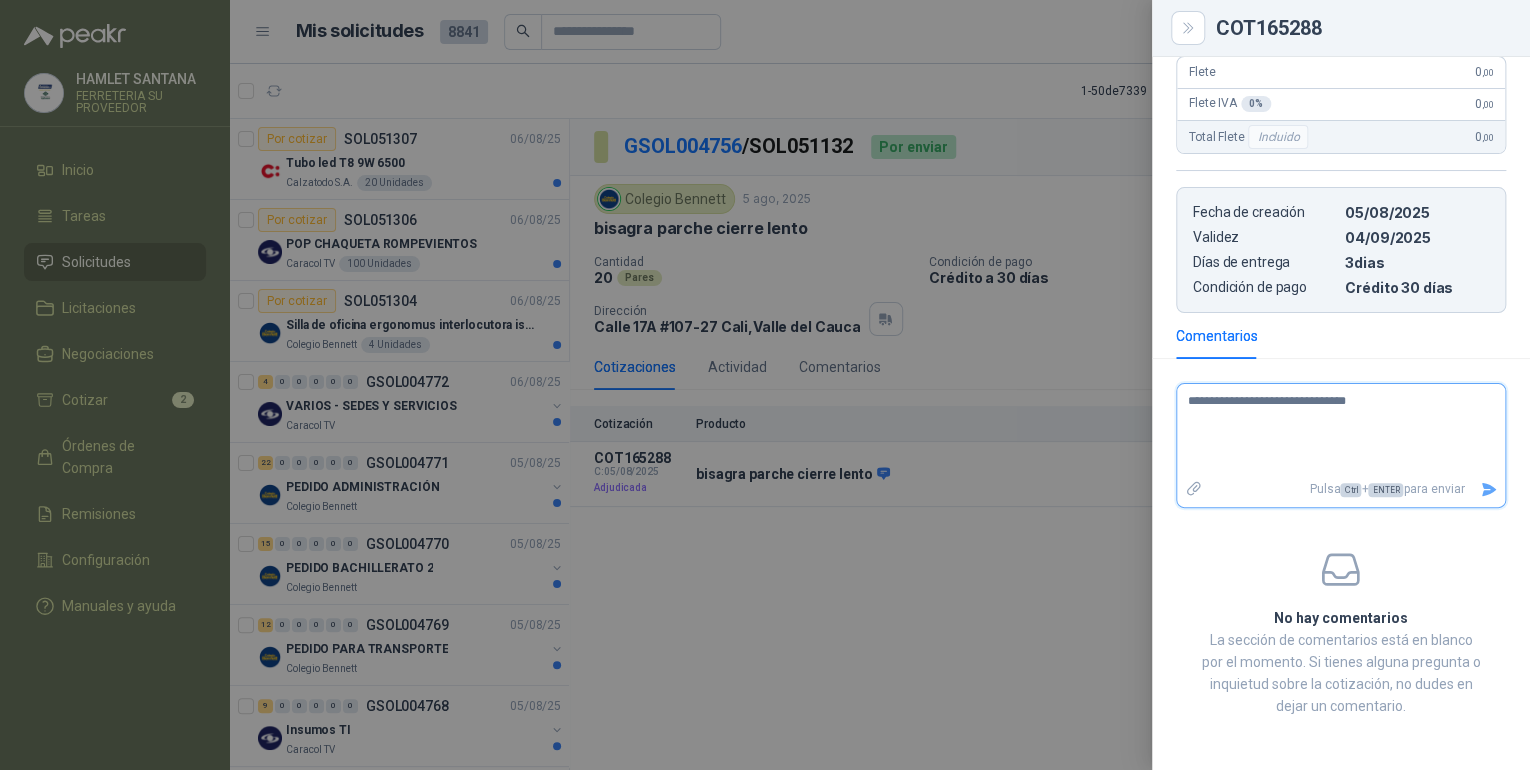 type 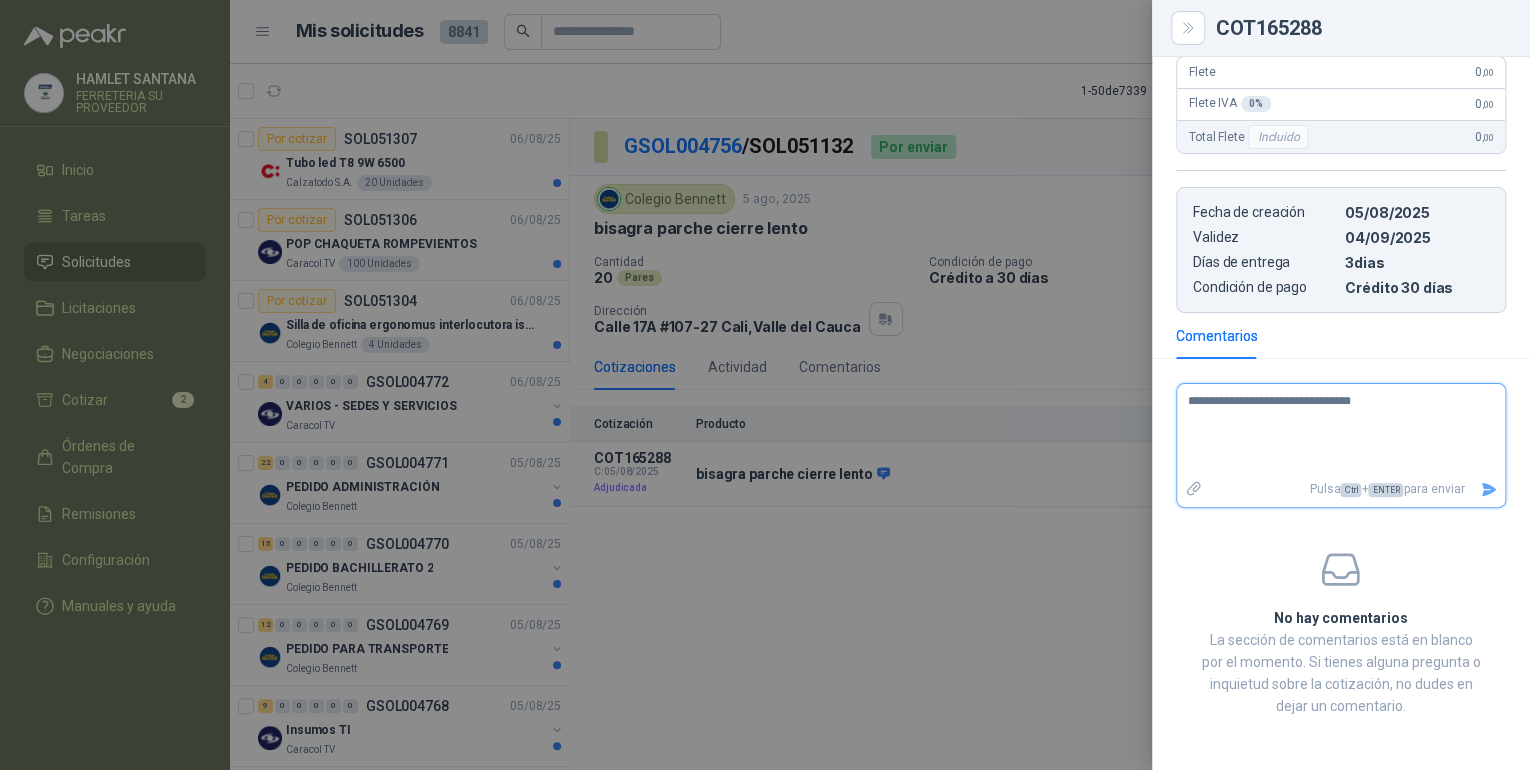 type 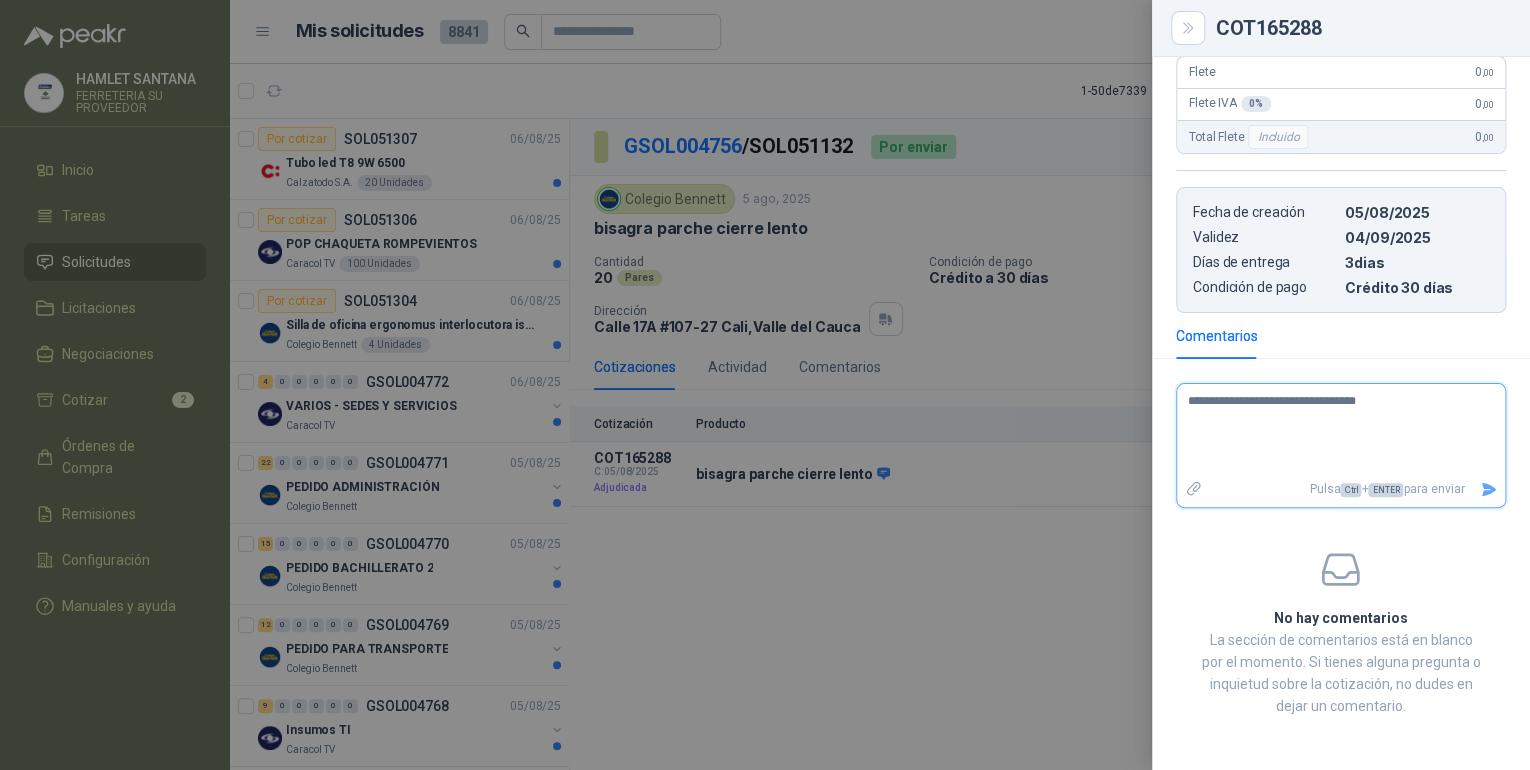 type 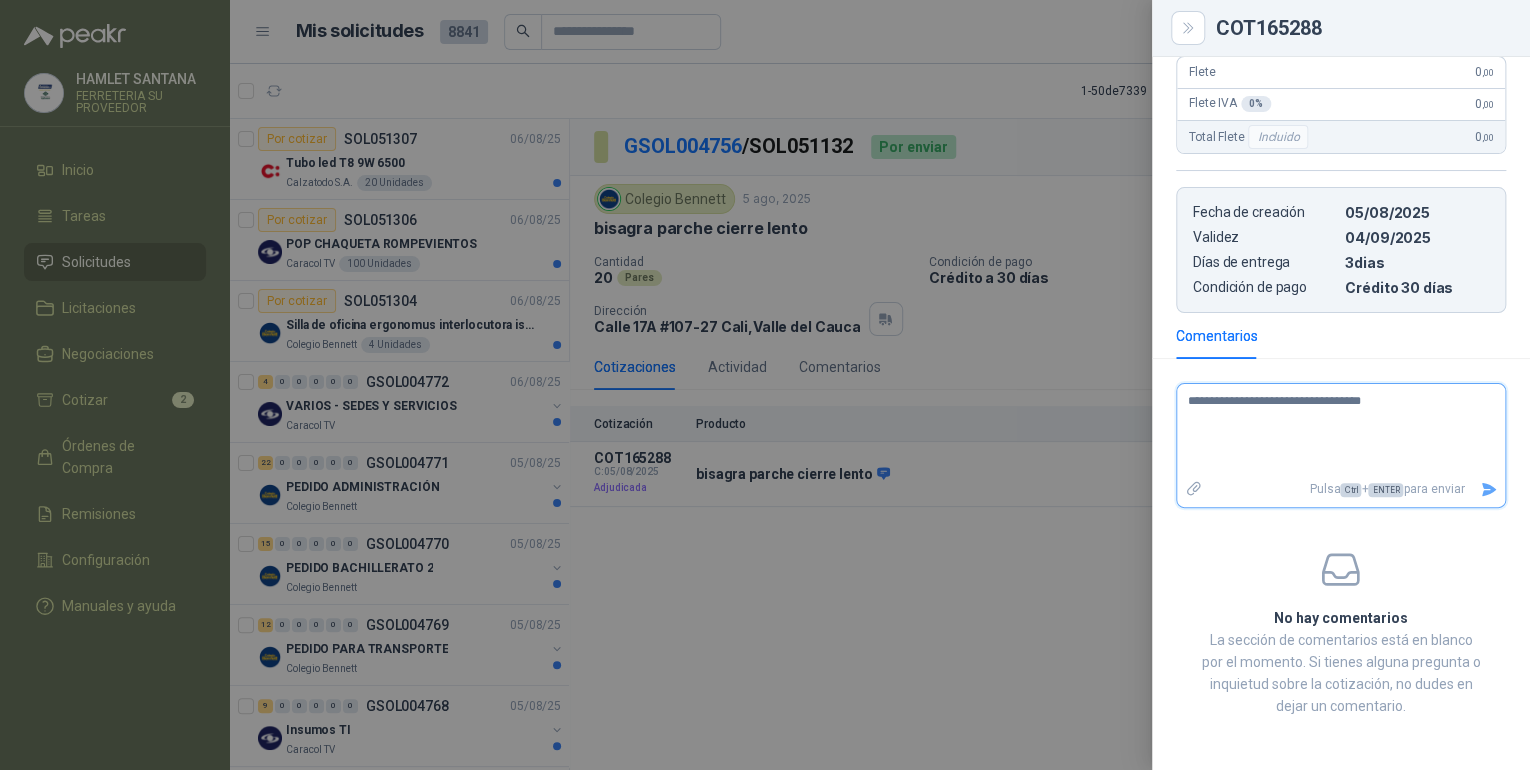 type 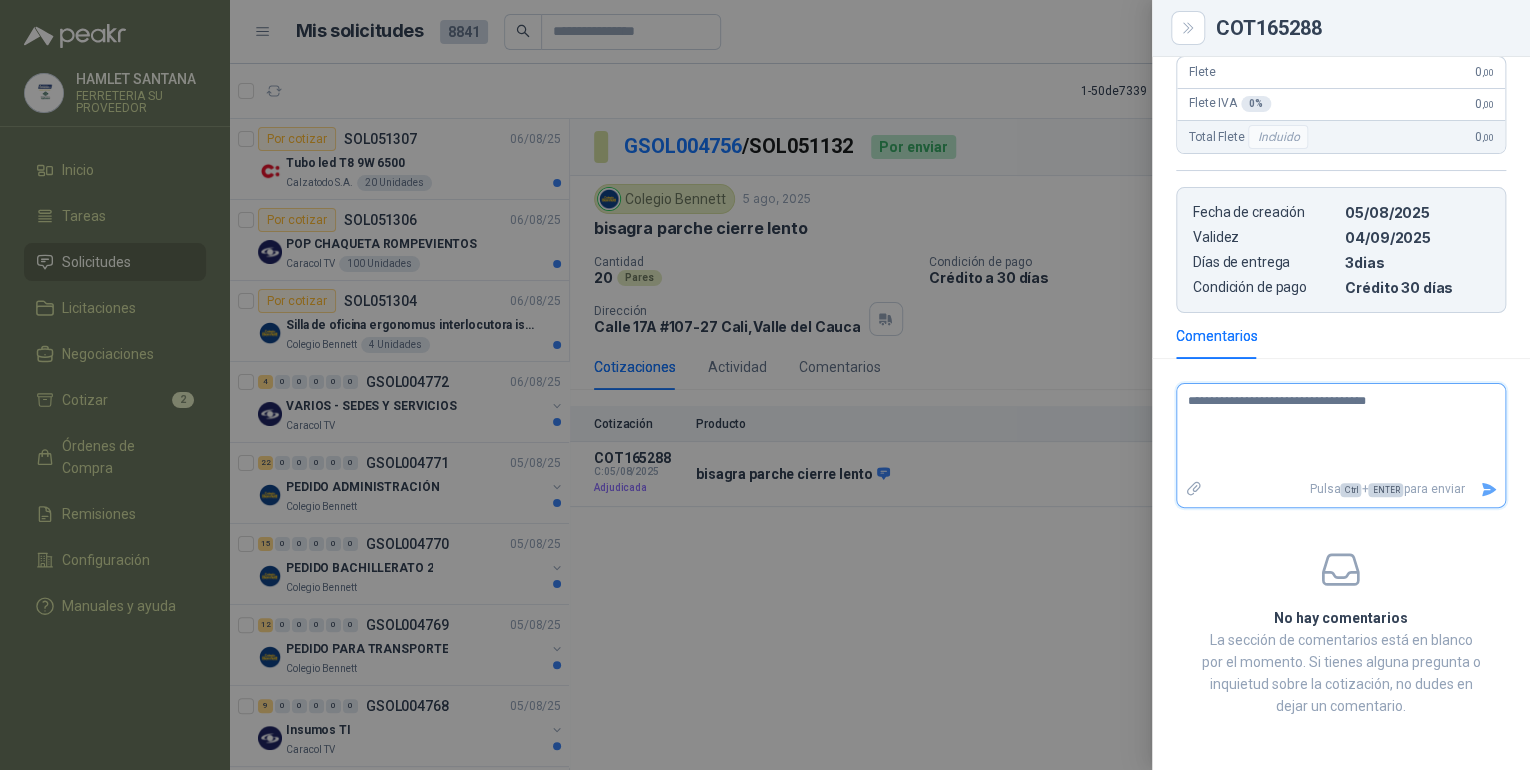 type 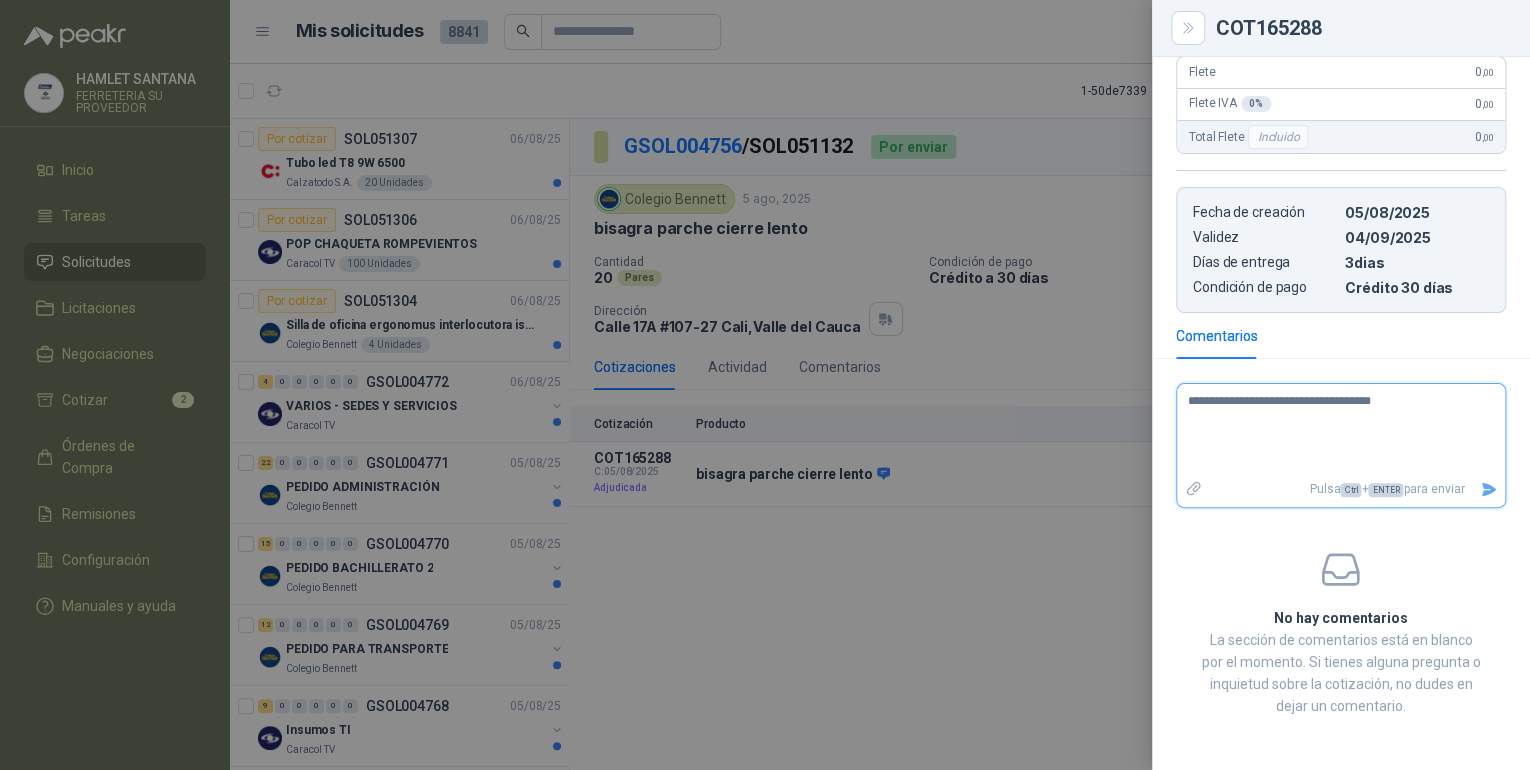 type 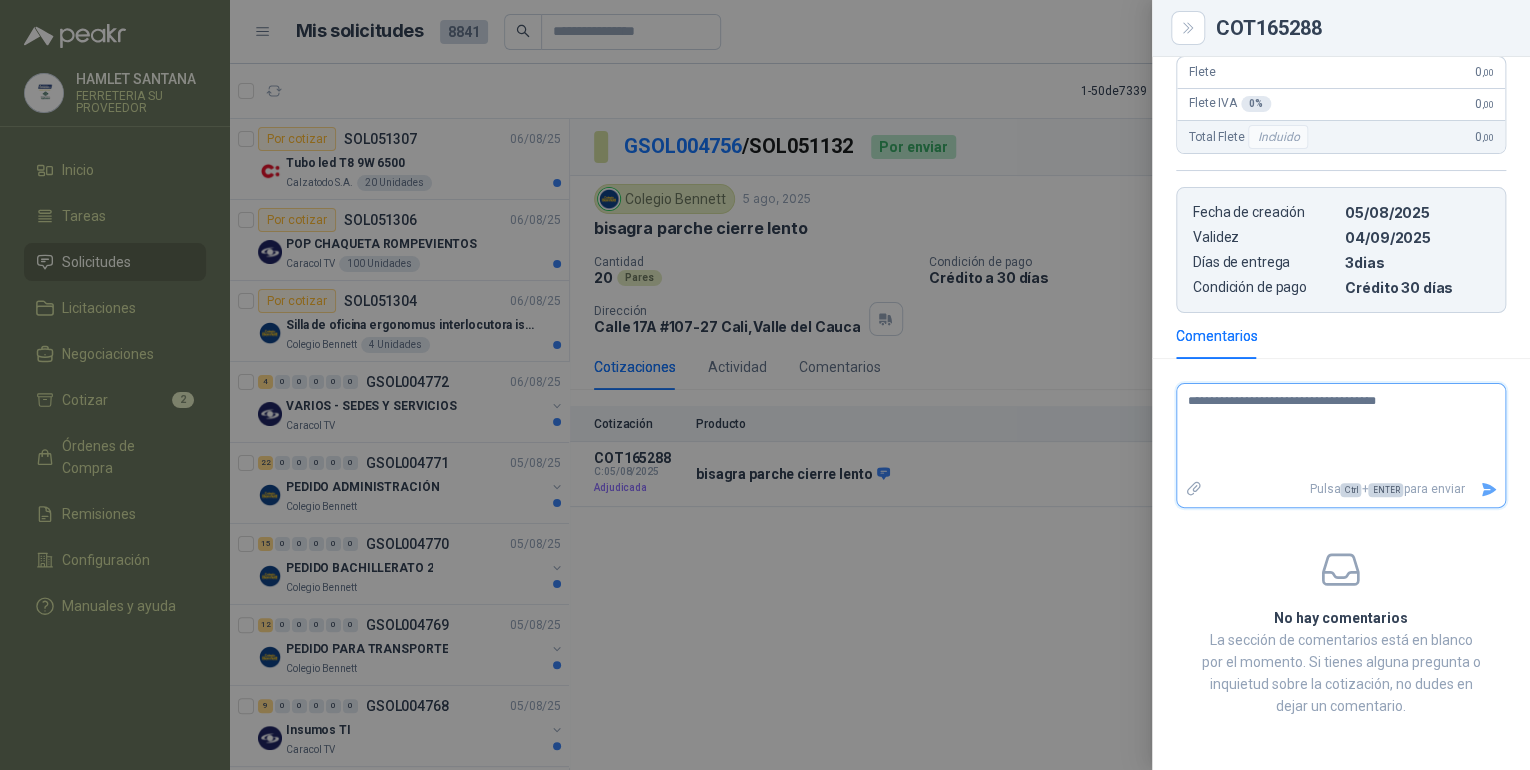 type 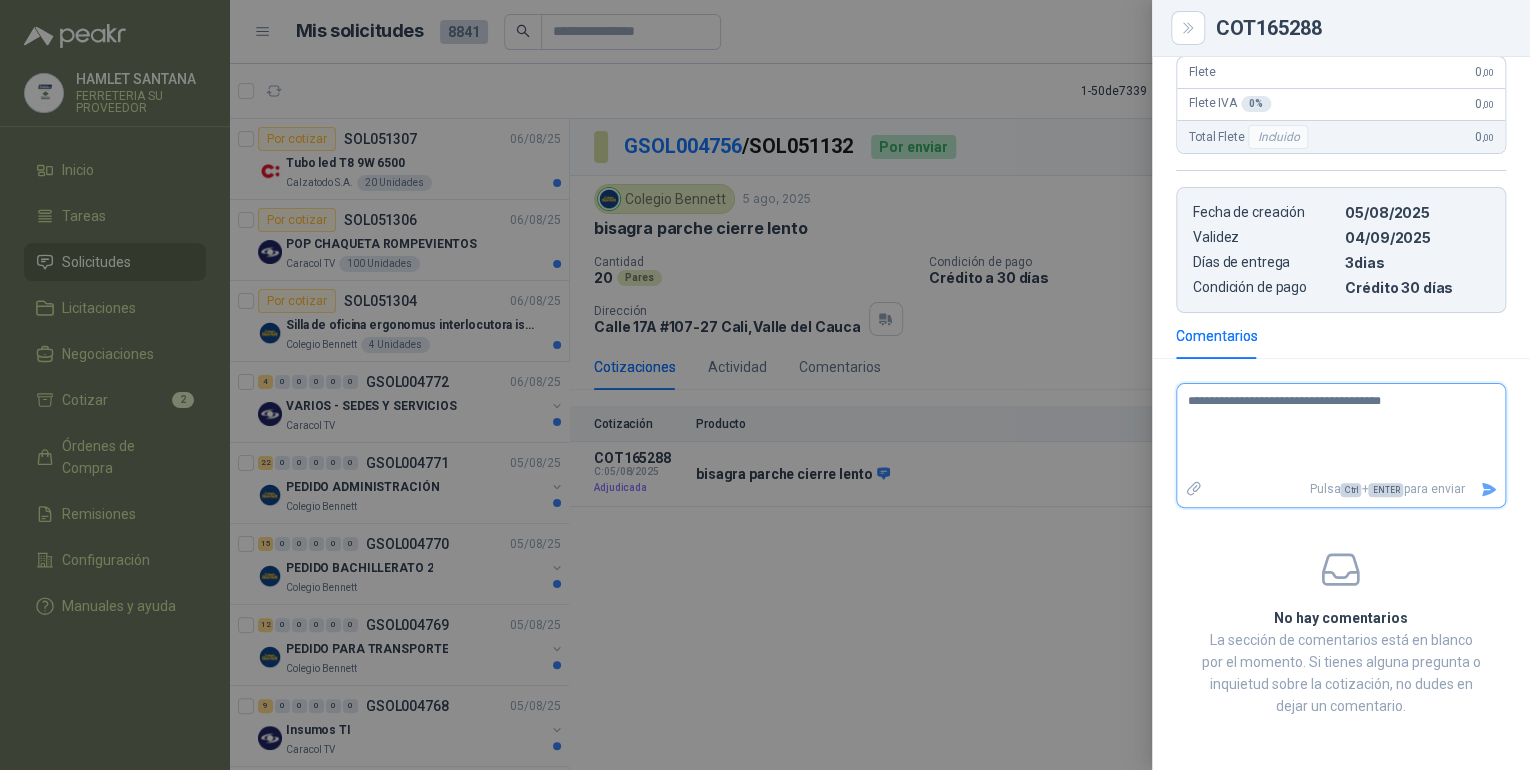 type 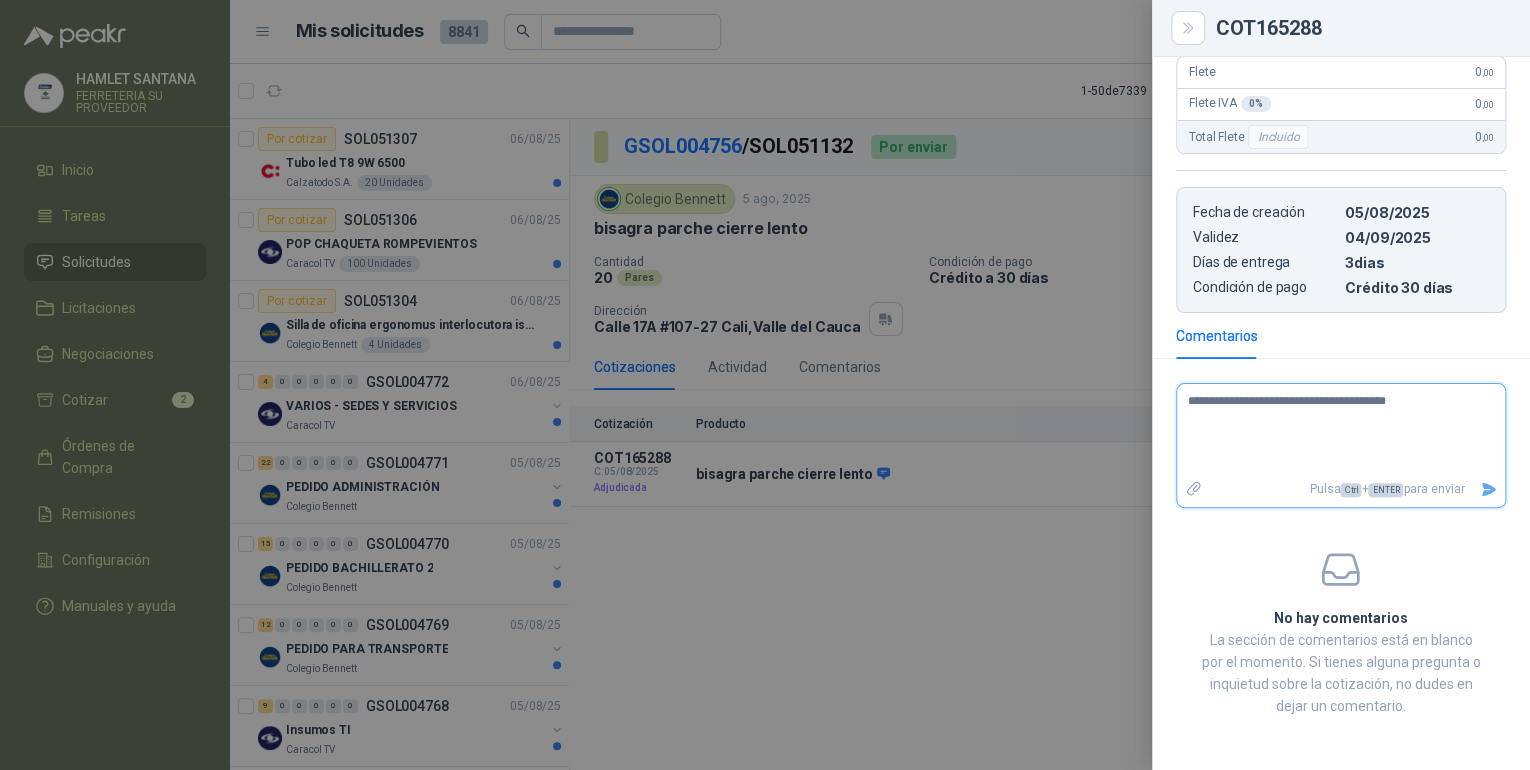 type 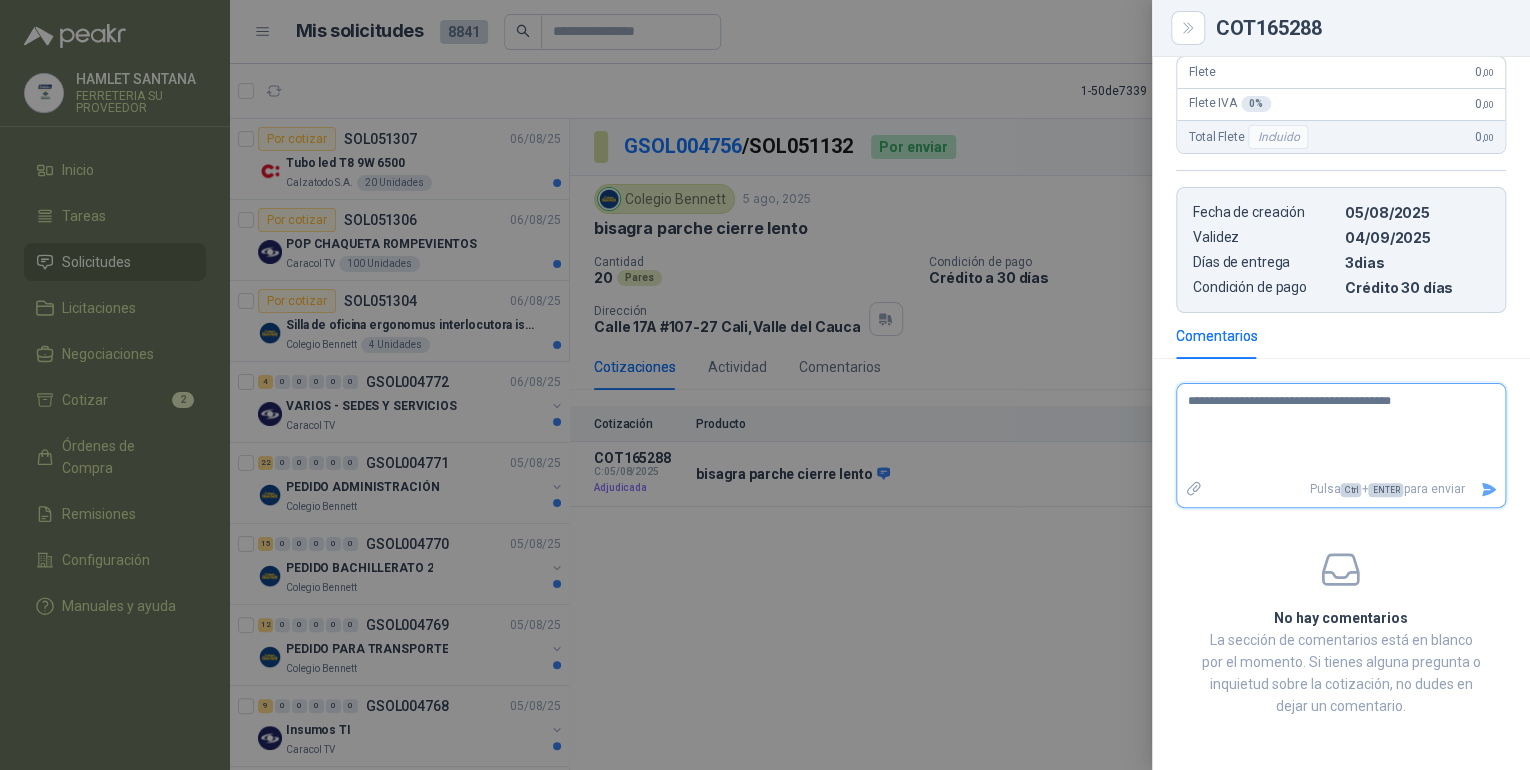 type 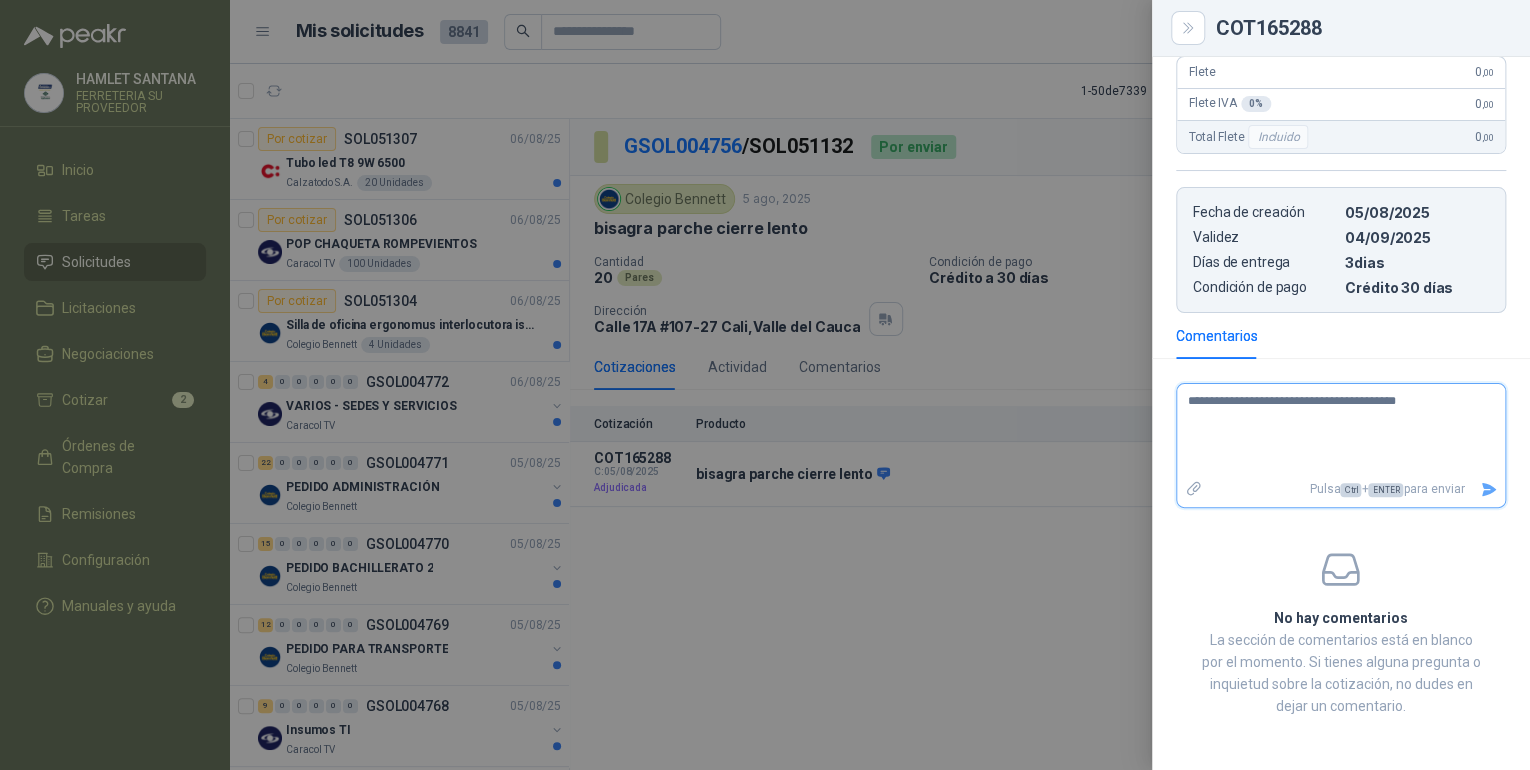 type 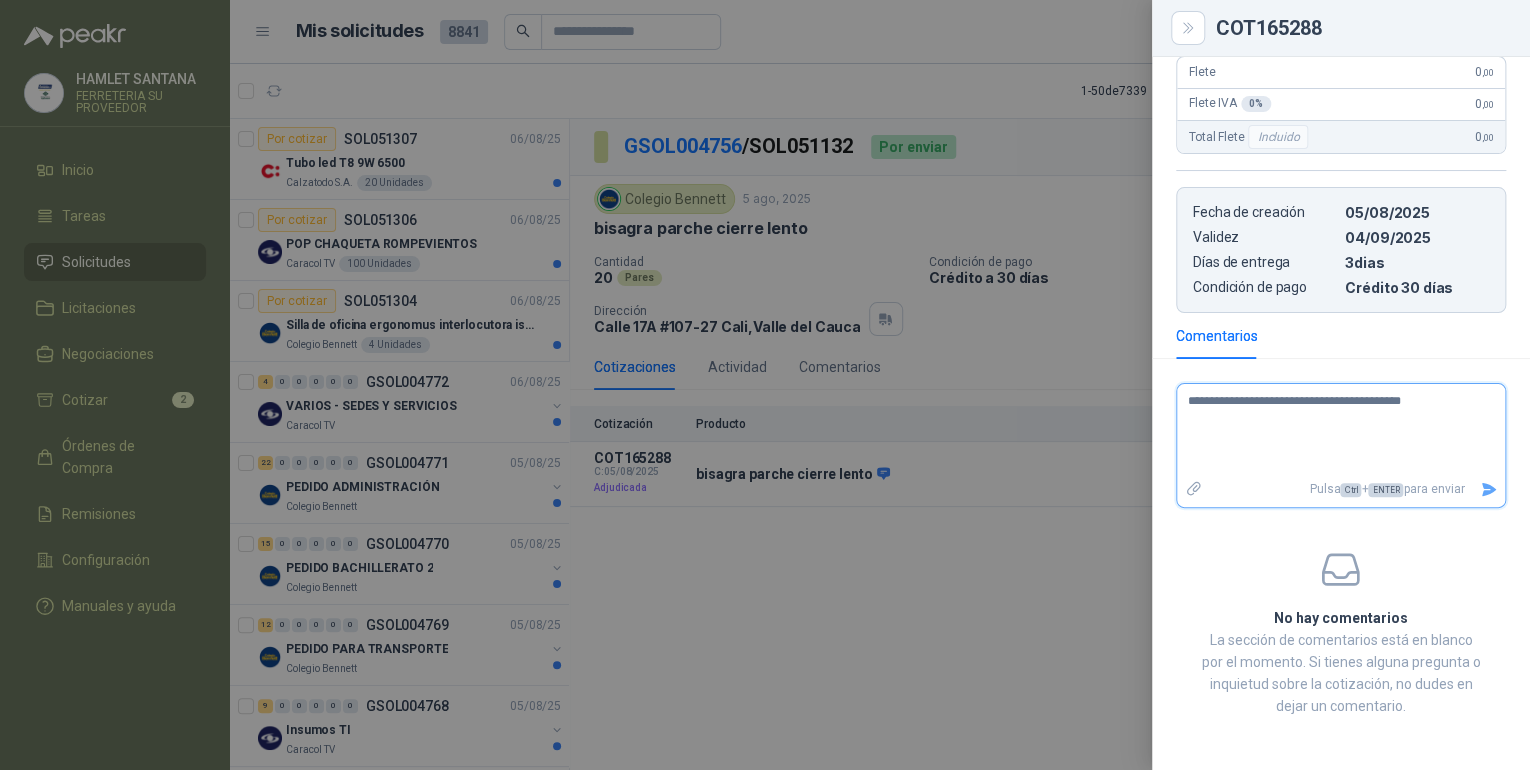 type 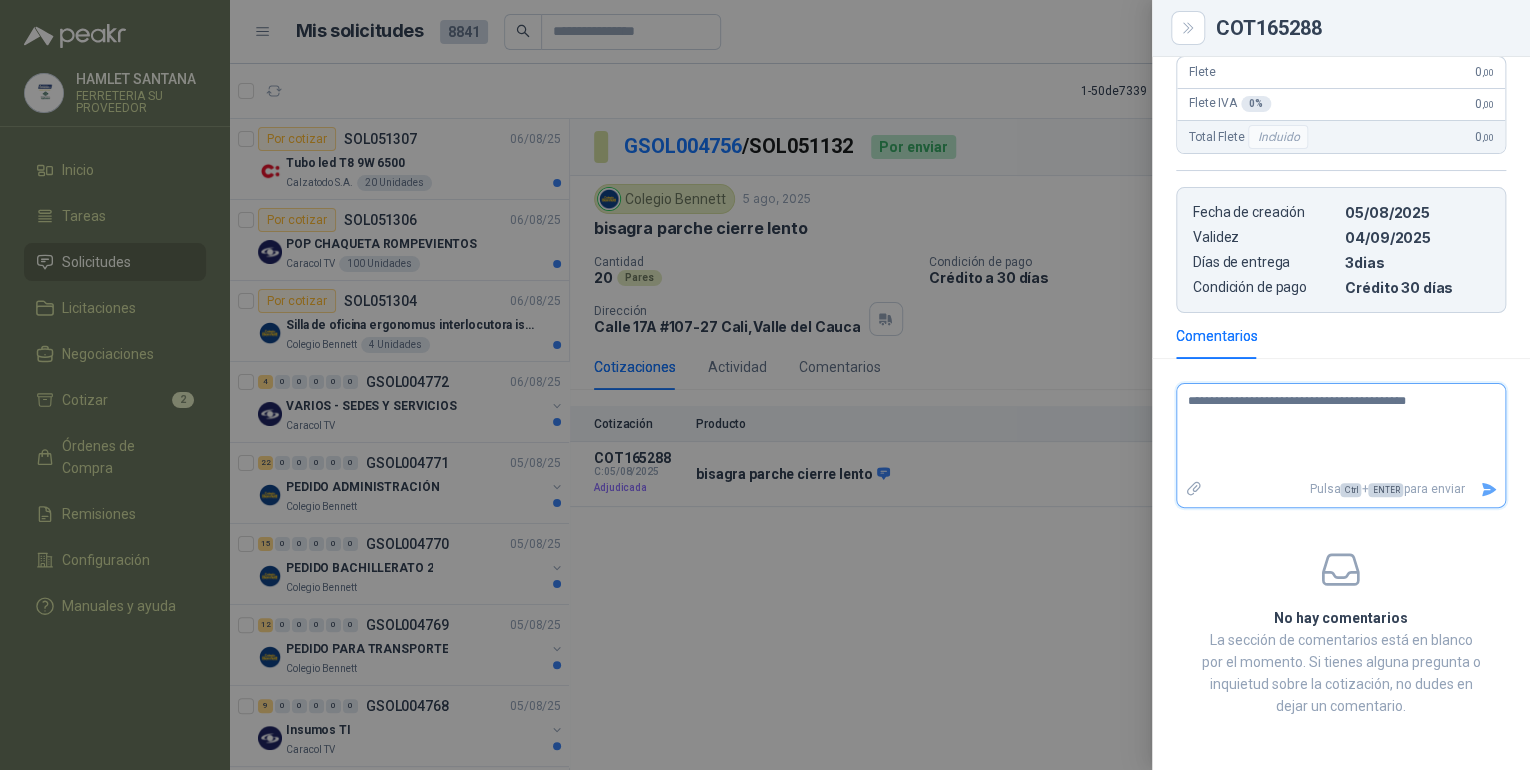 type 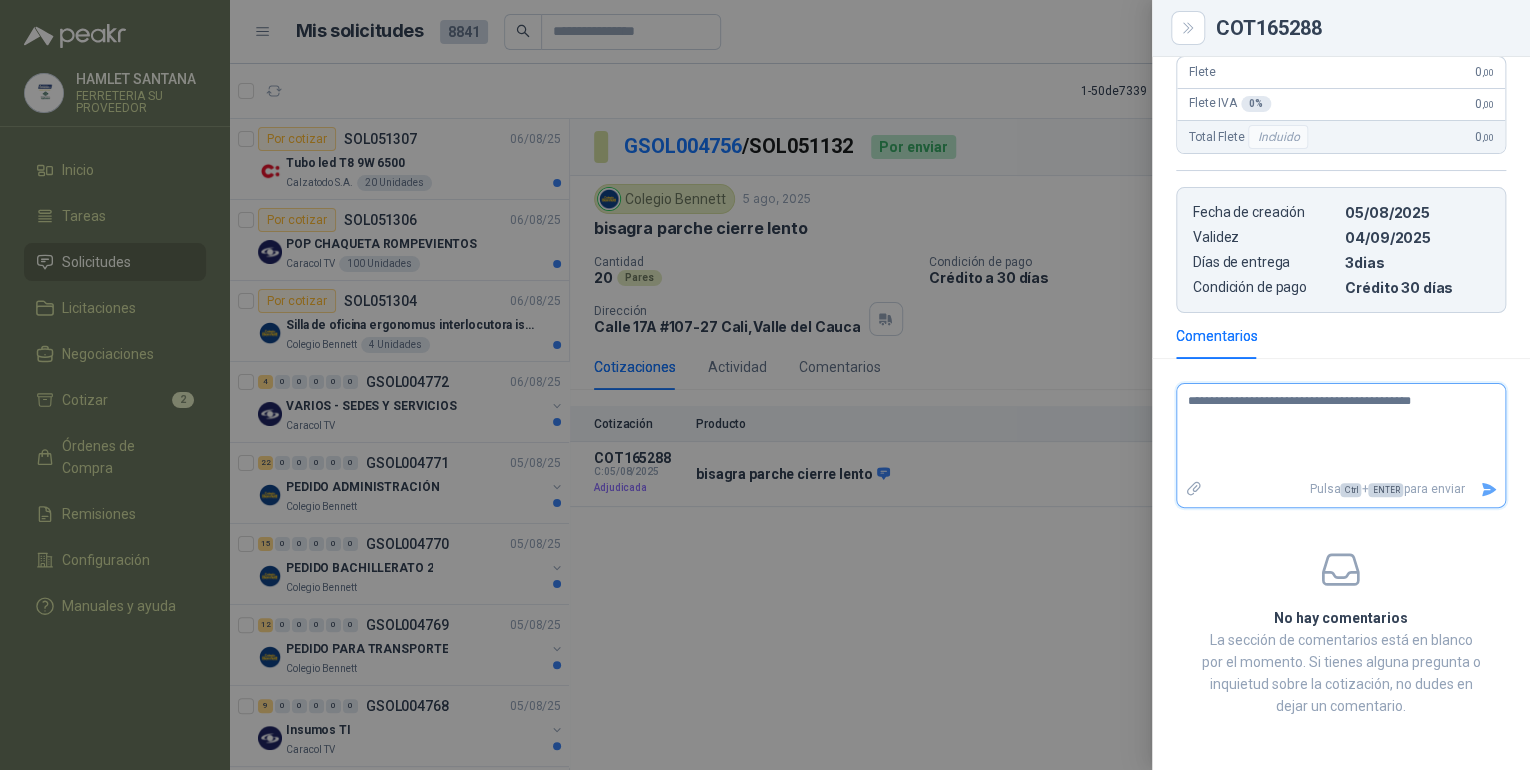 type 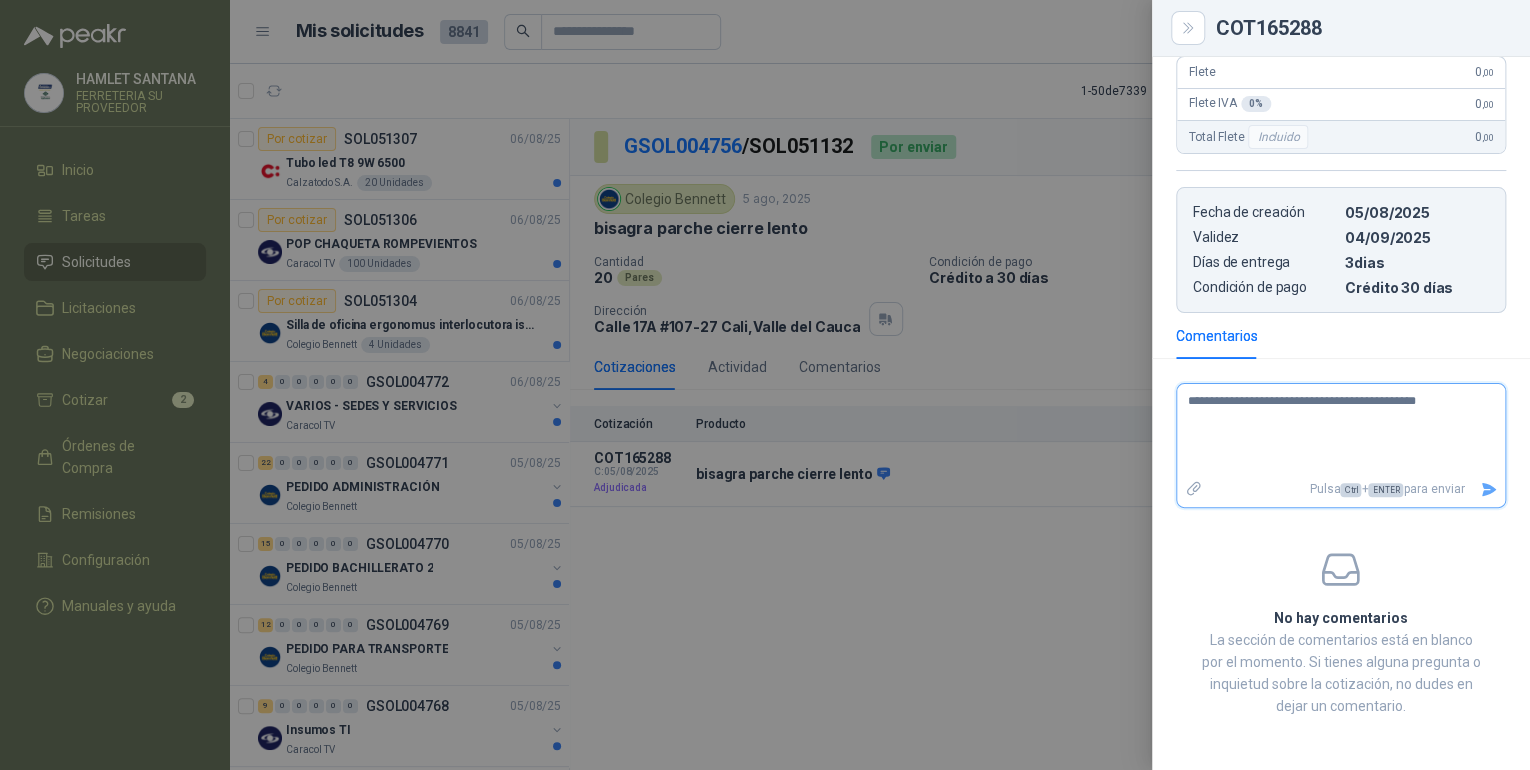 type 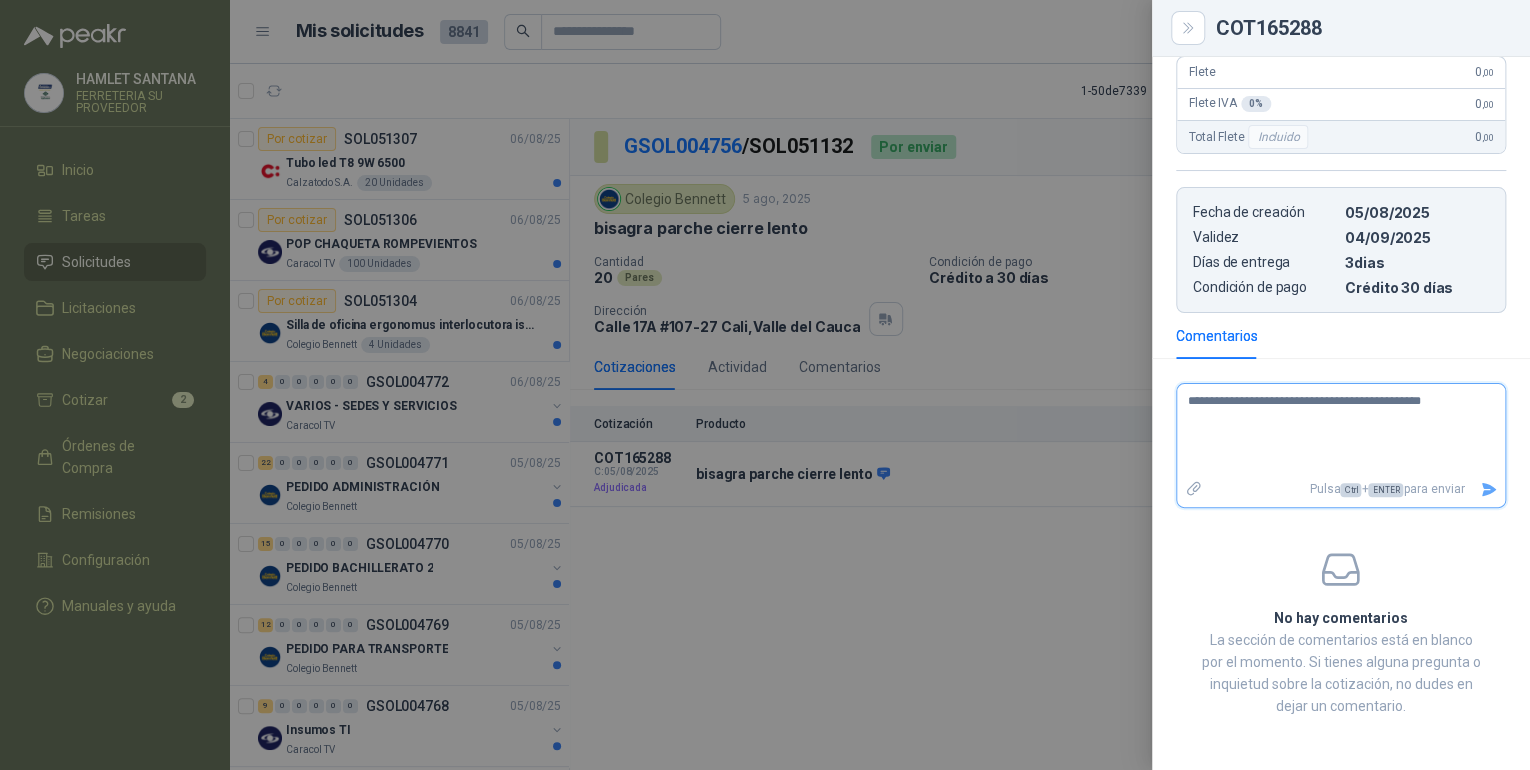 type 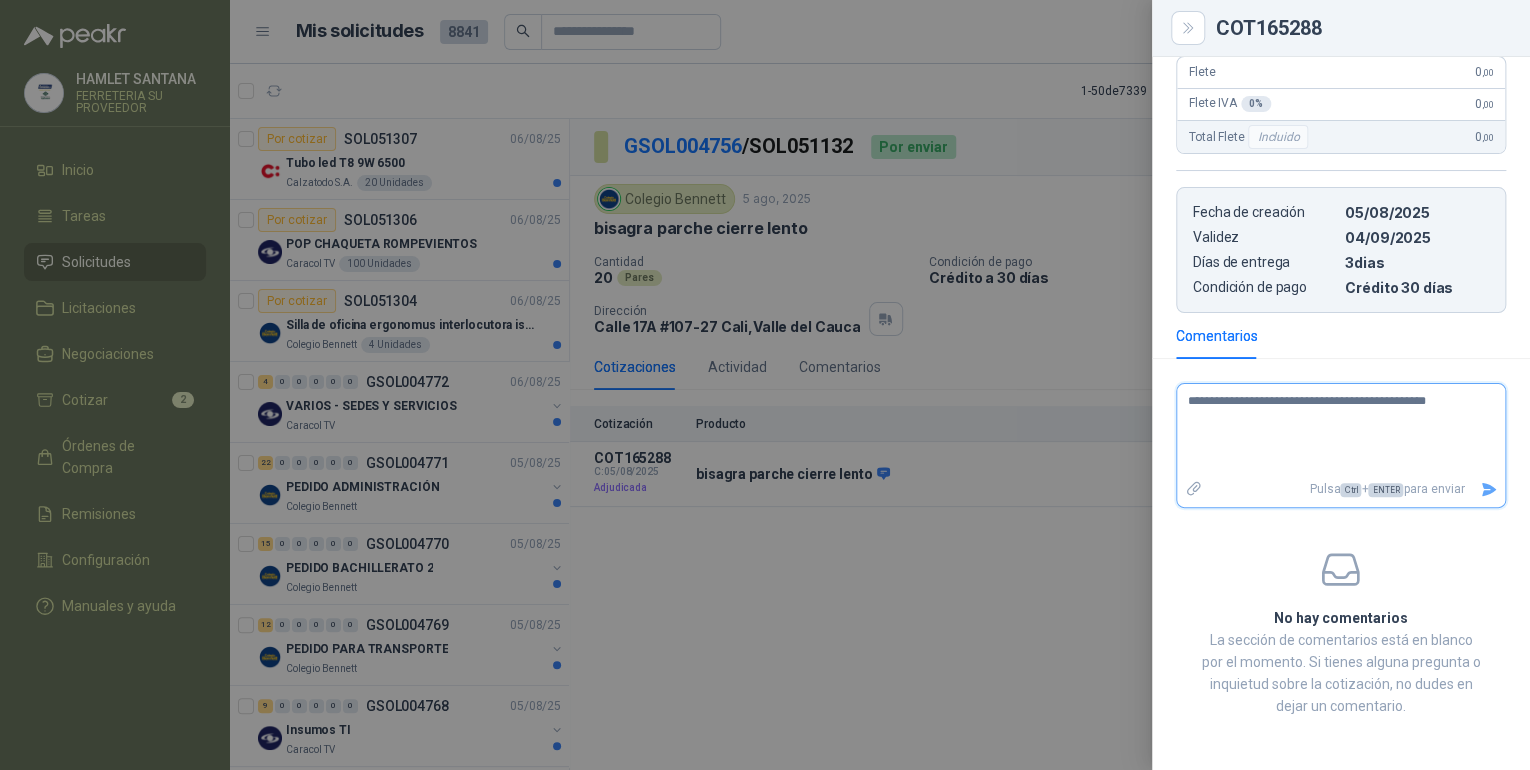 type 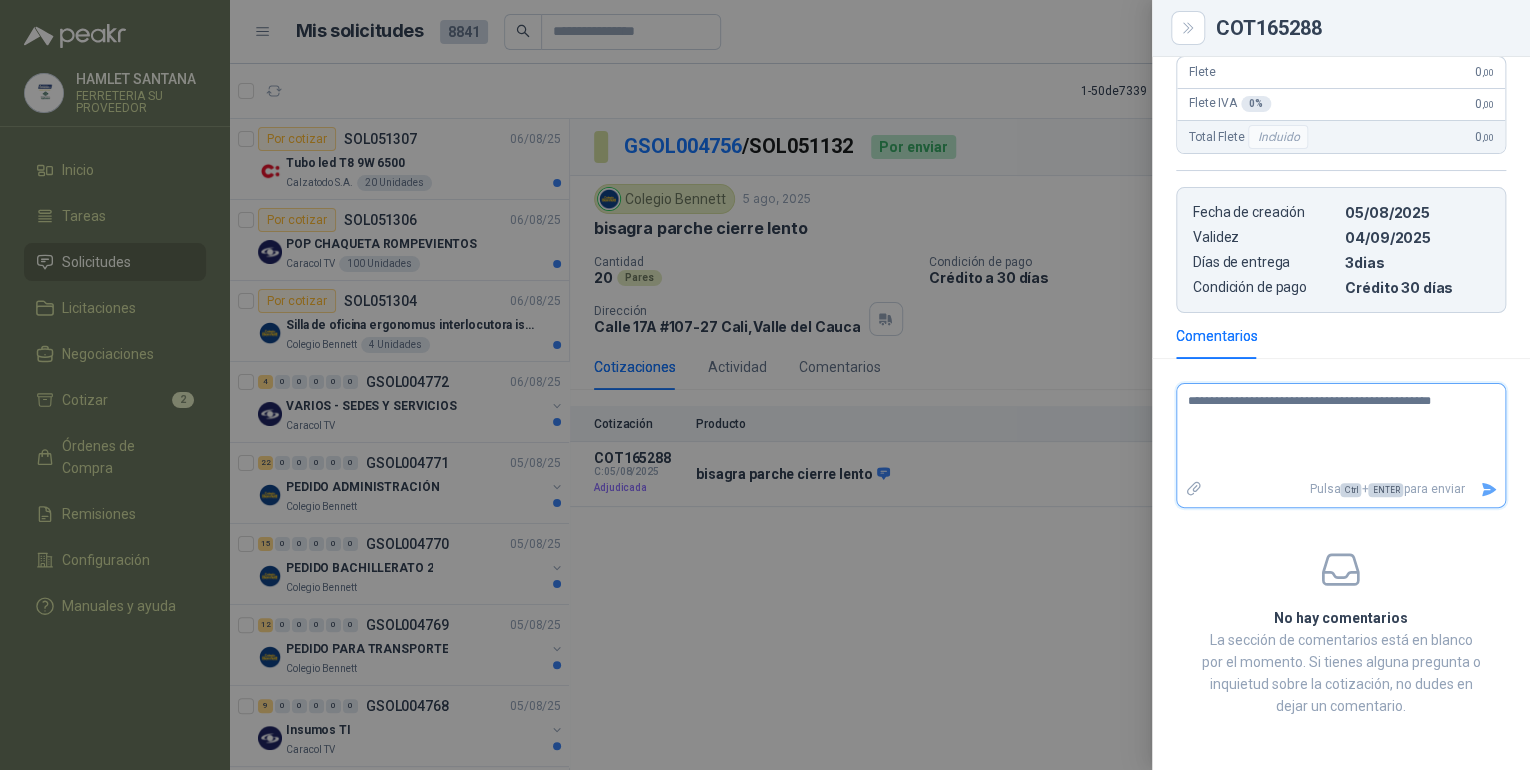 type 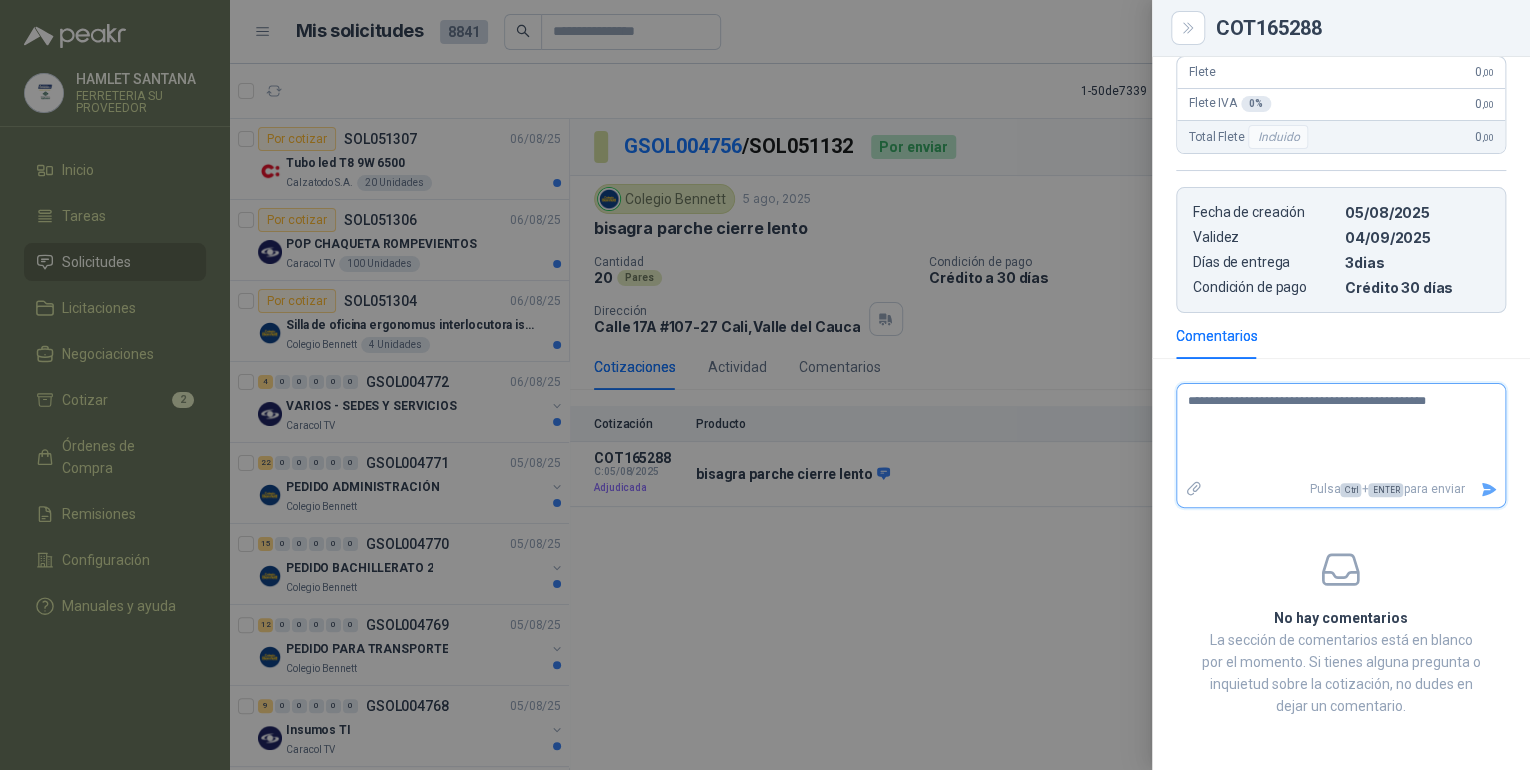type 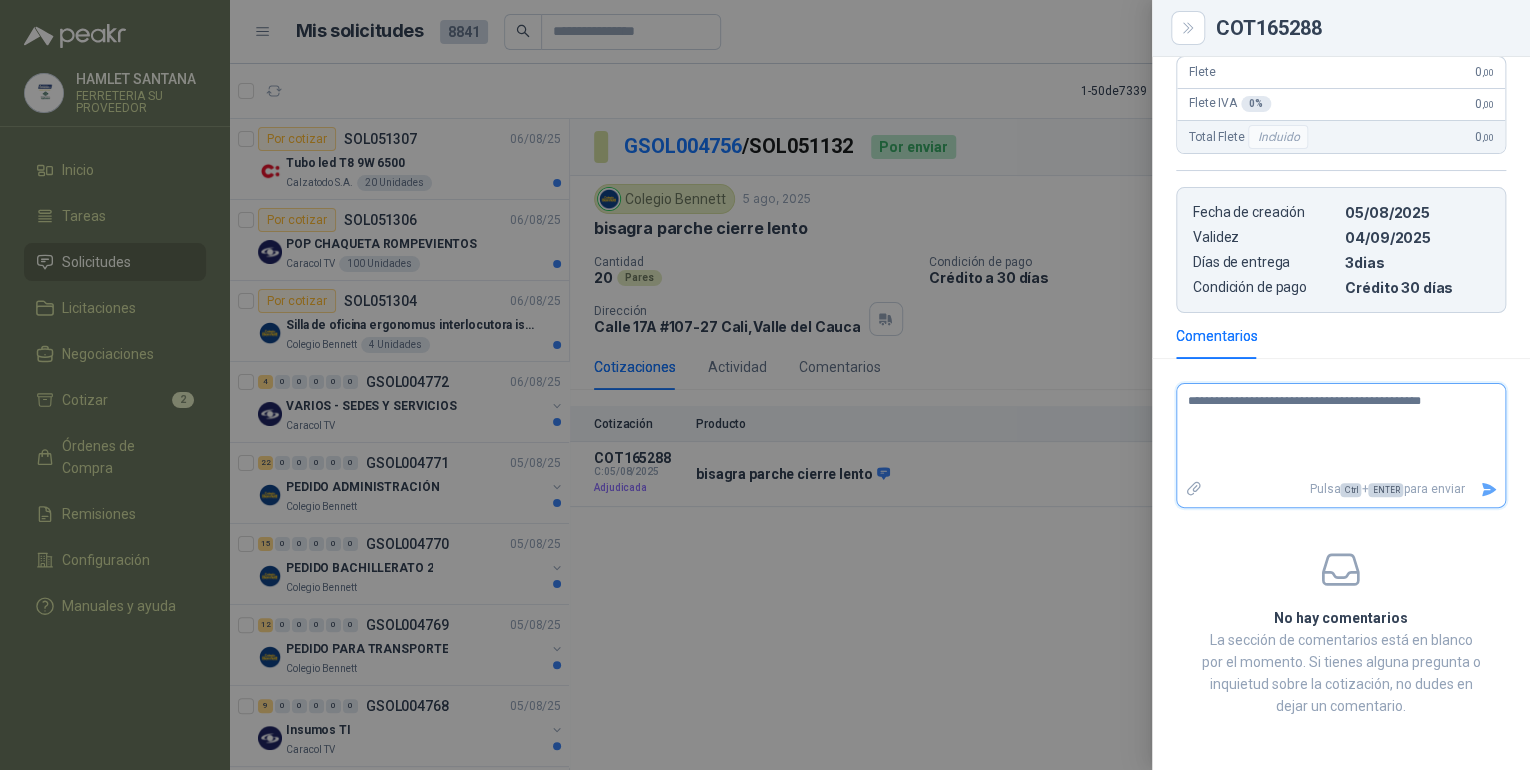 type 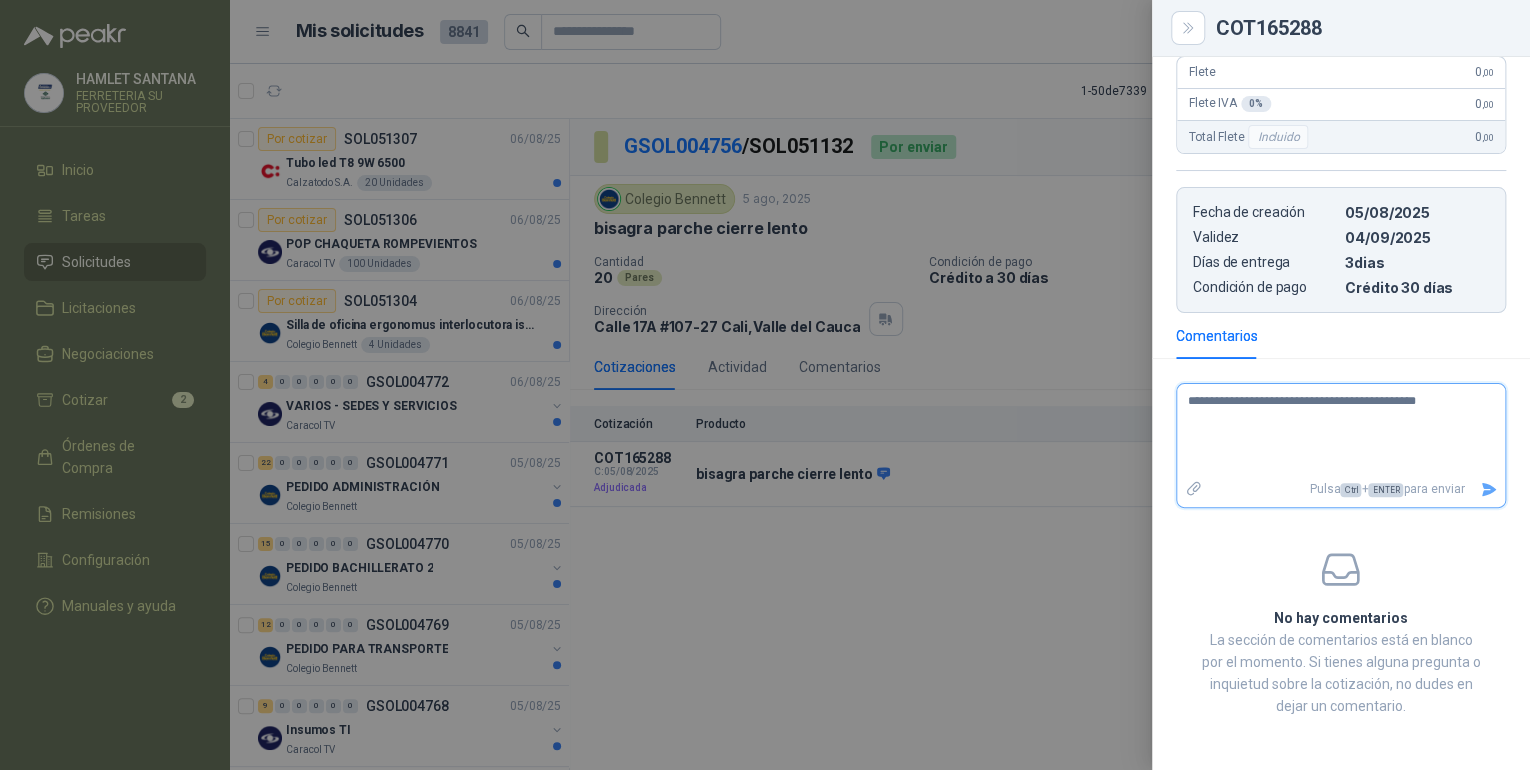 type 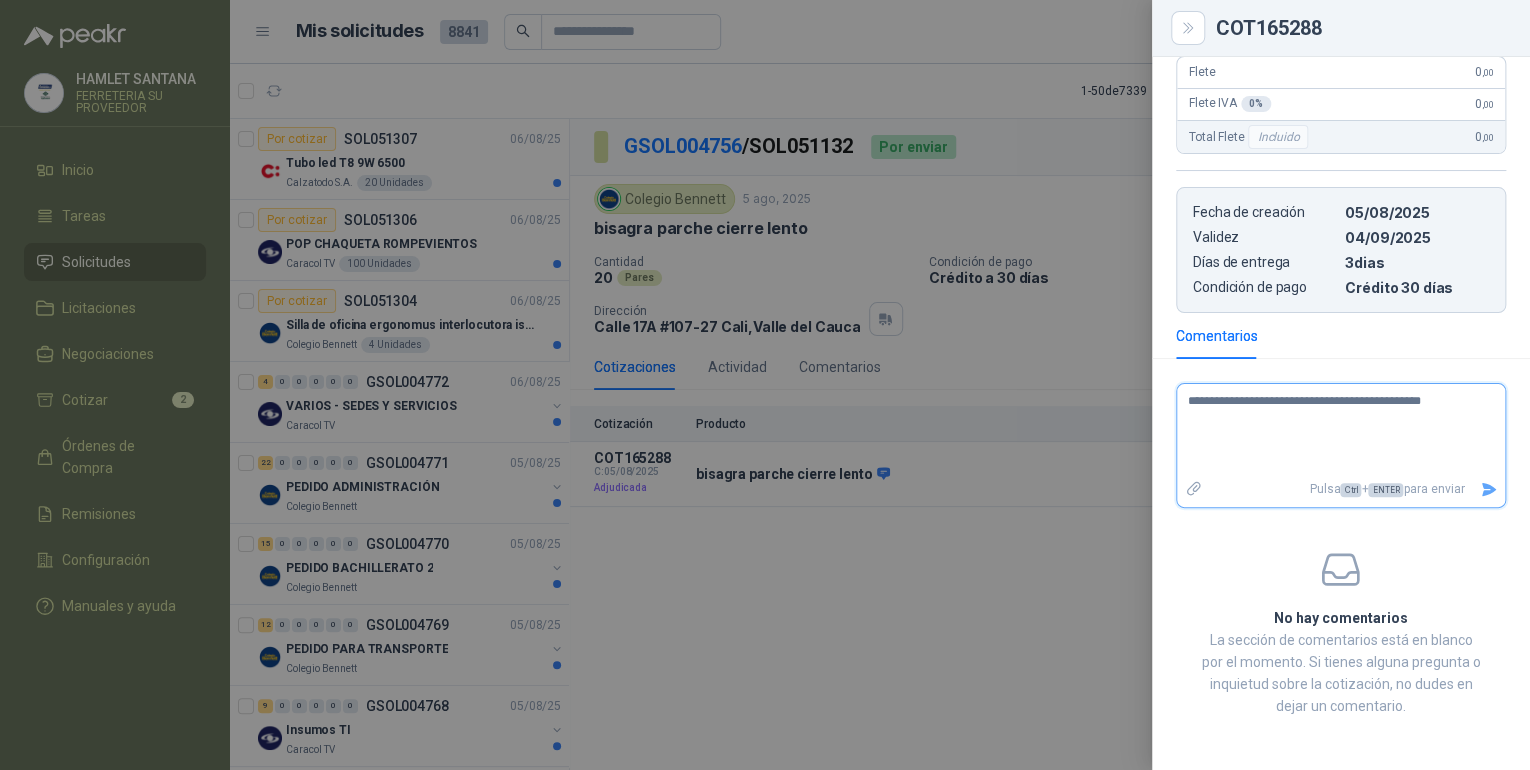 type 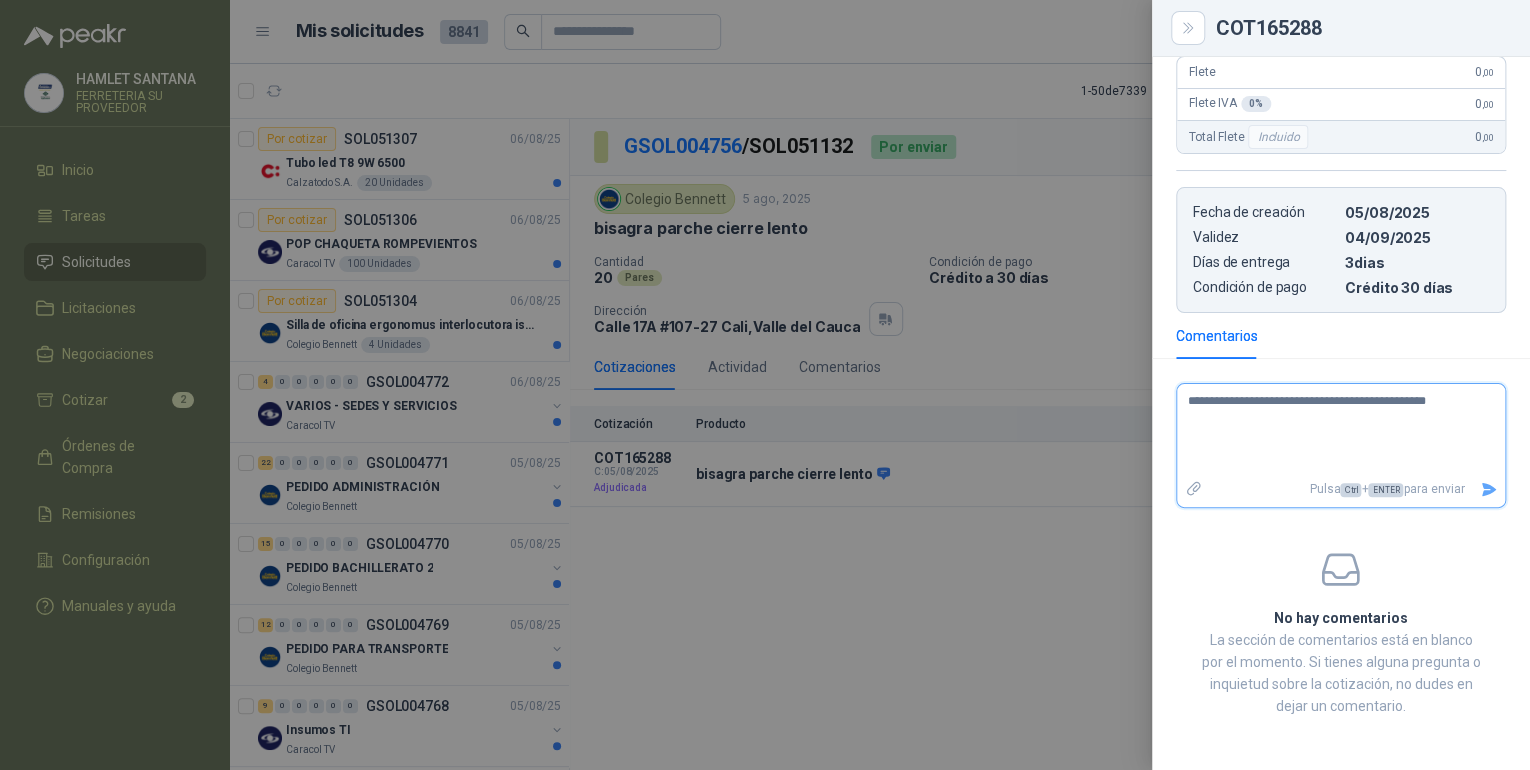 type 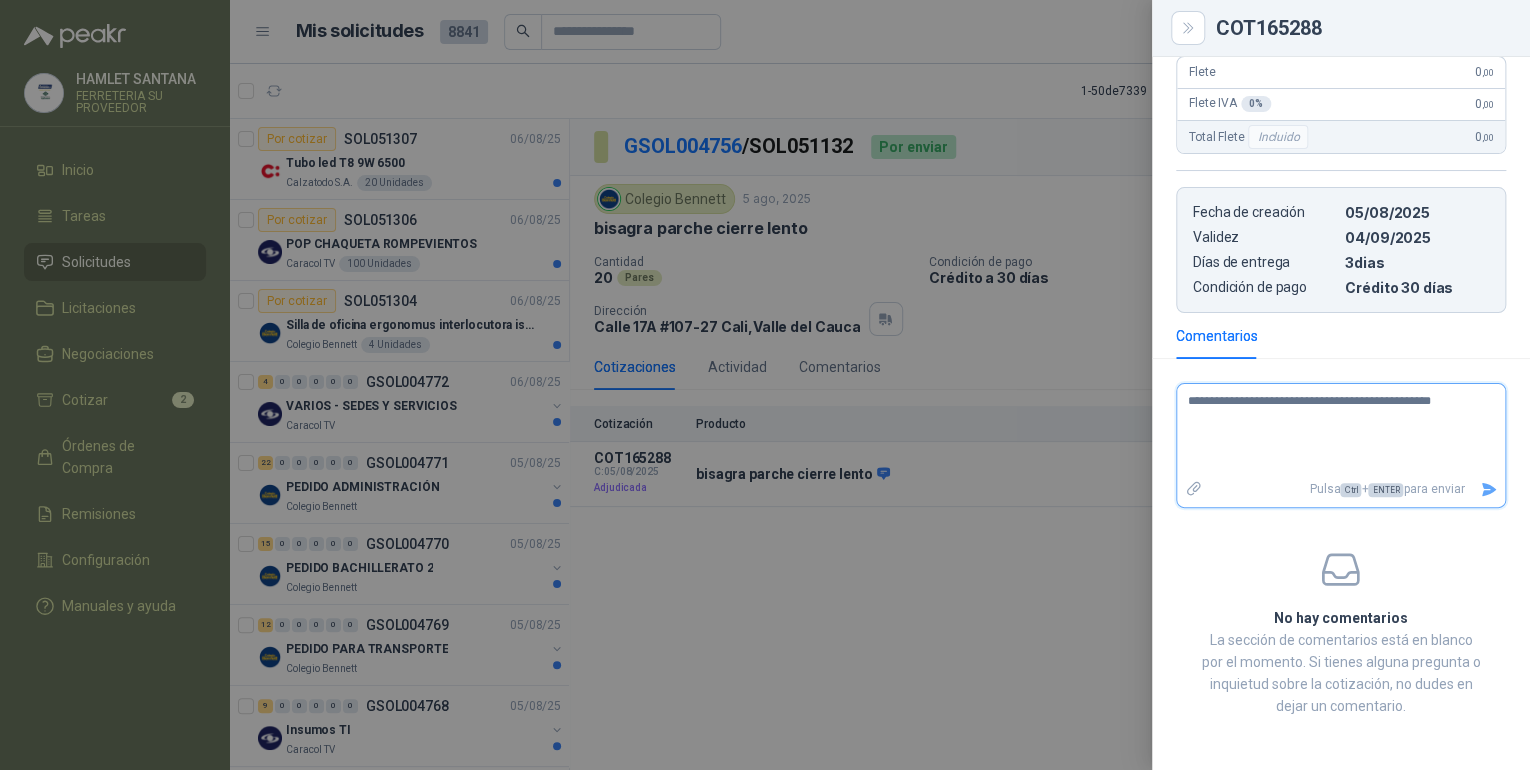 type 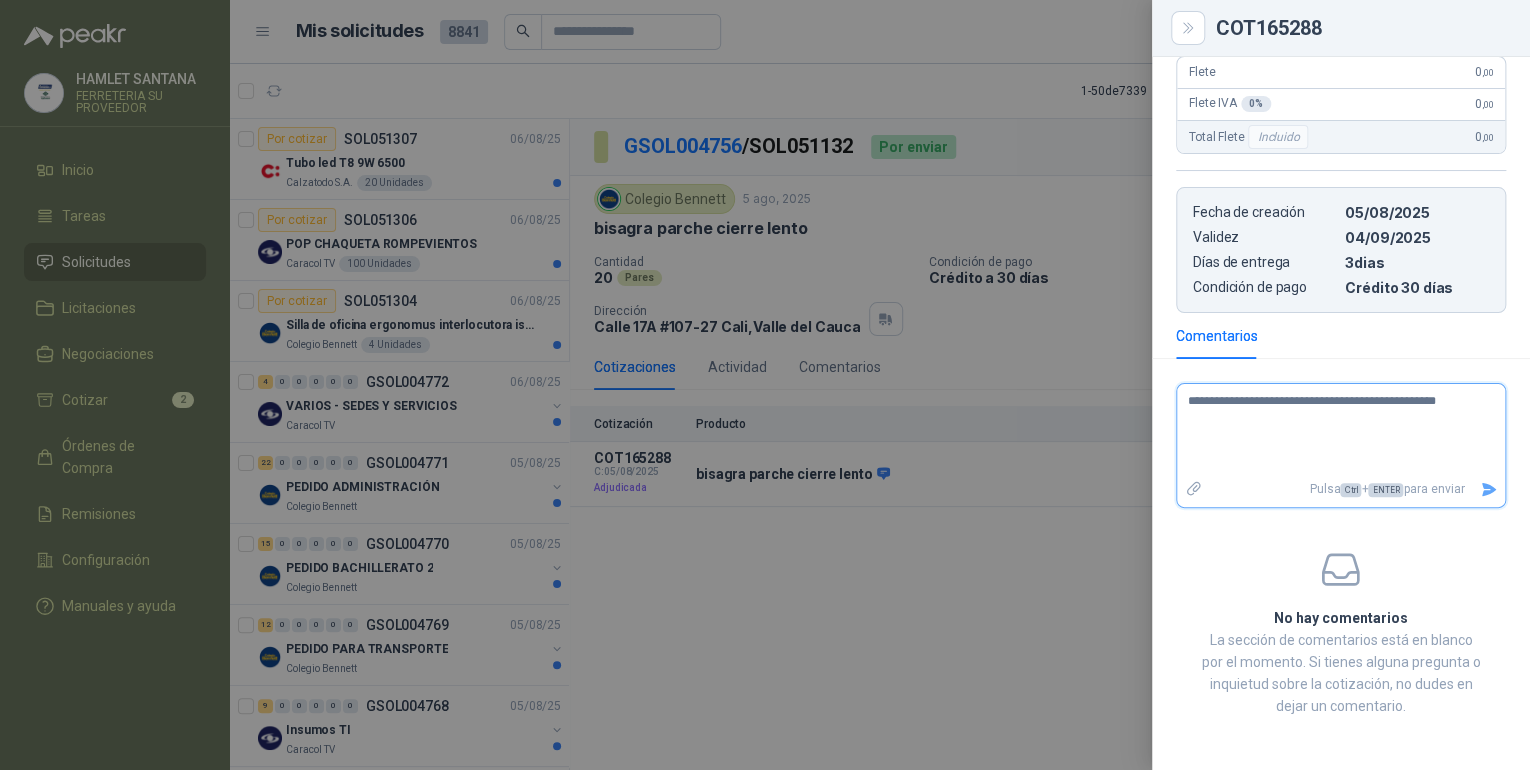 type 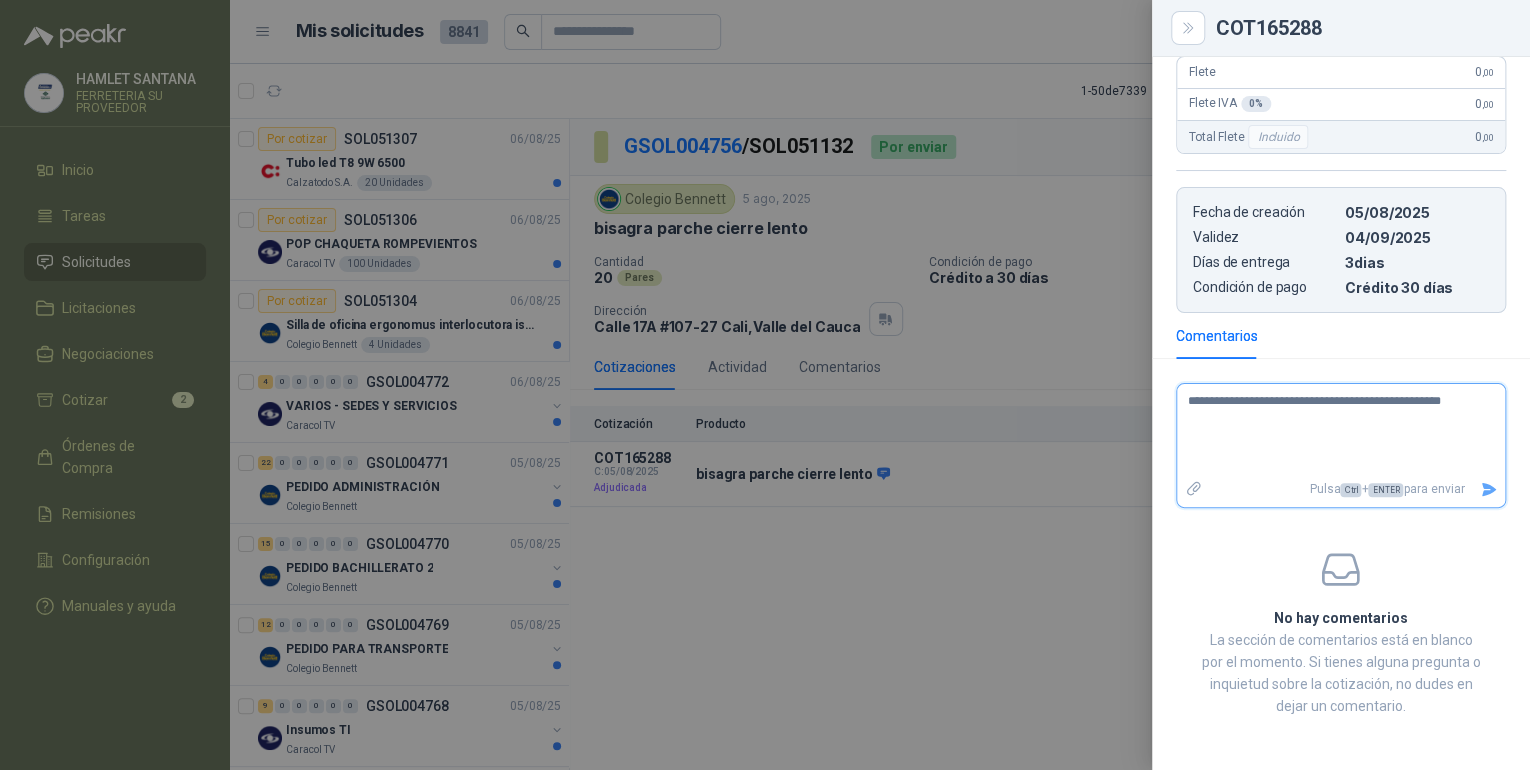 type 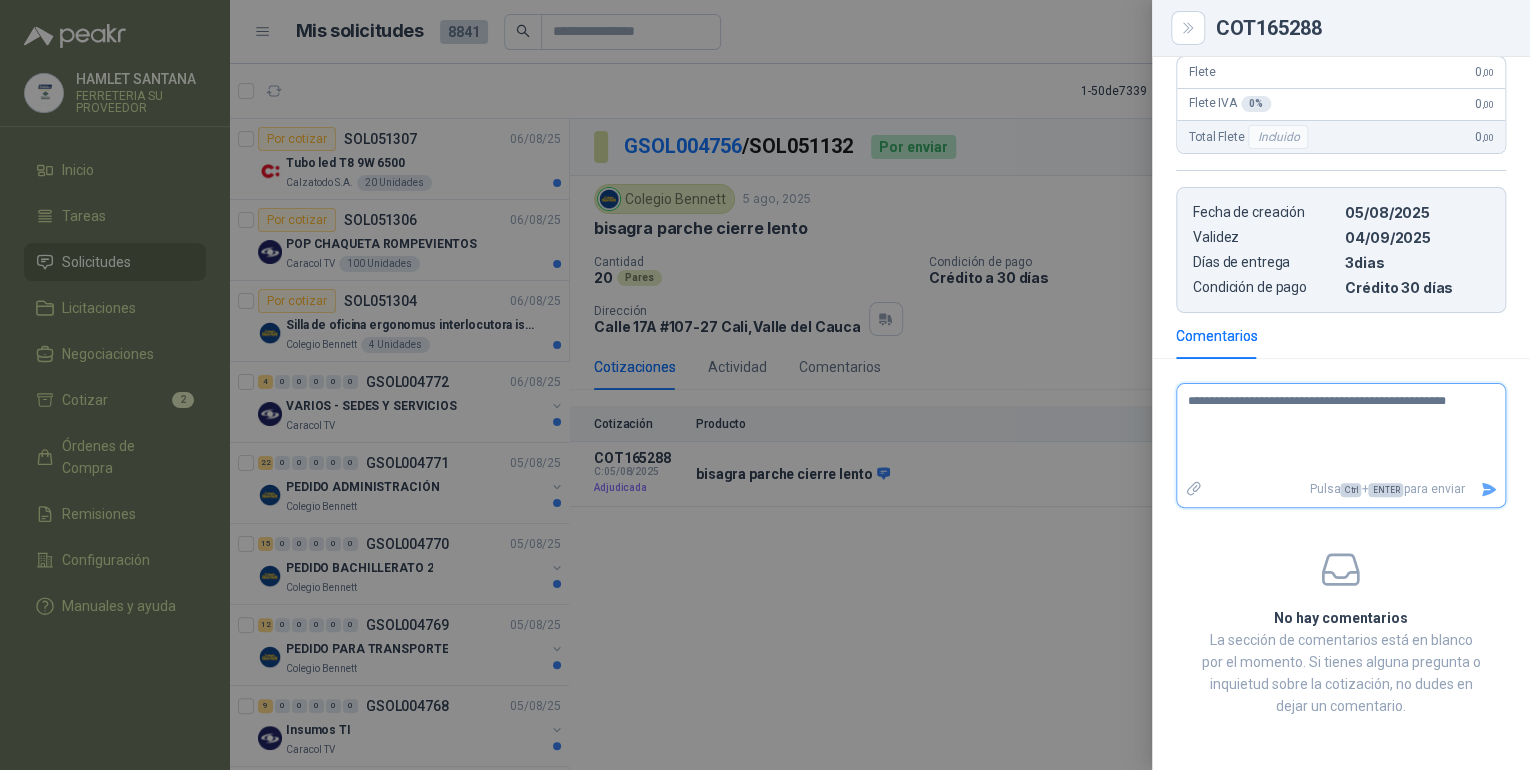 type on "**********" 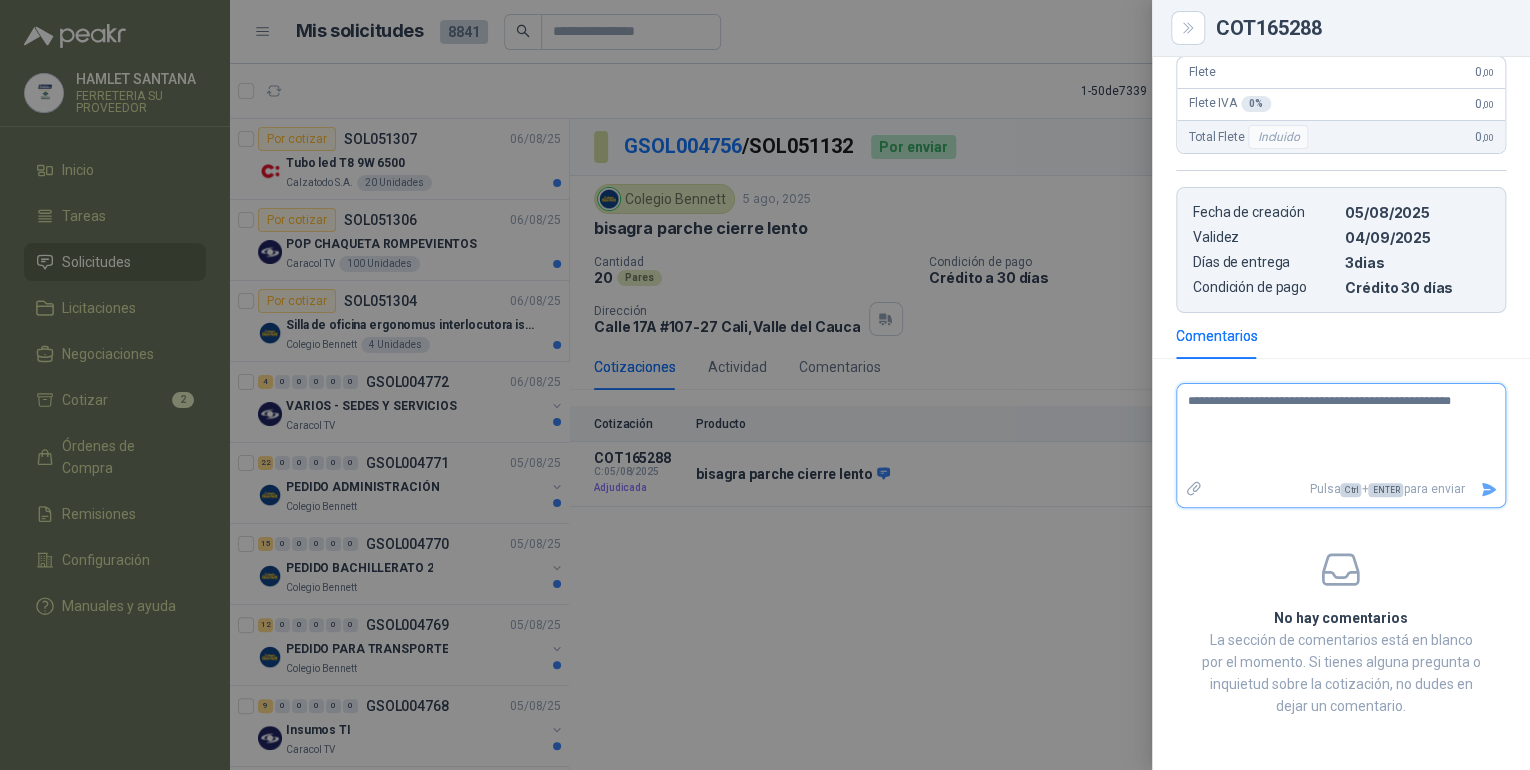 type 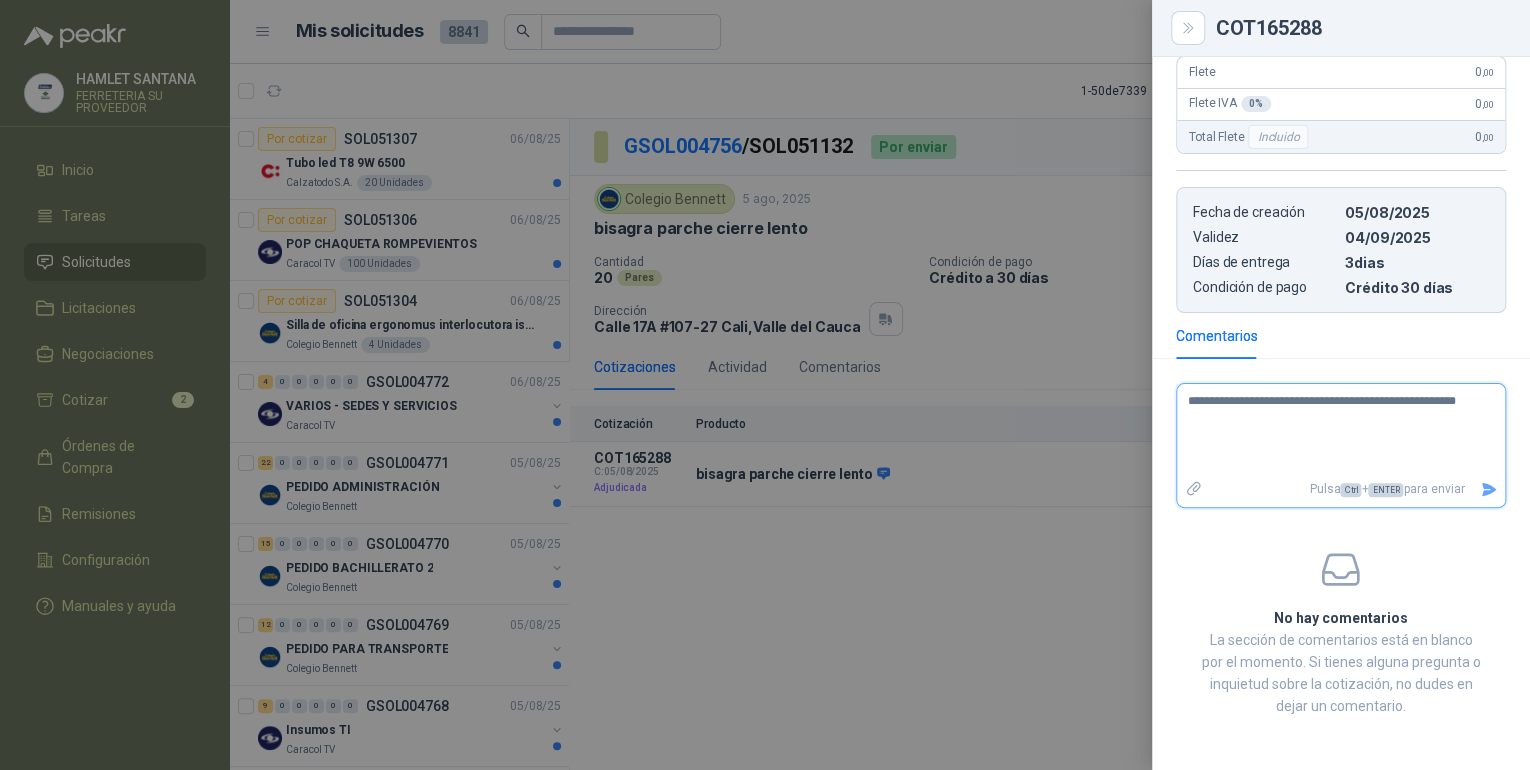 type 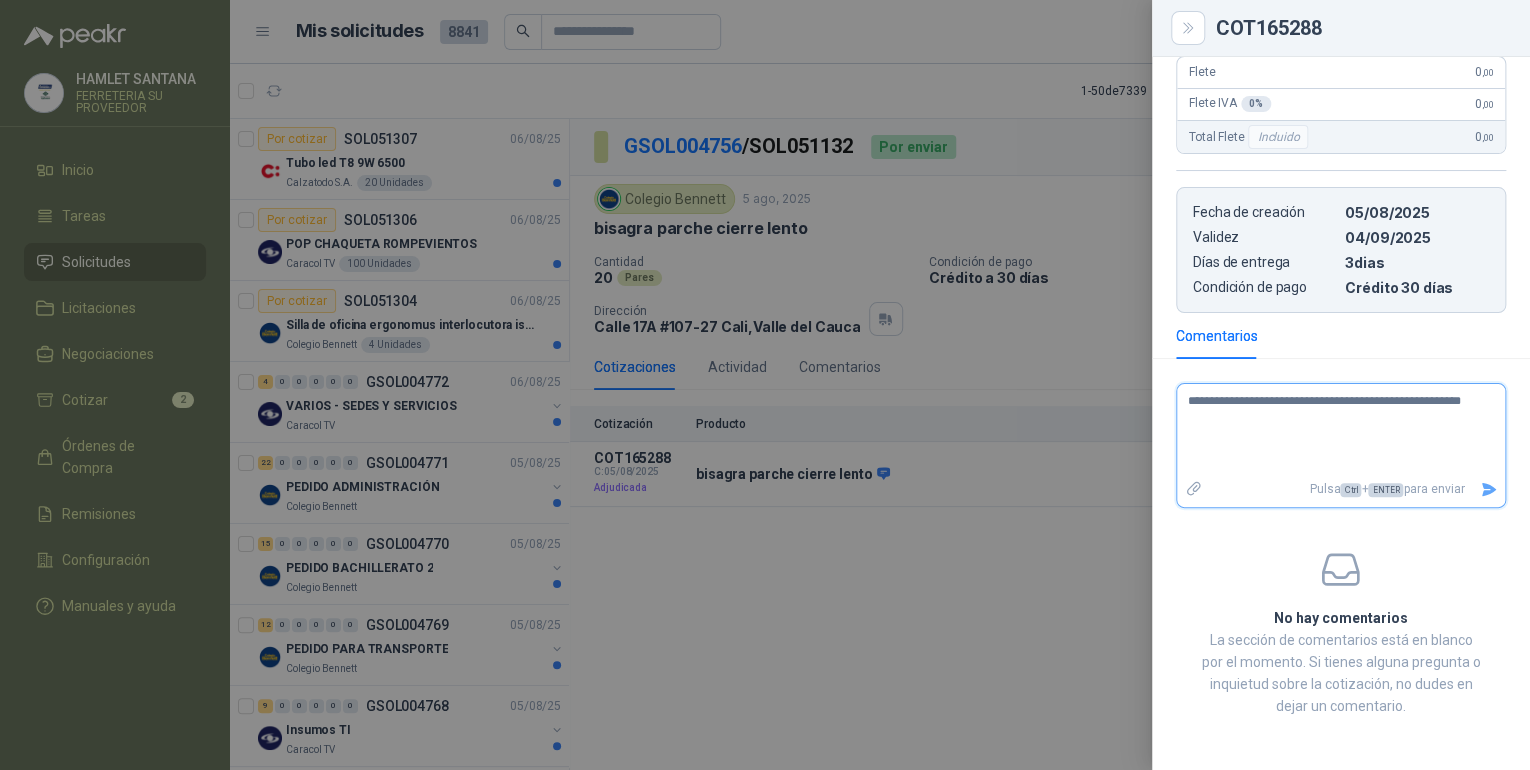 type 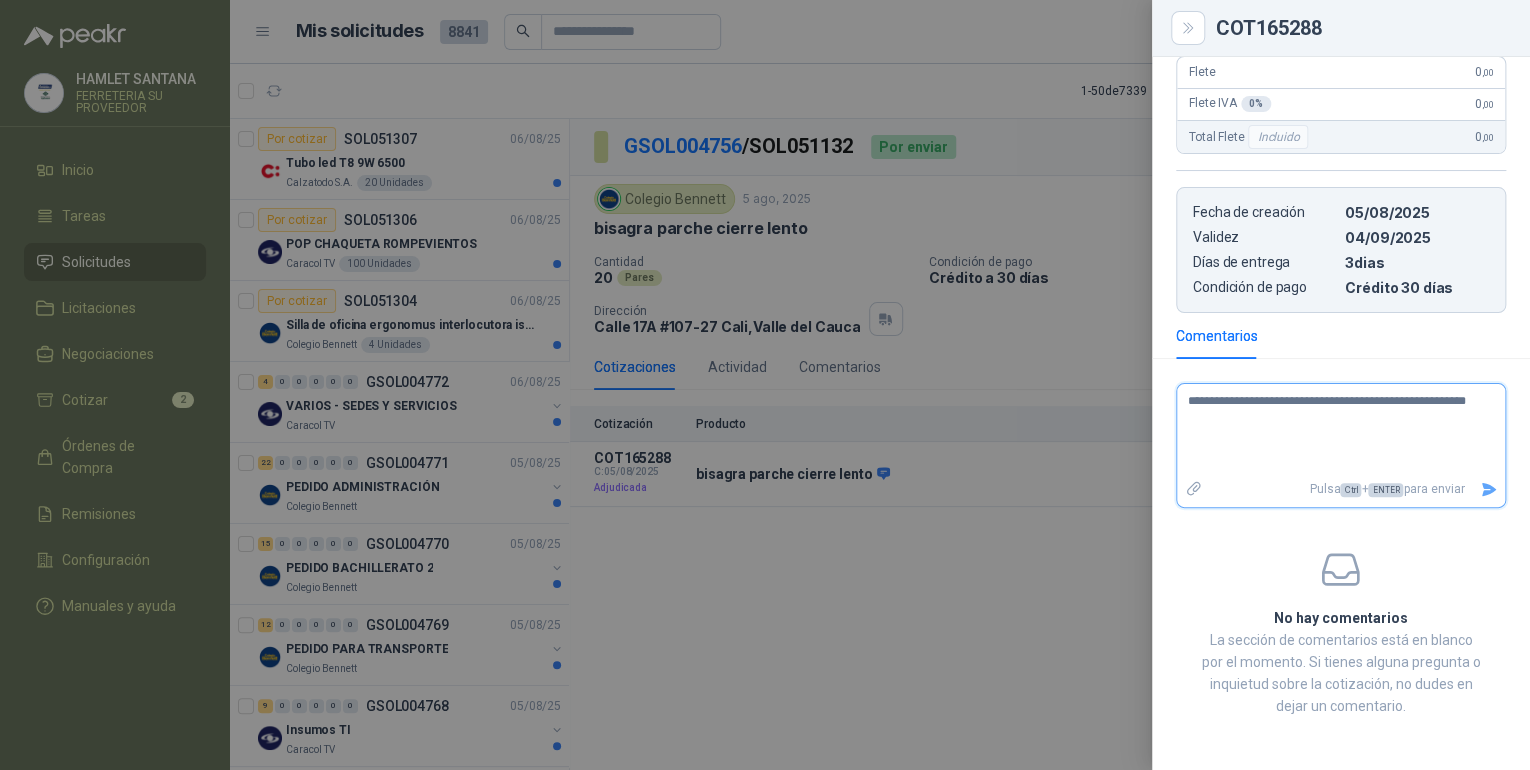 type 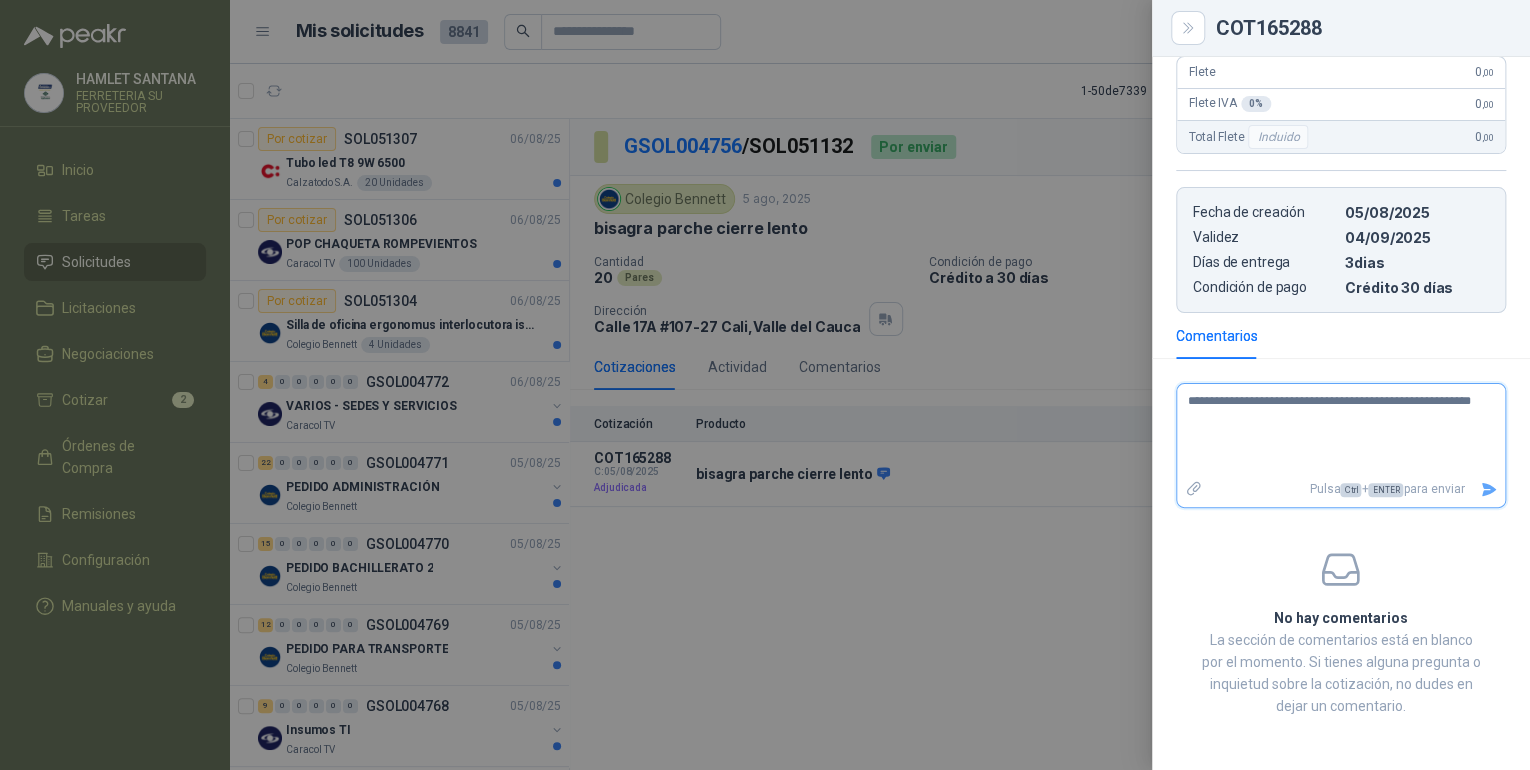 type 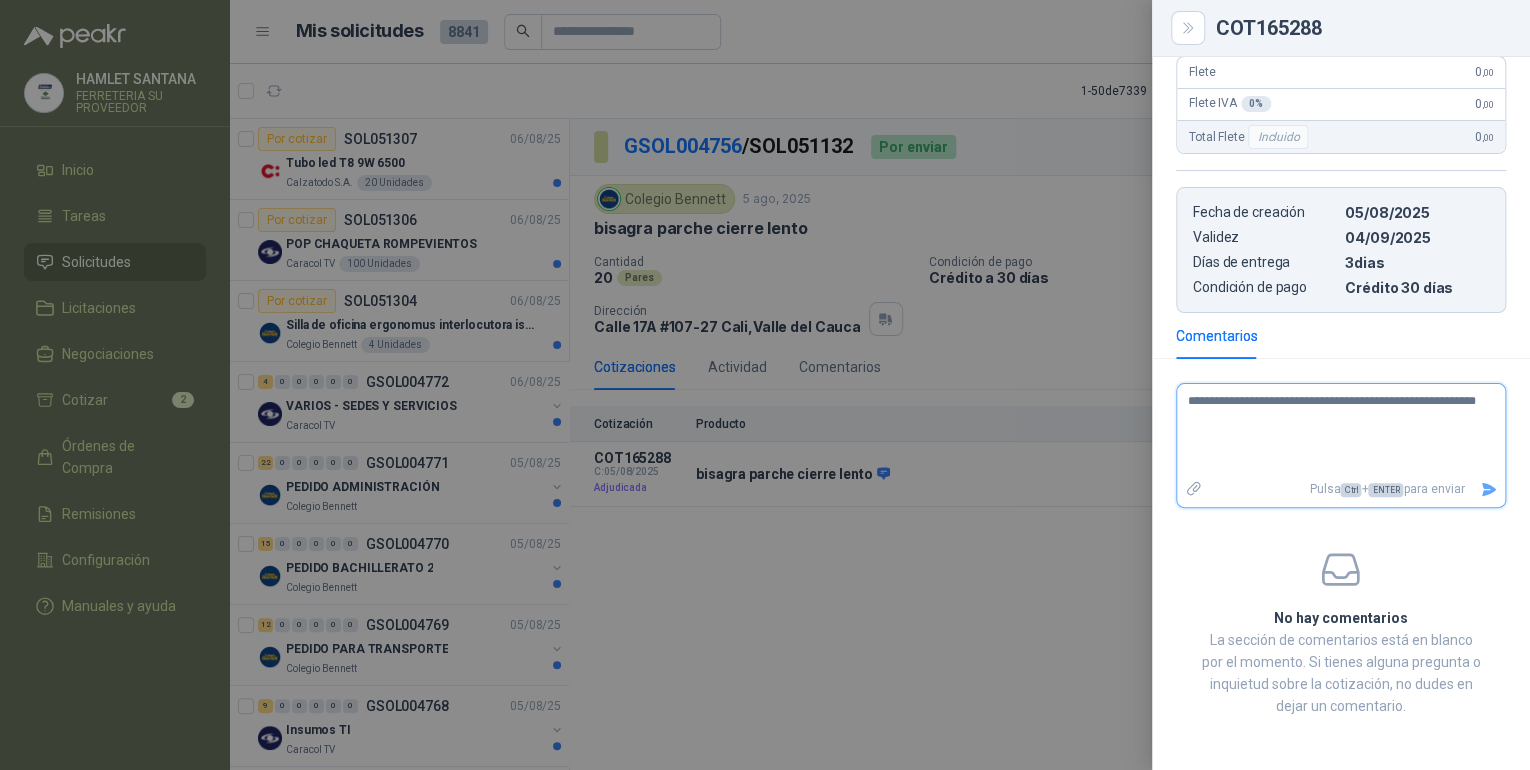 type 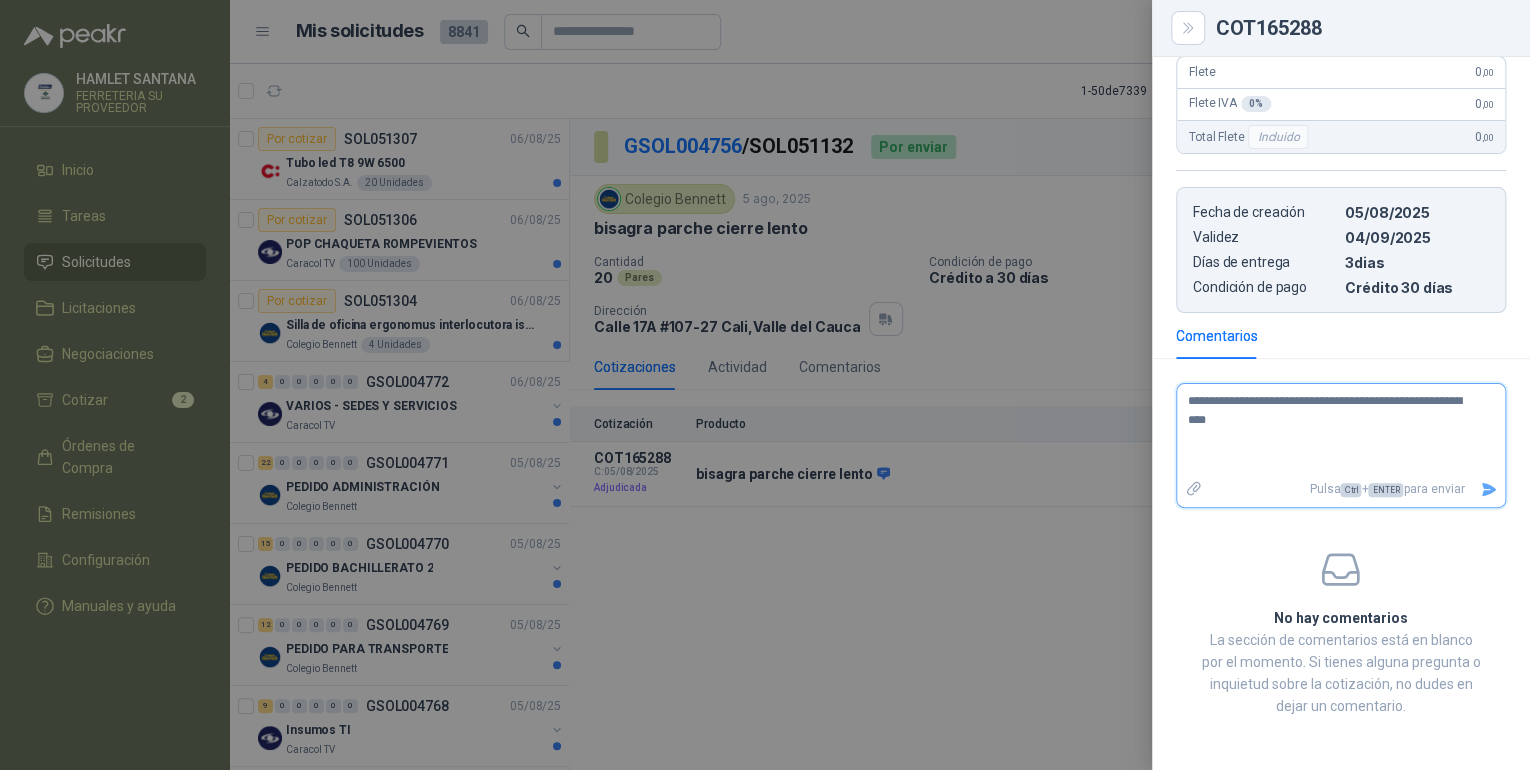 type 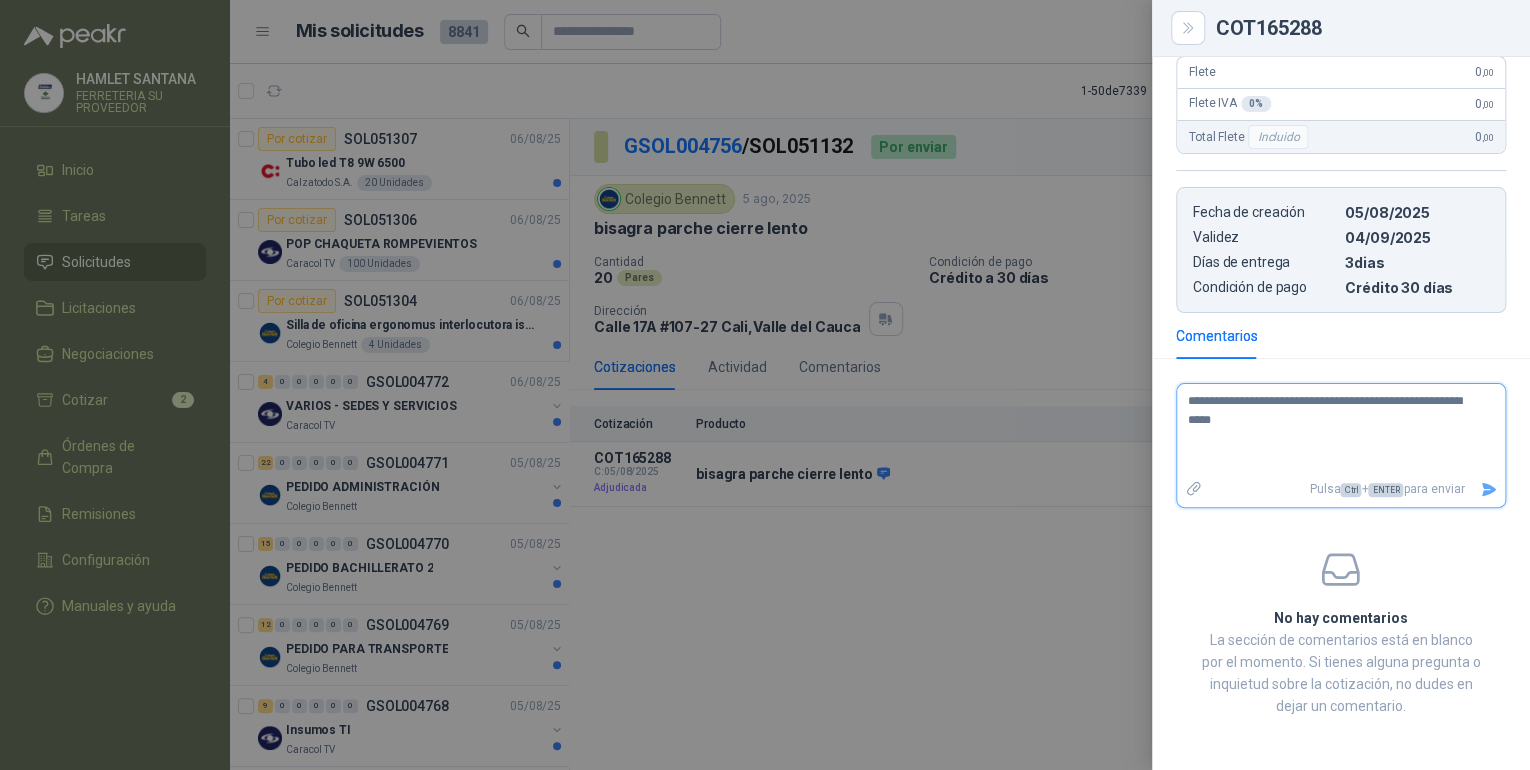 type 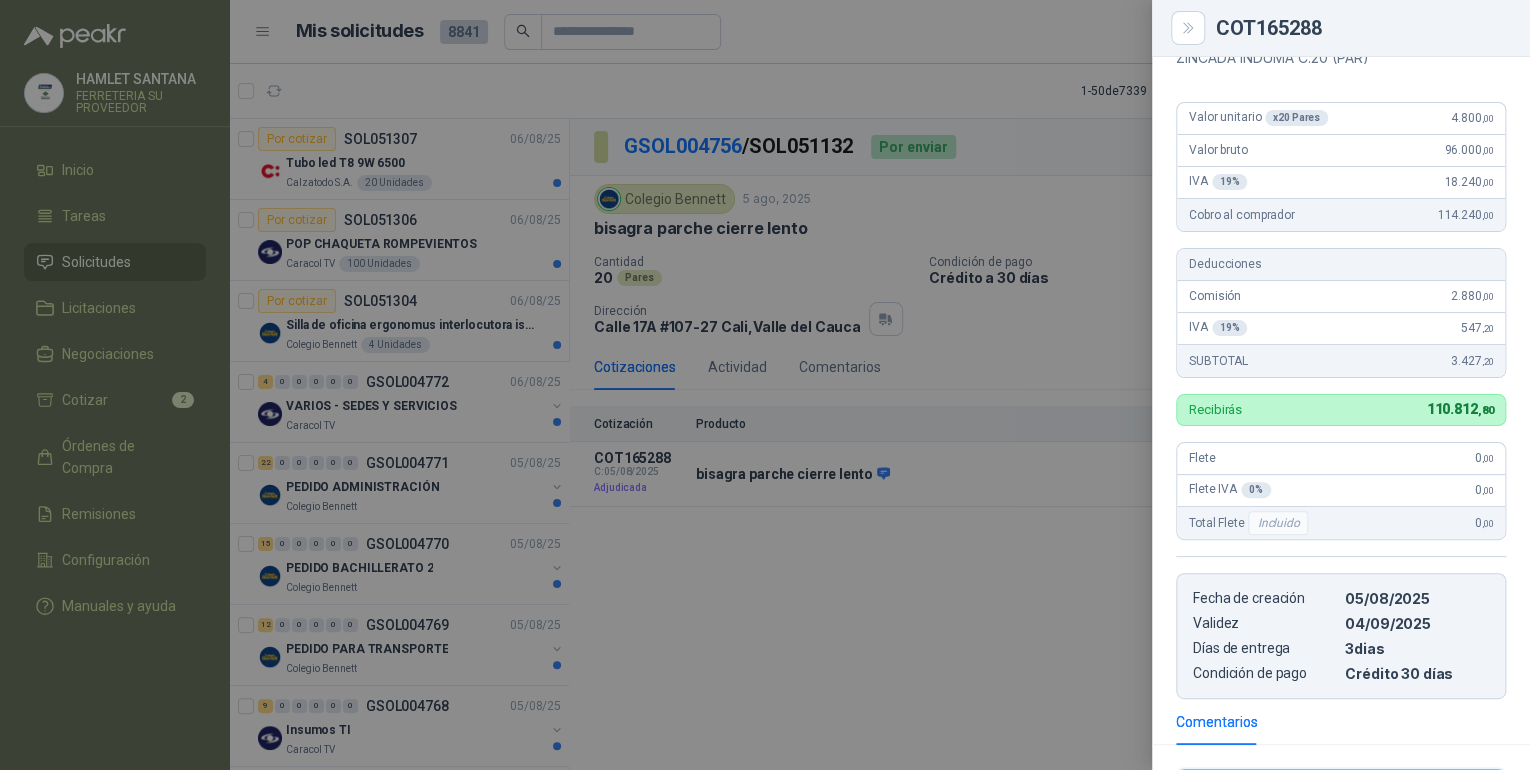 scroll, scrollTop: 605, scrollLeft: 0, axis: vertical 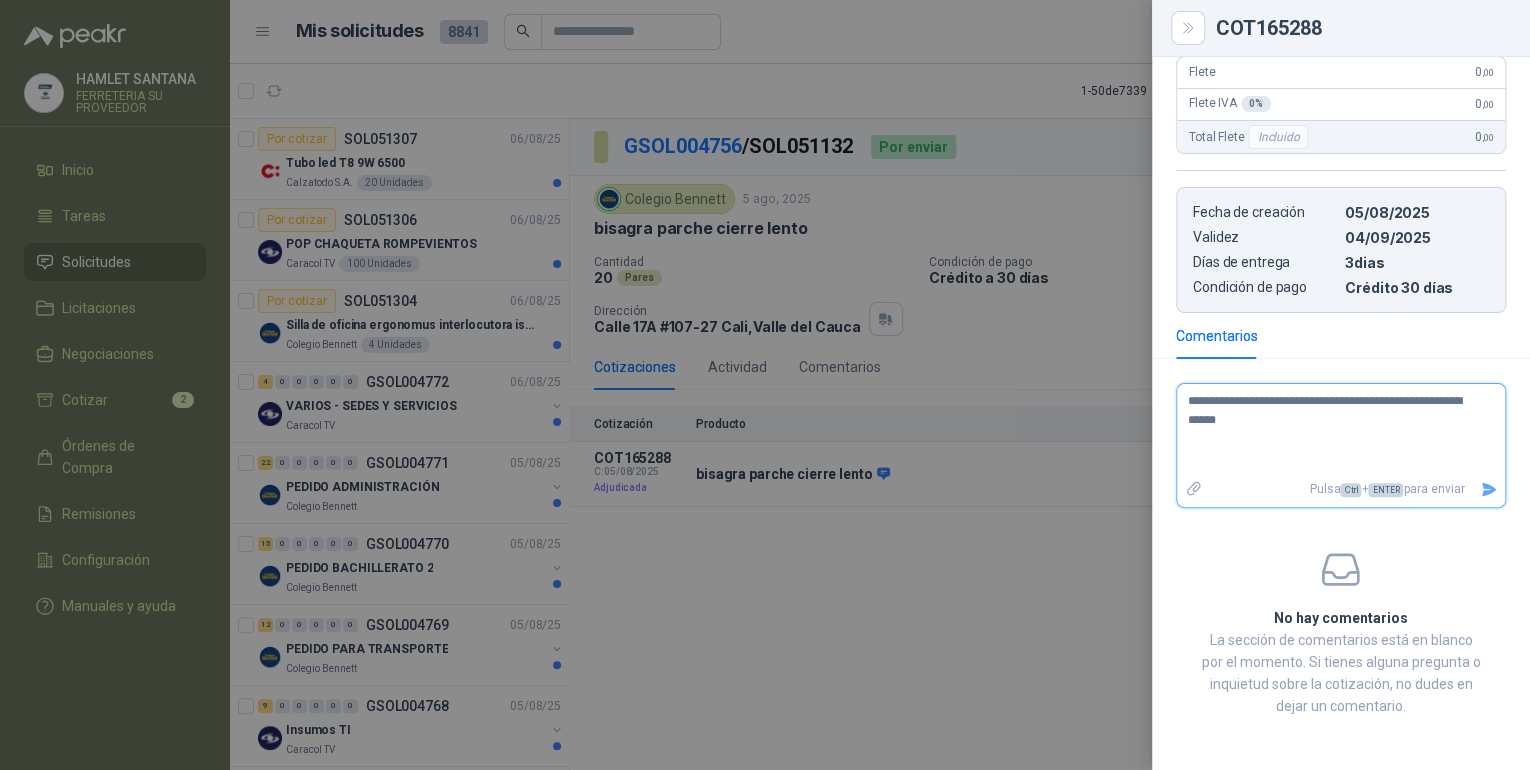 type 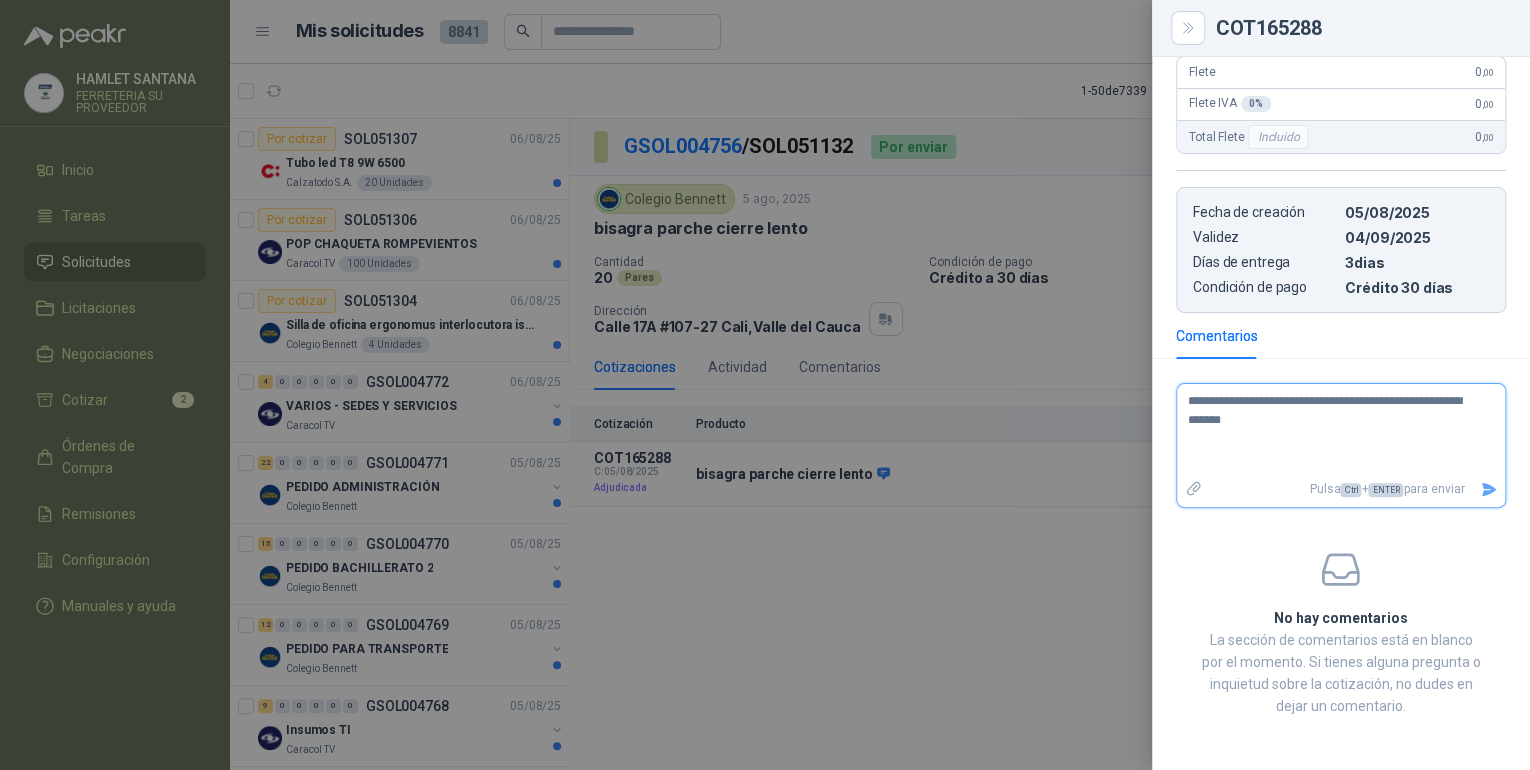 type 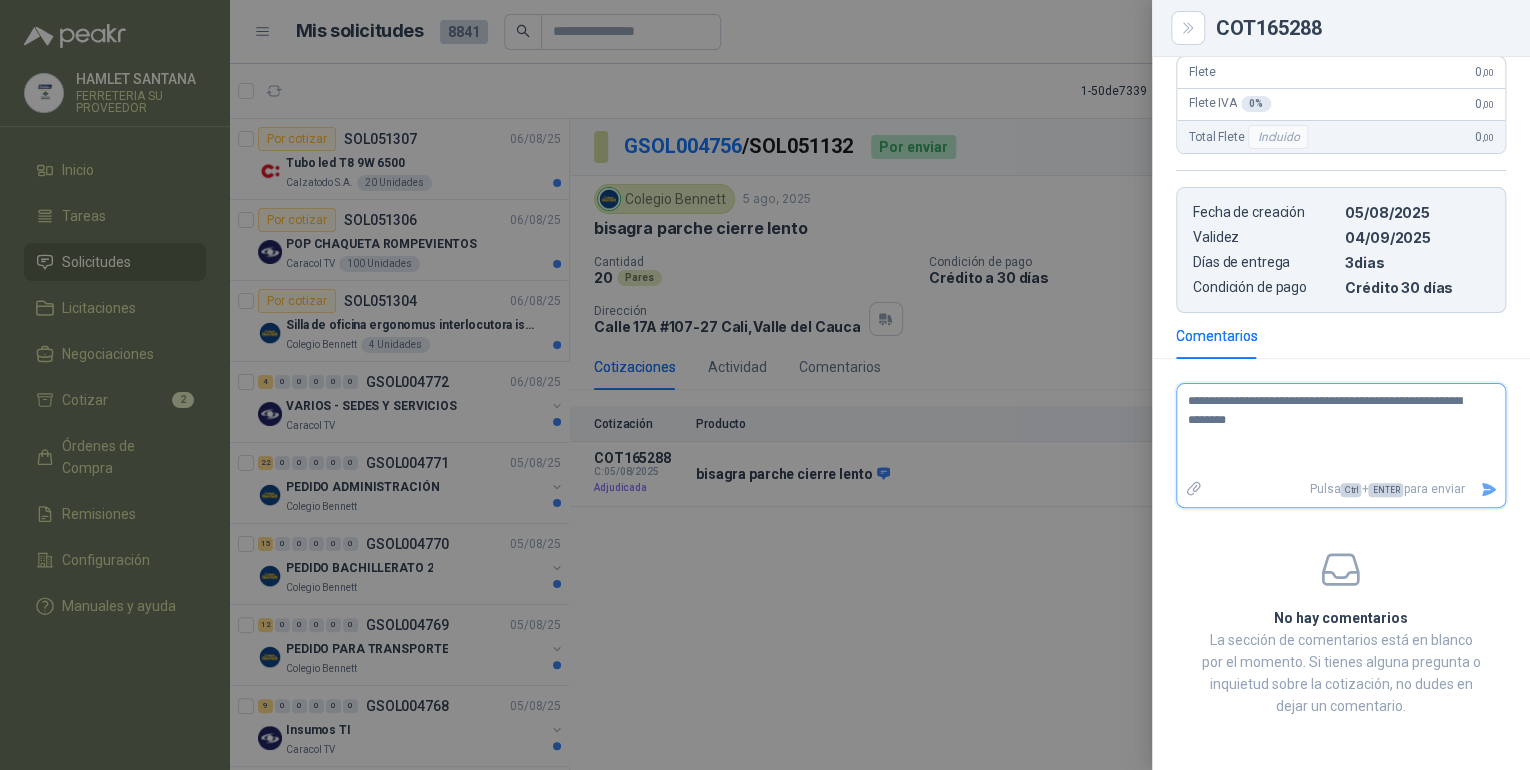 type 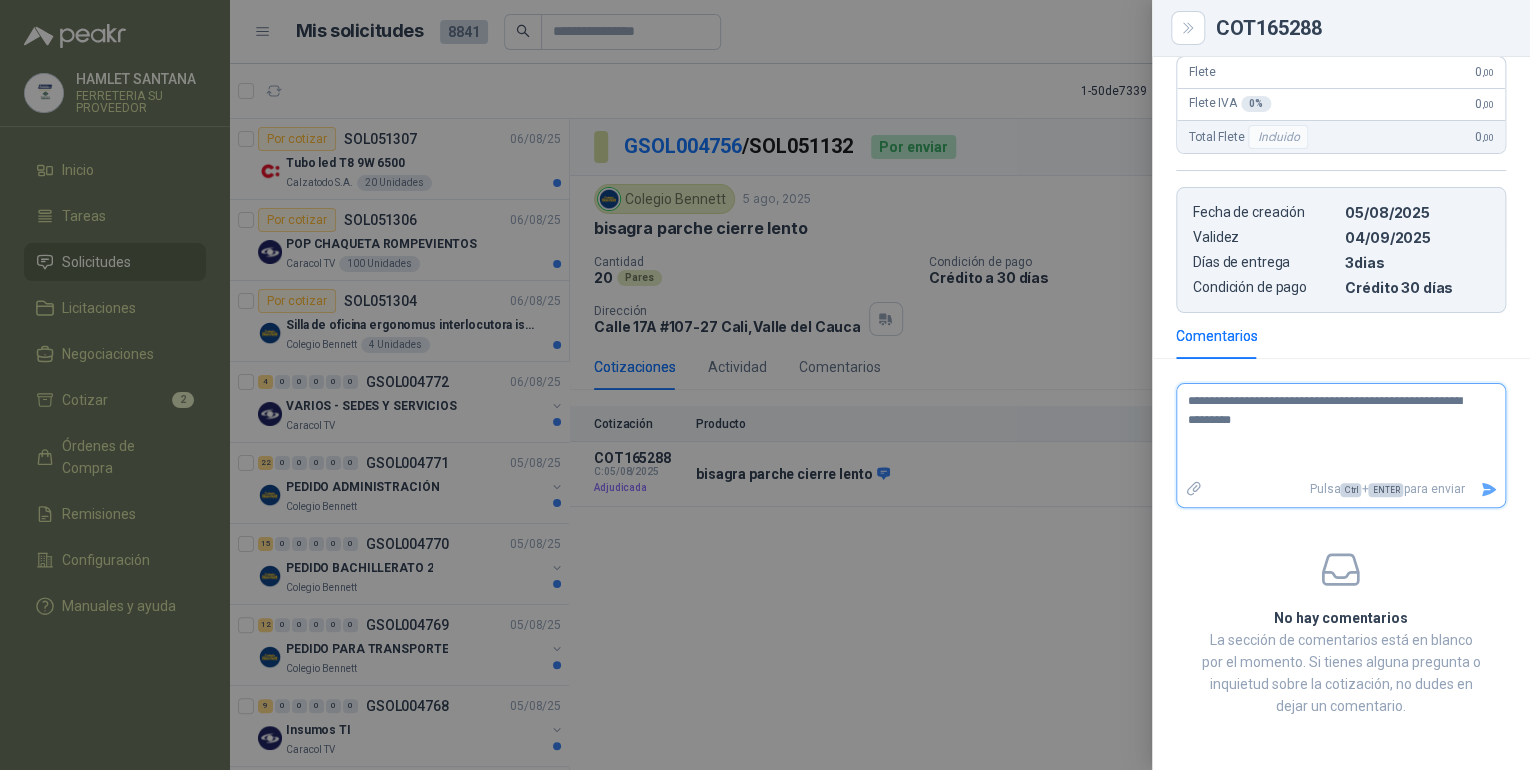 type 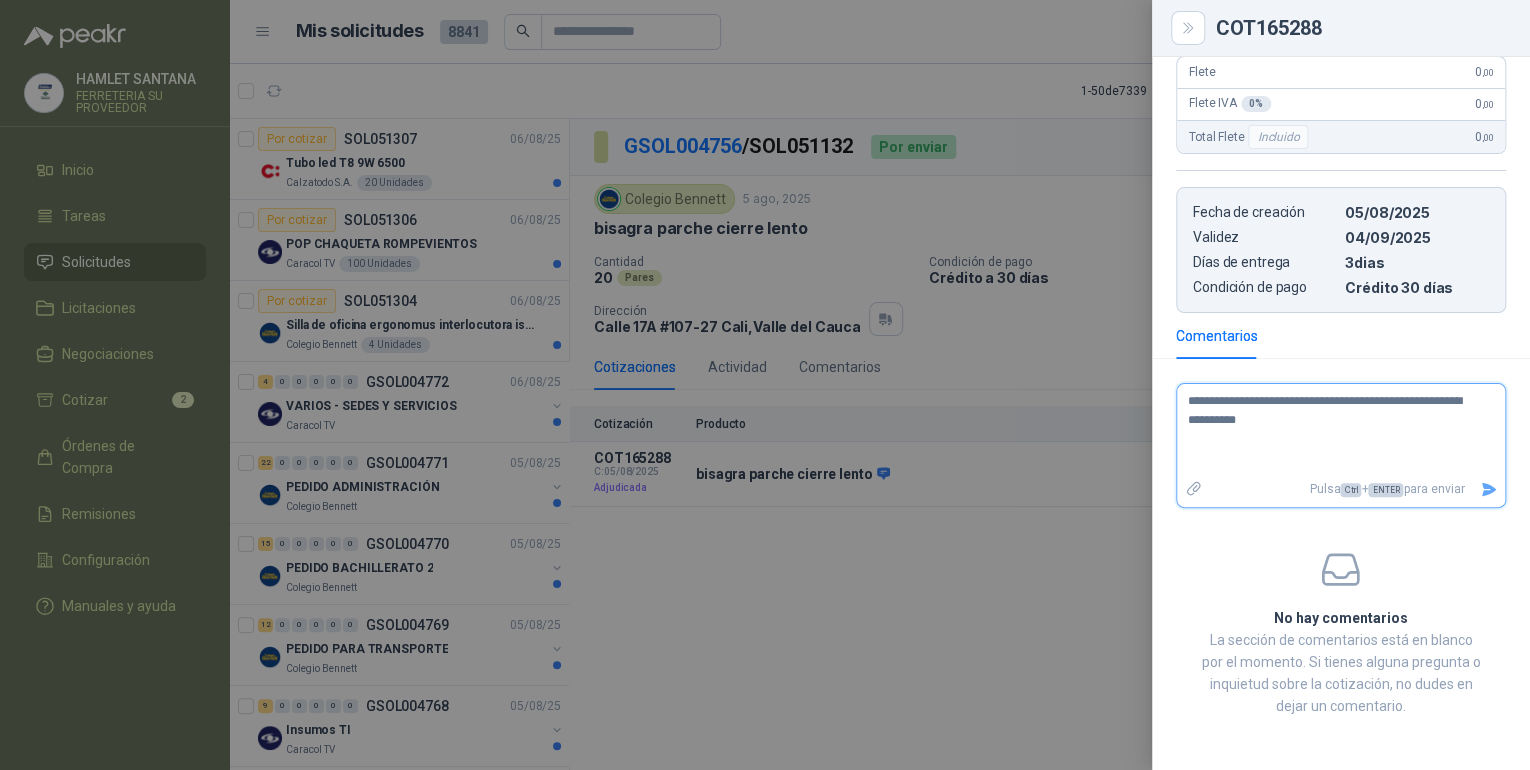 type 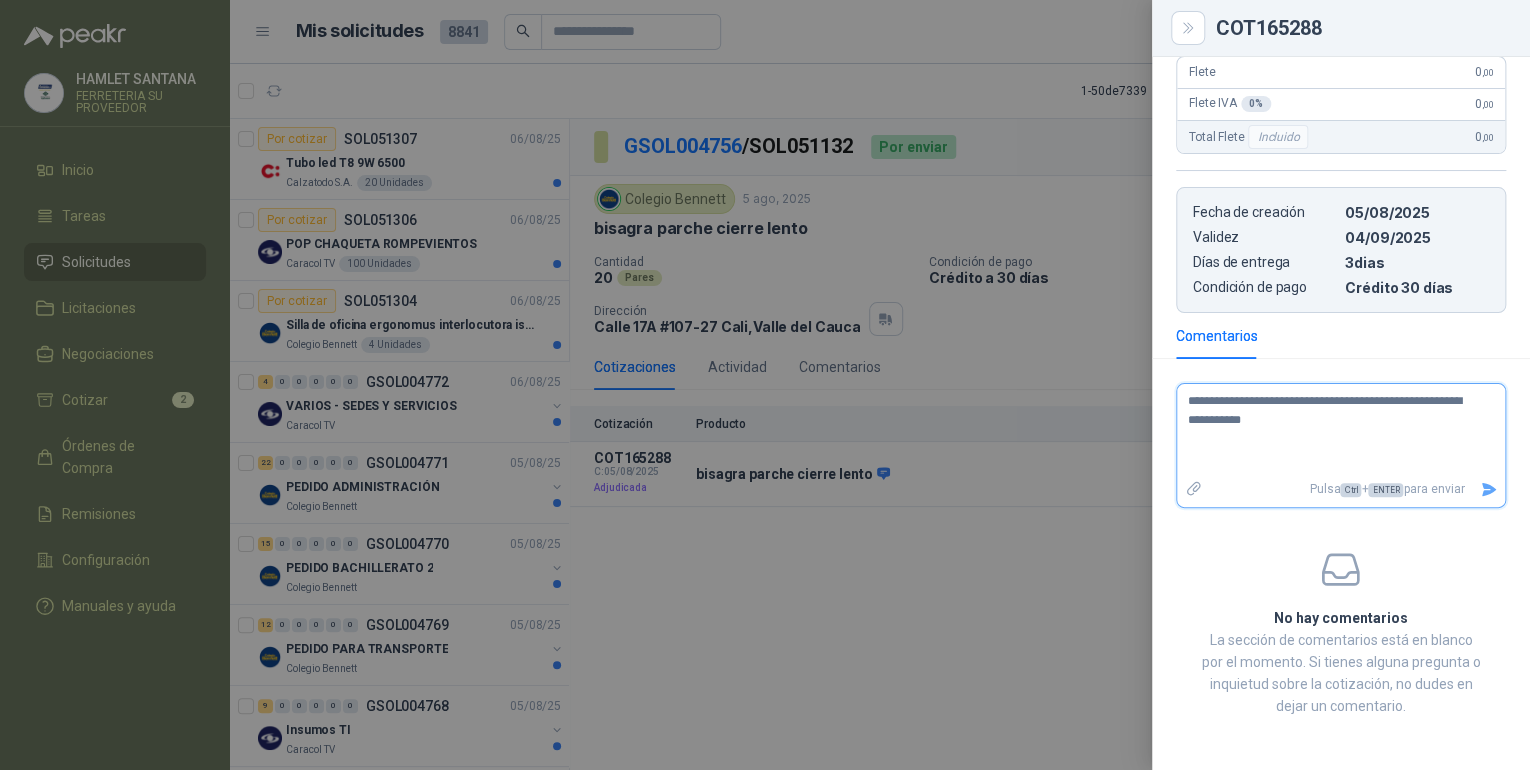 type 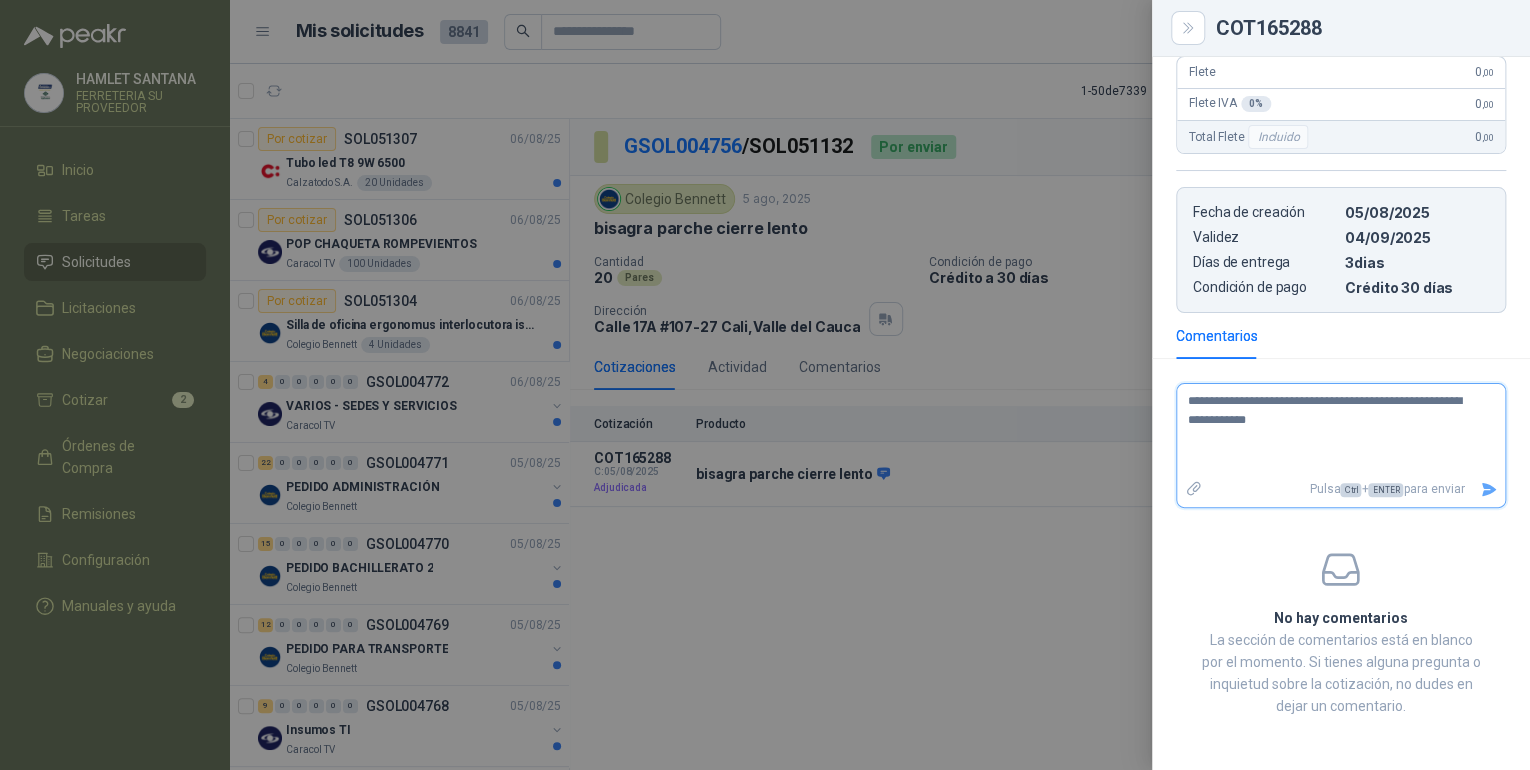 type 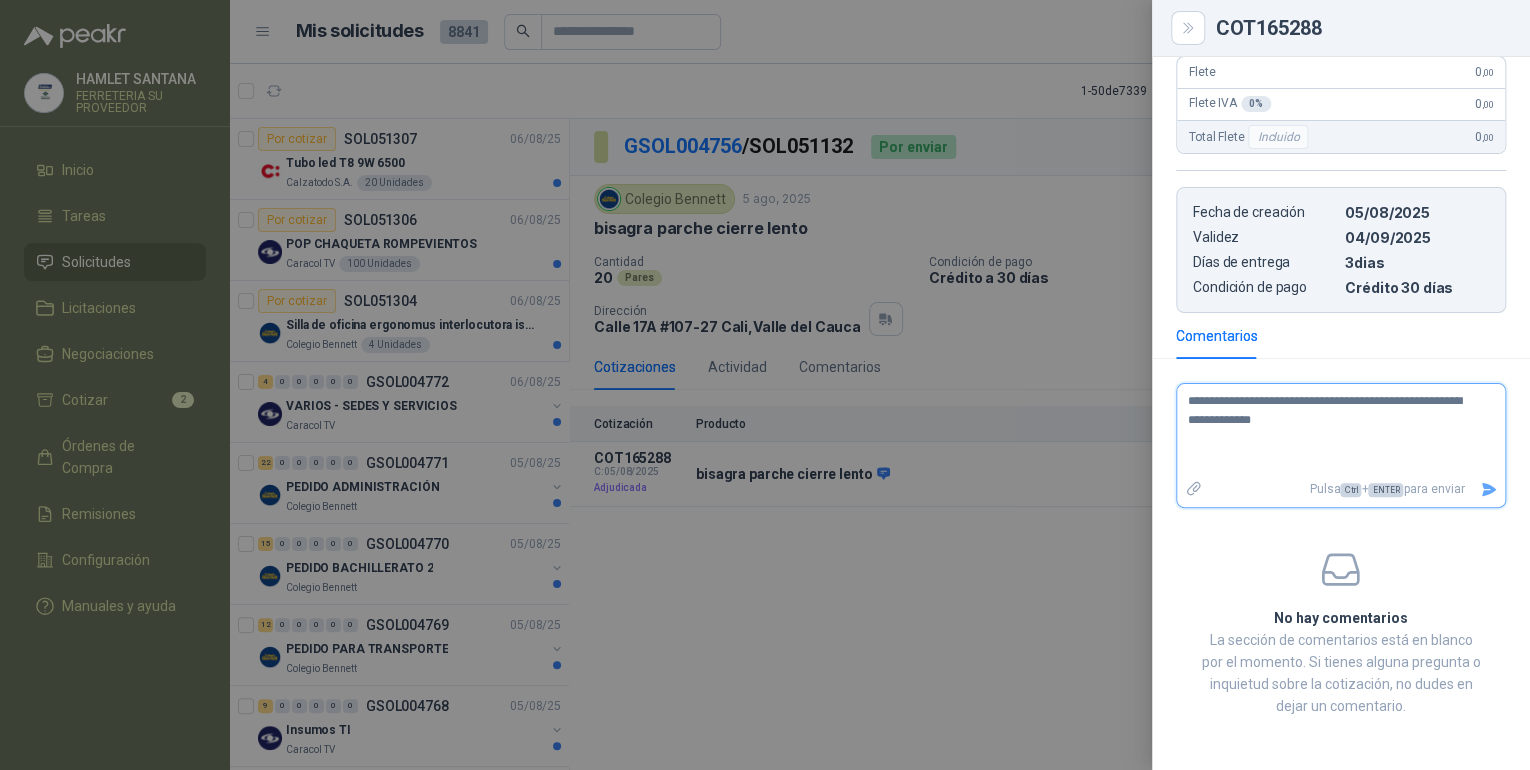 type 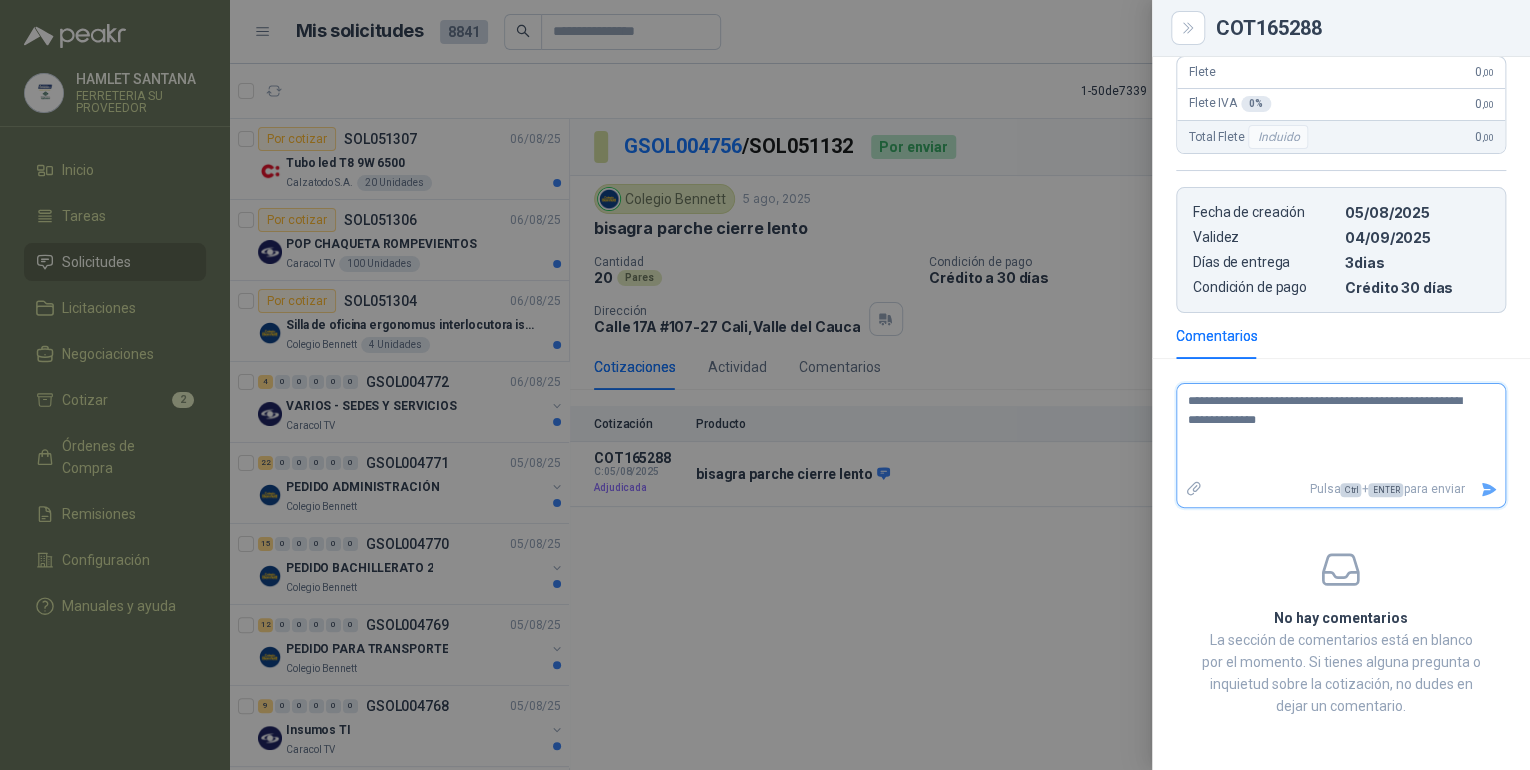 type 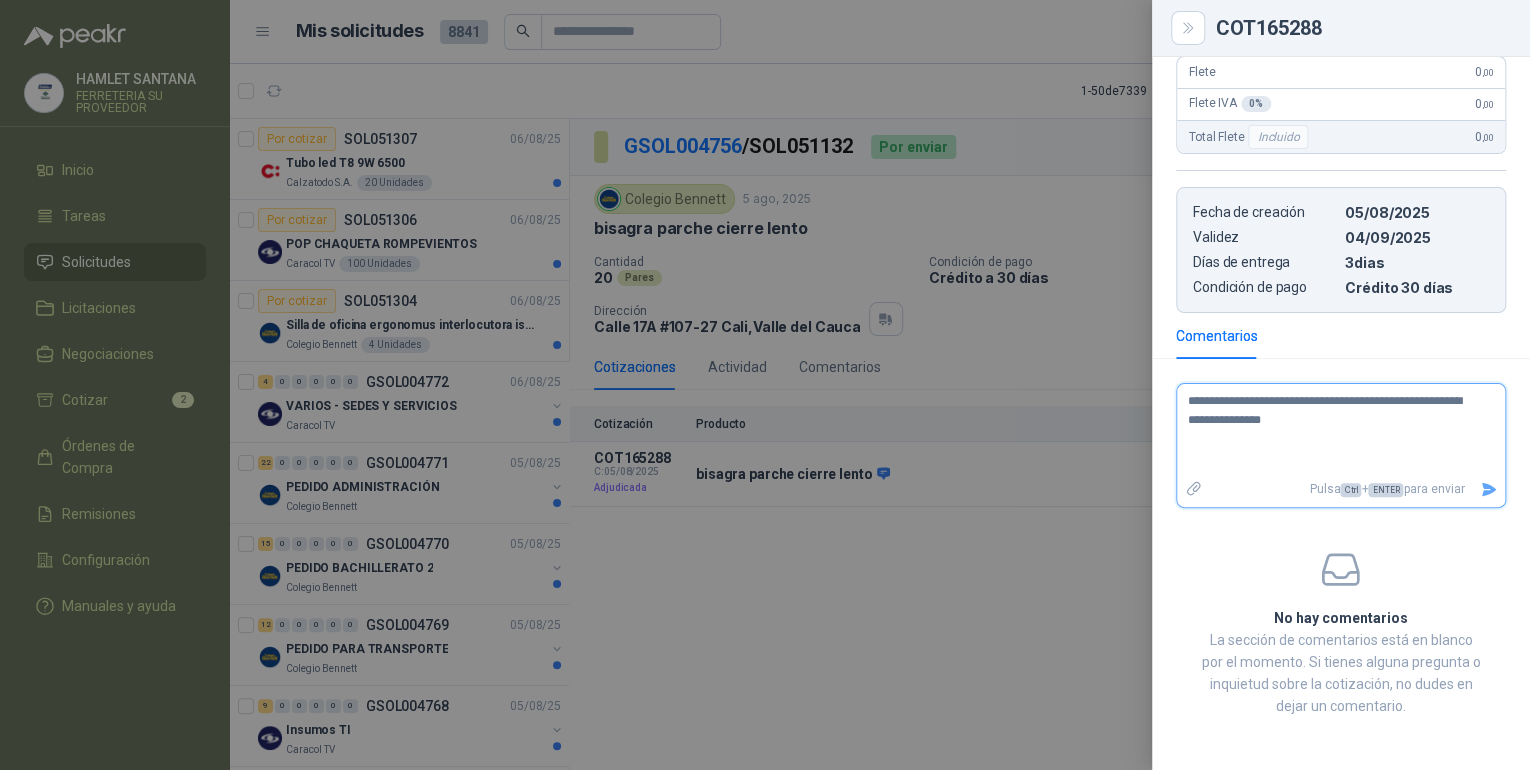 type 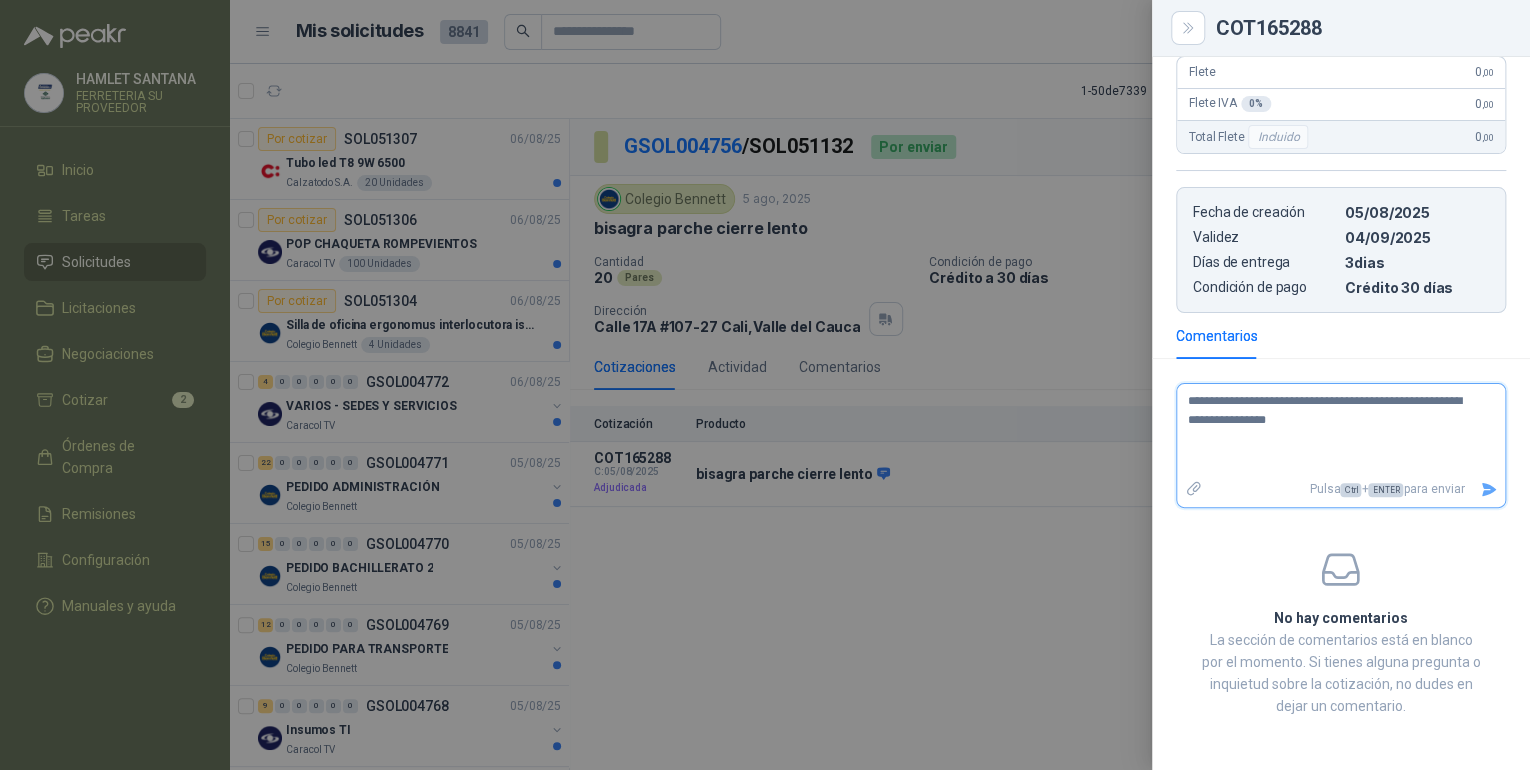 type 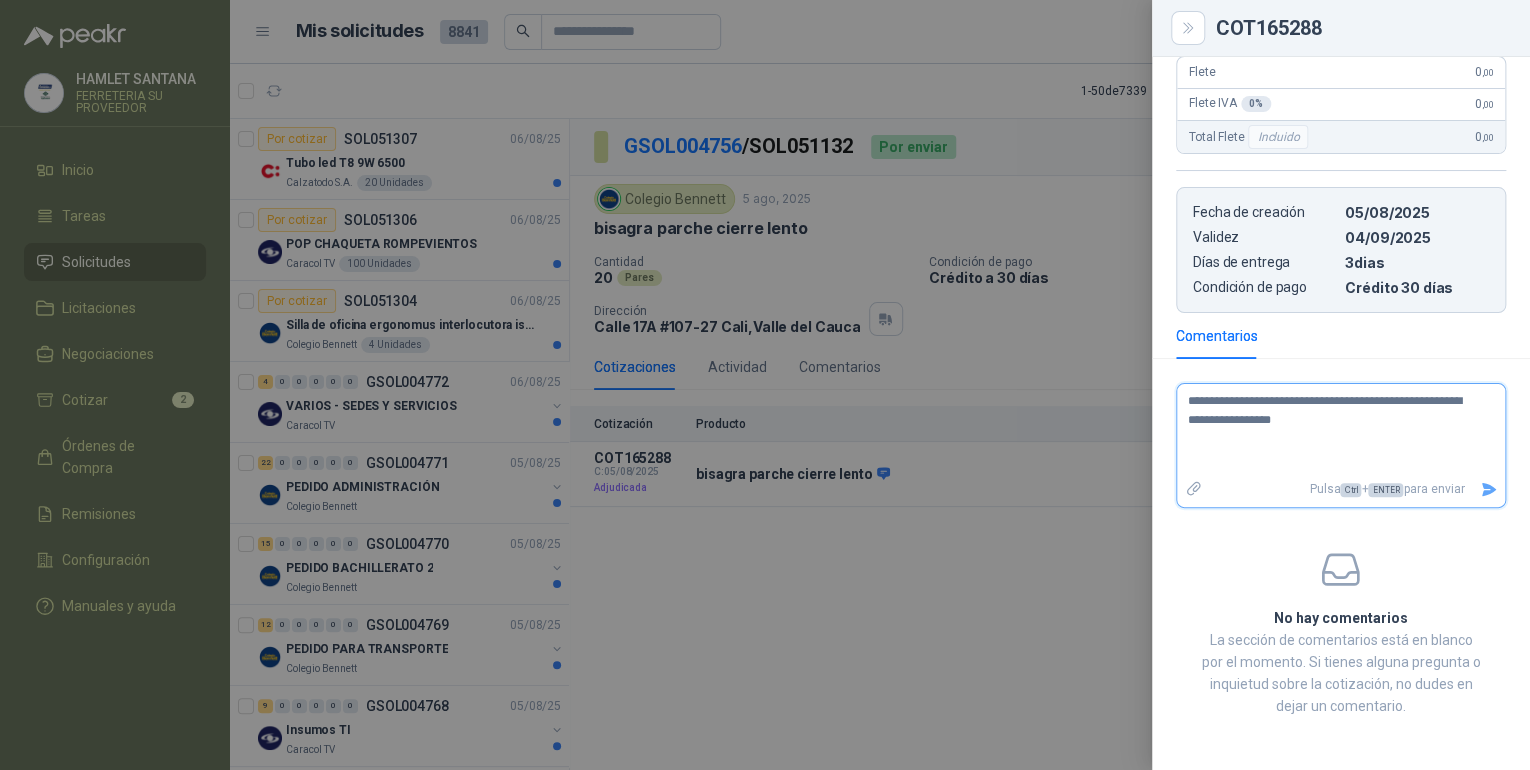 type 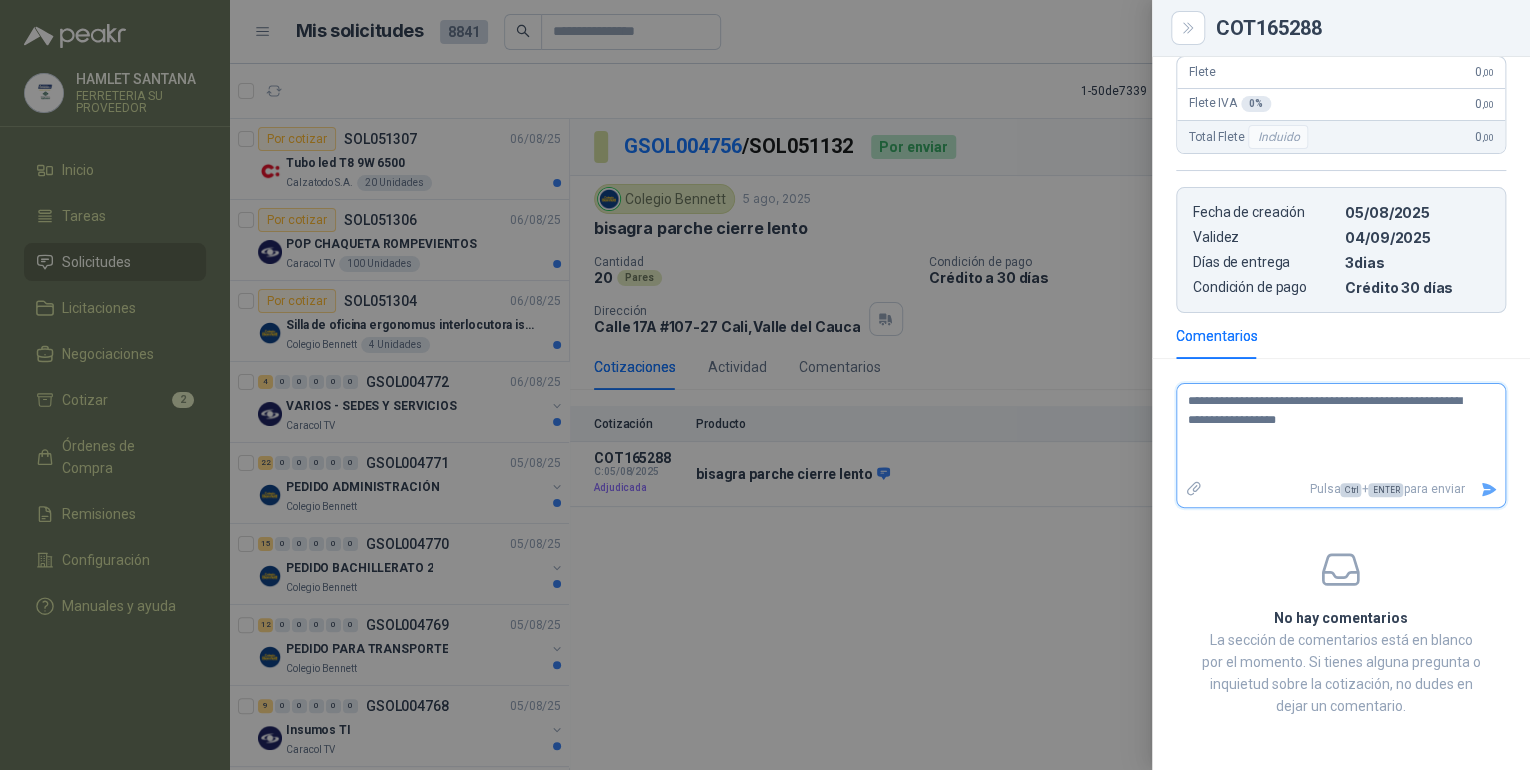 type 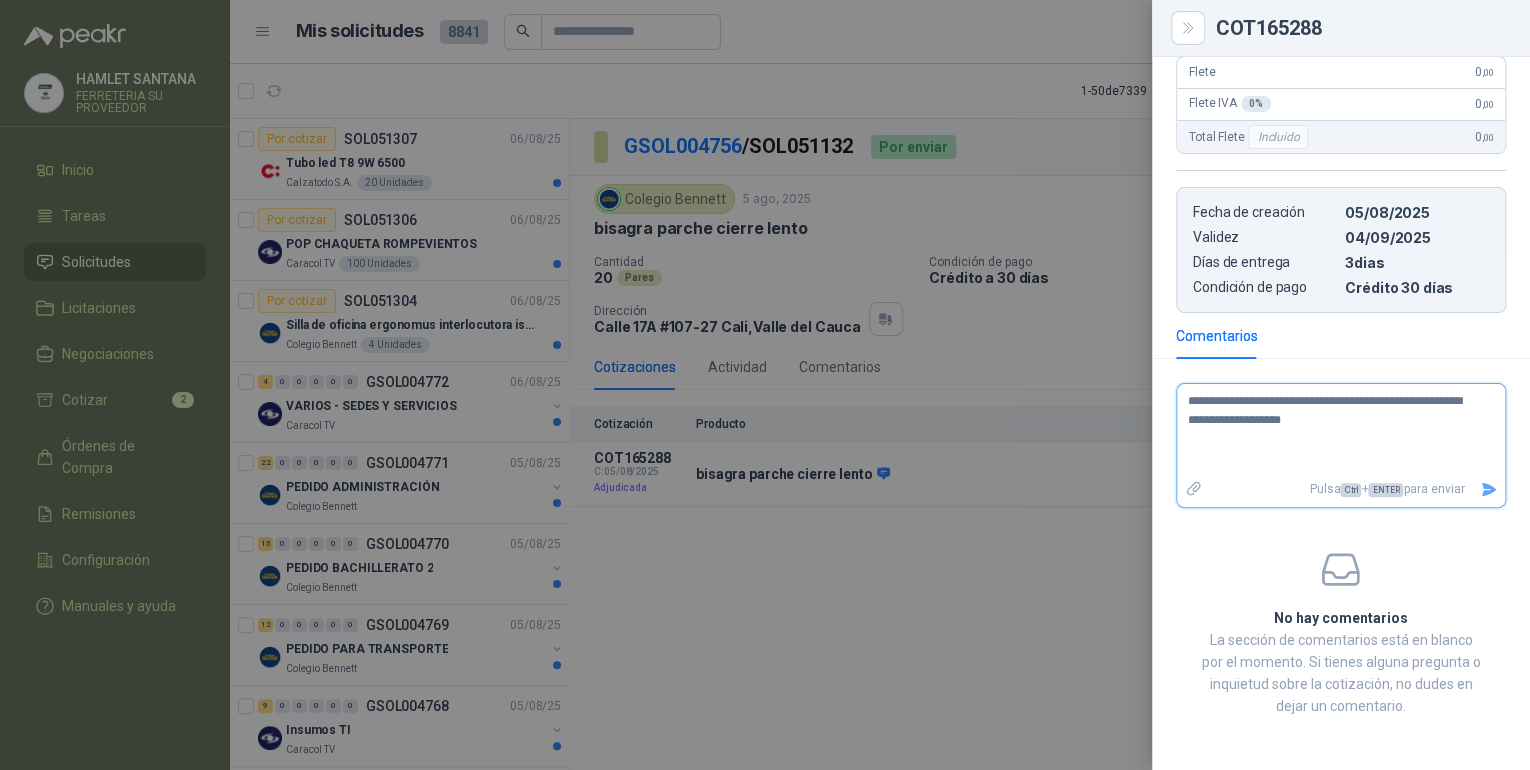 type 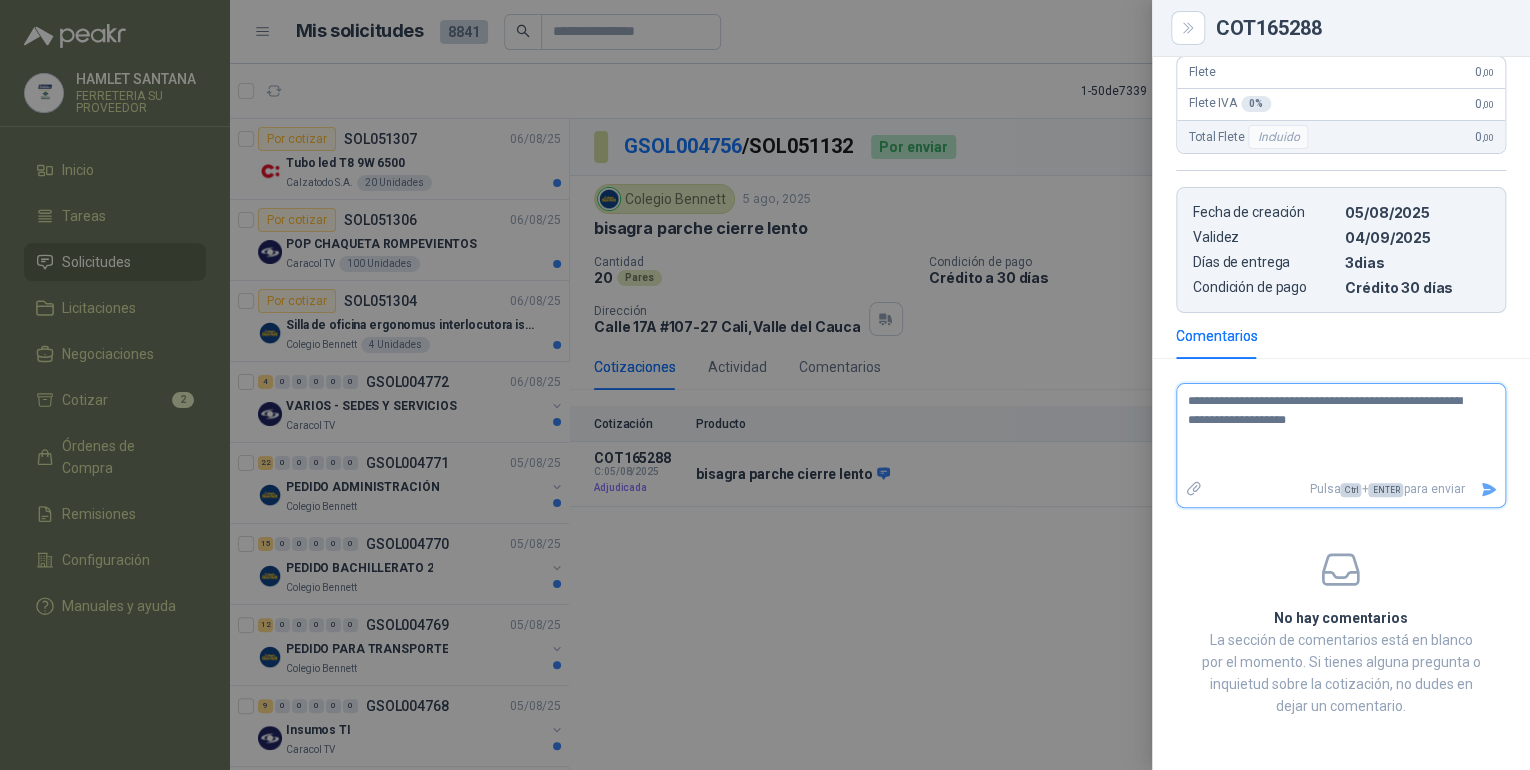 type 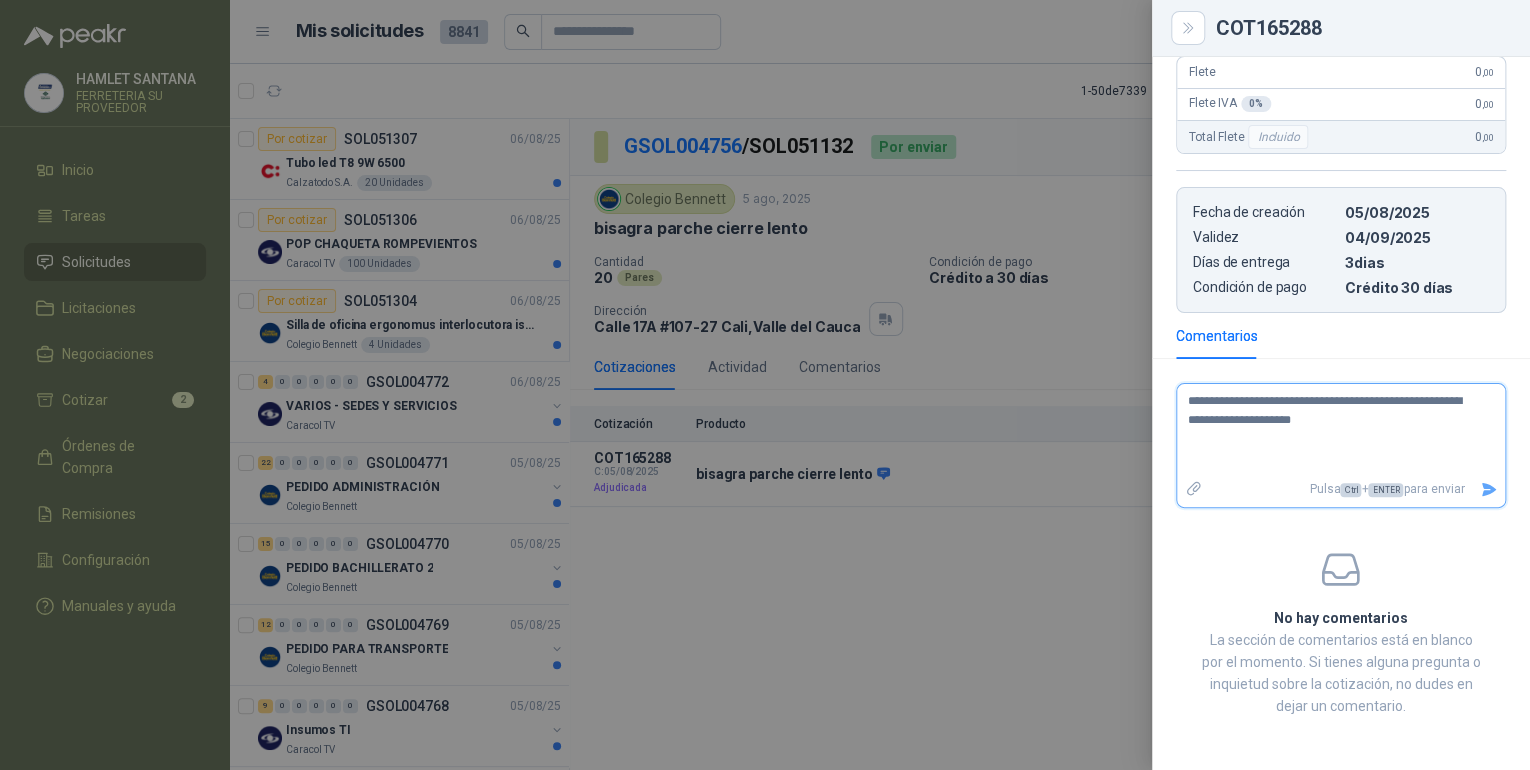 type 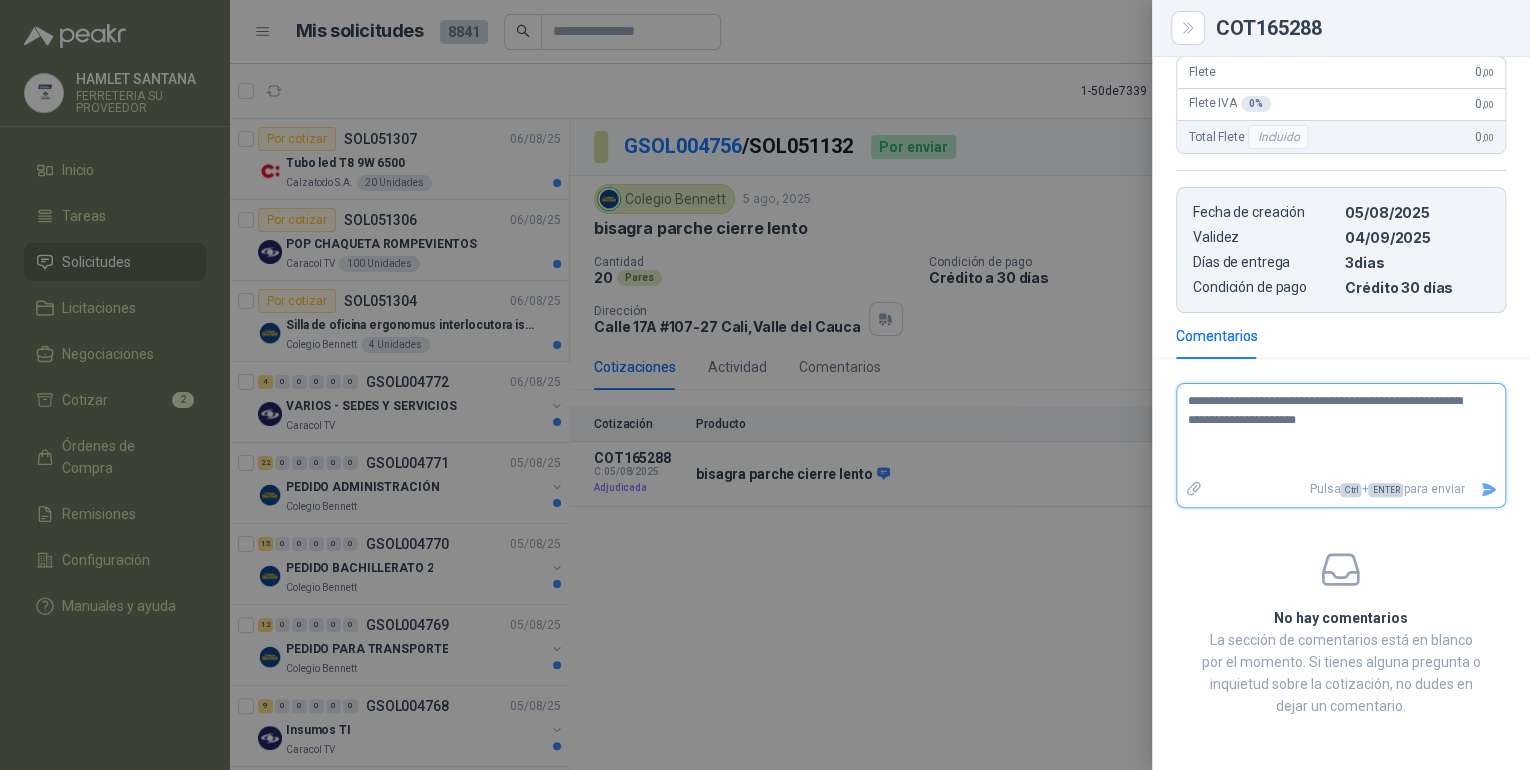 type 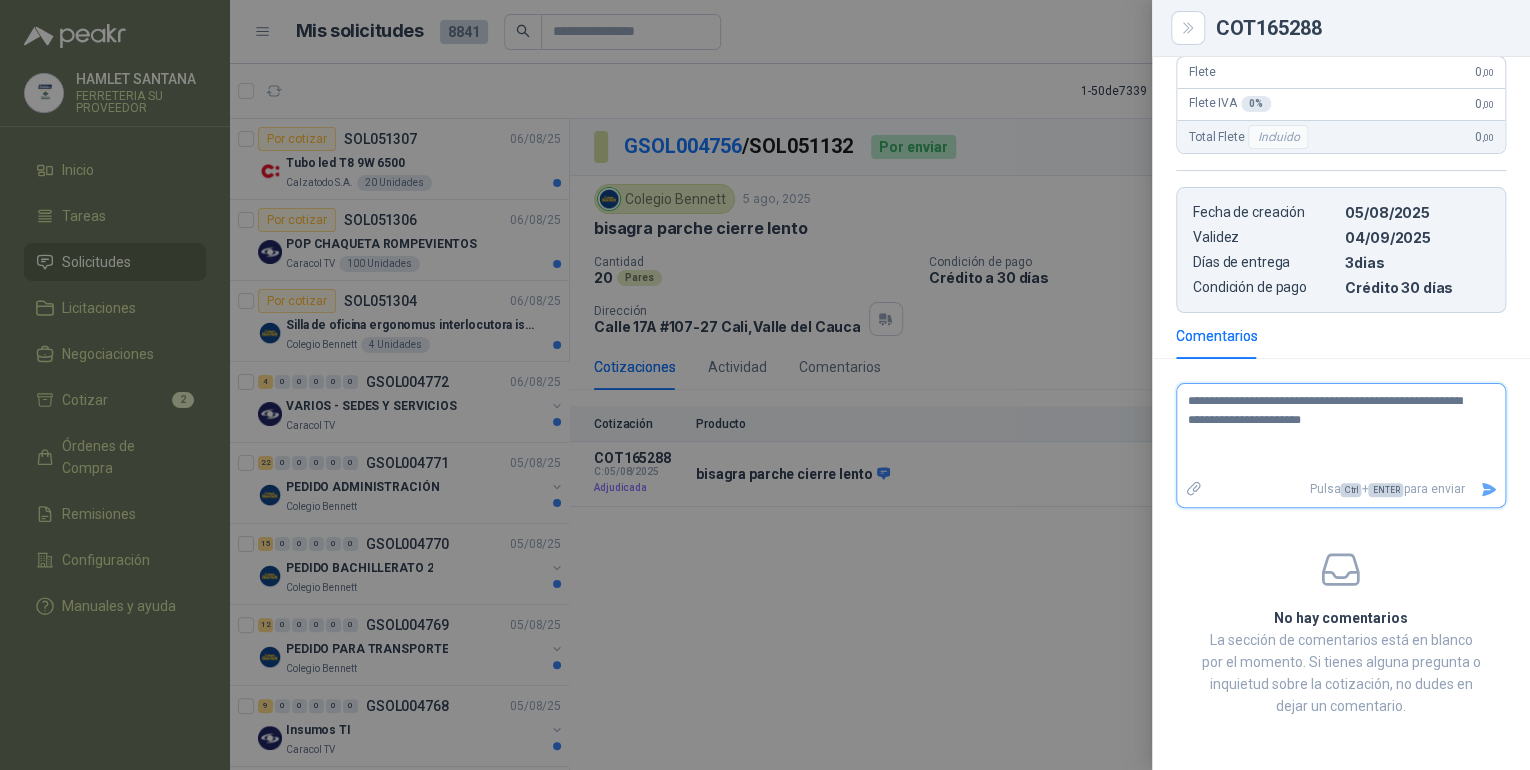 type 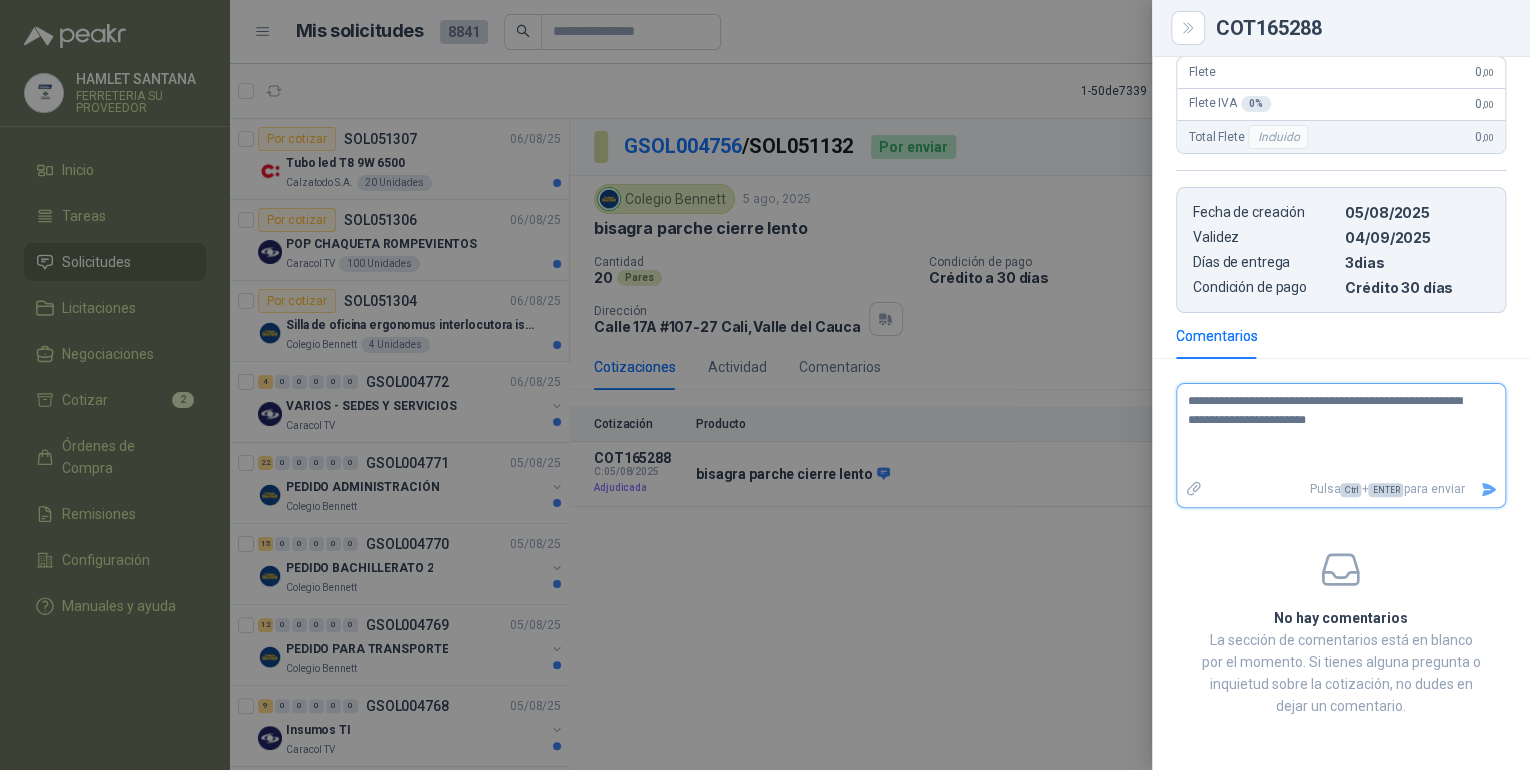 type 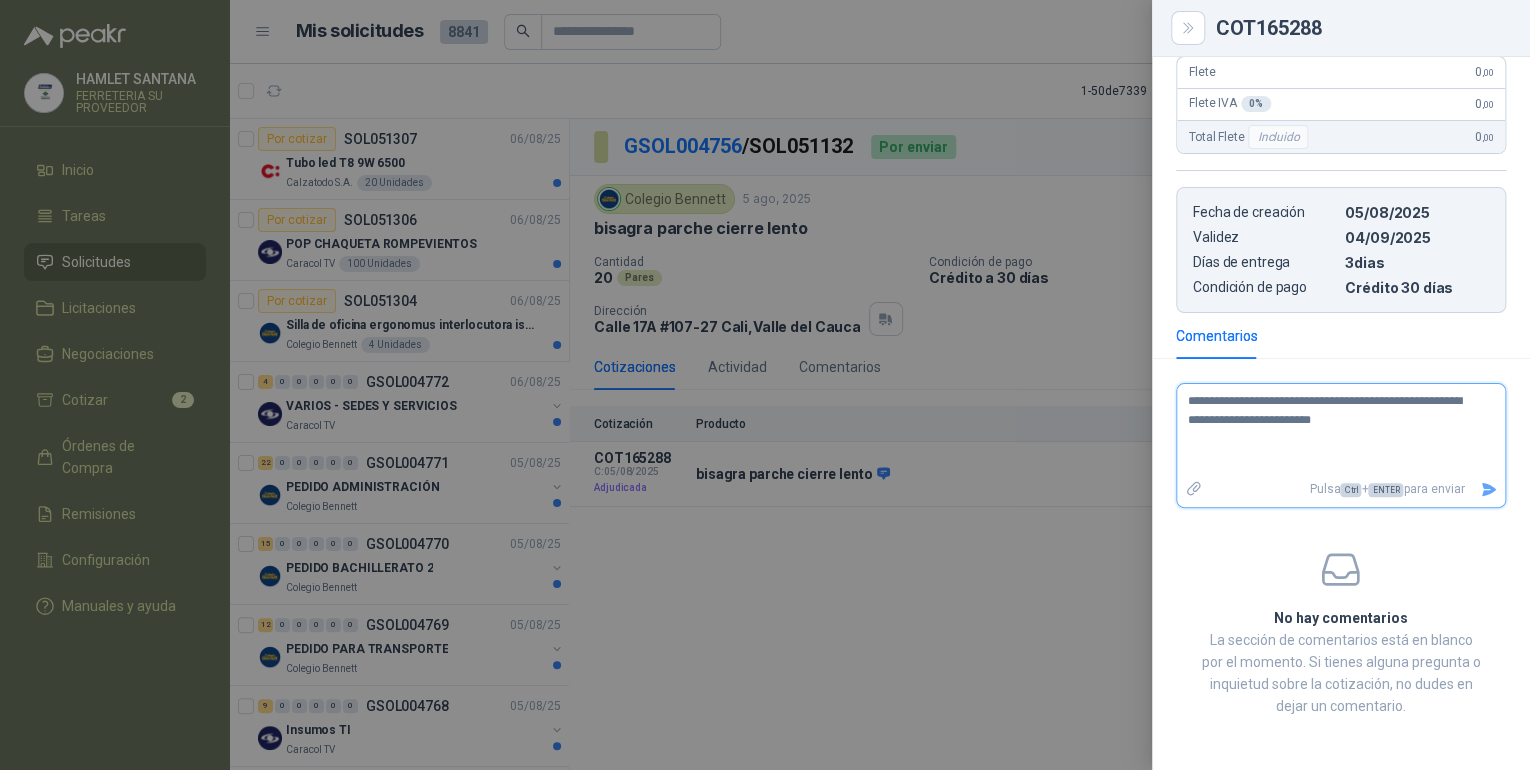 type 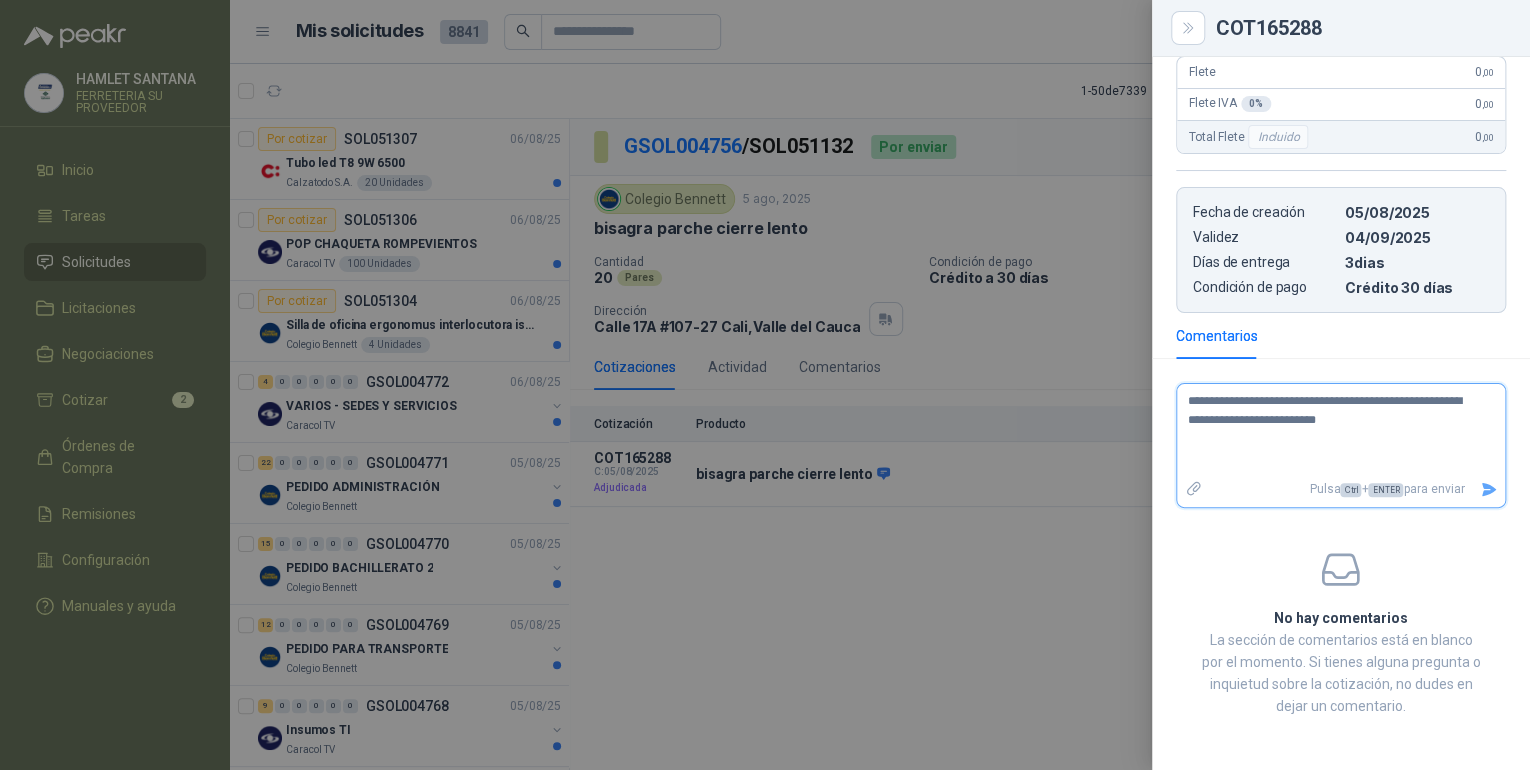 type 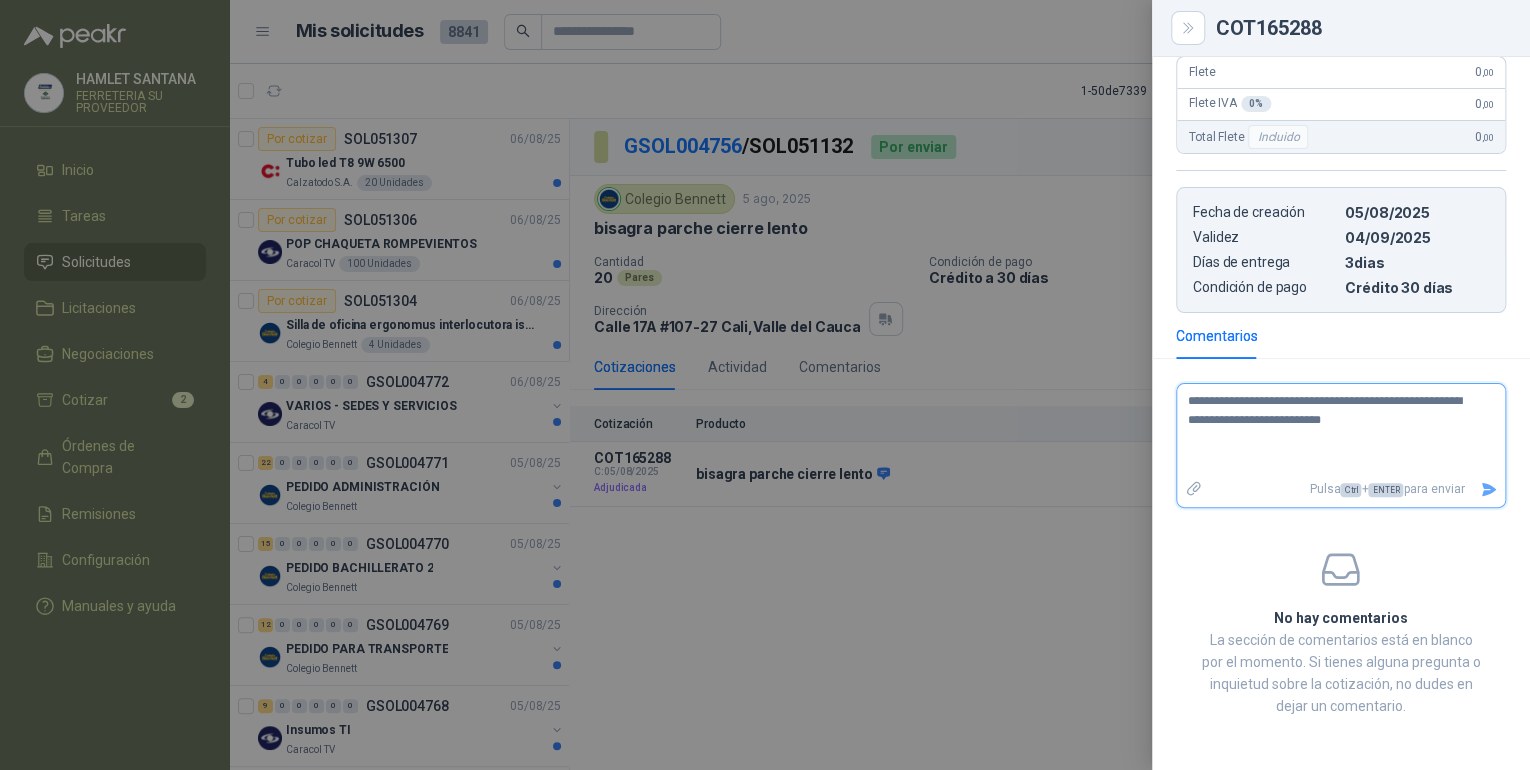 type 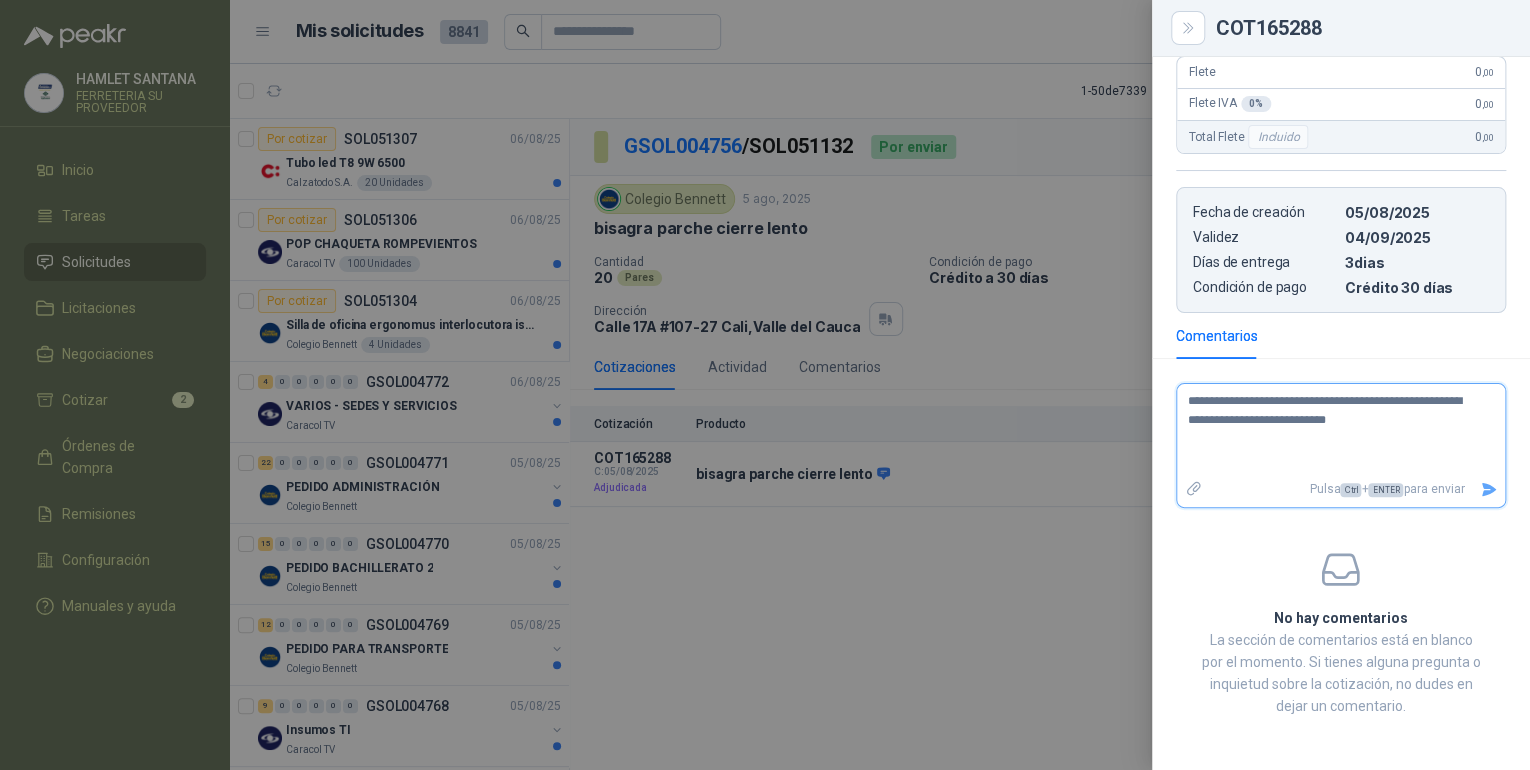 type 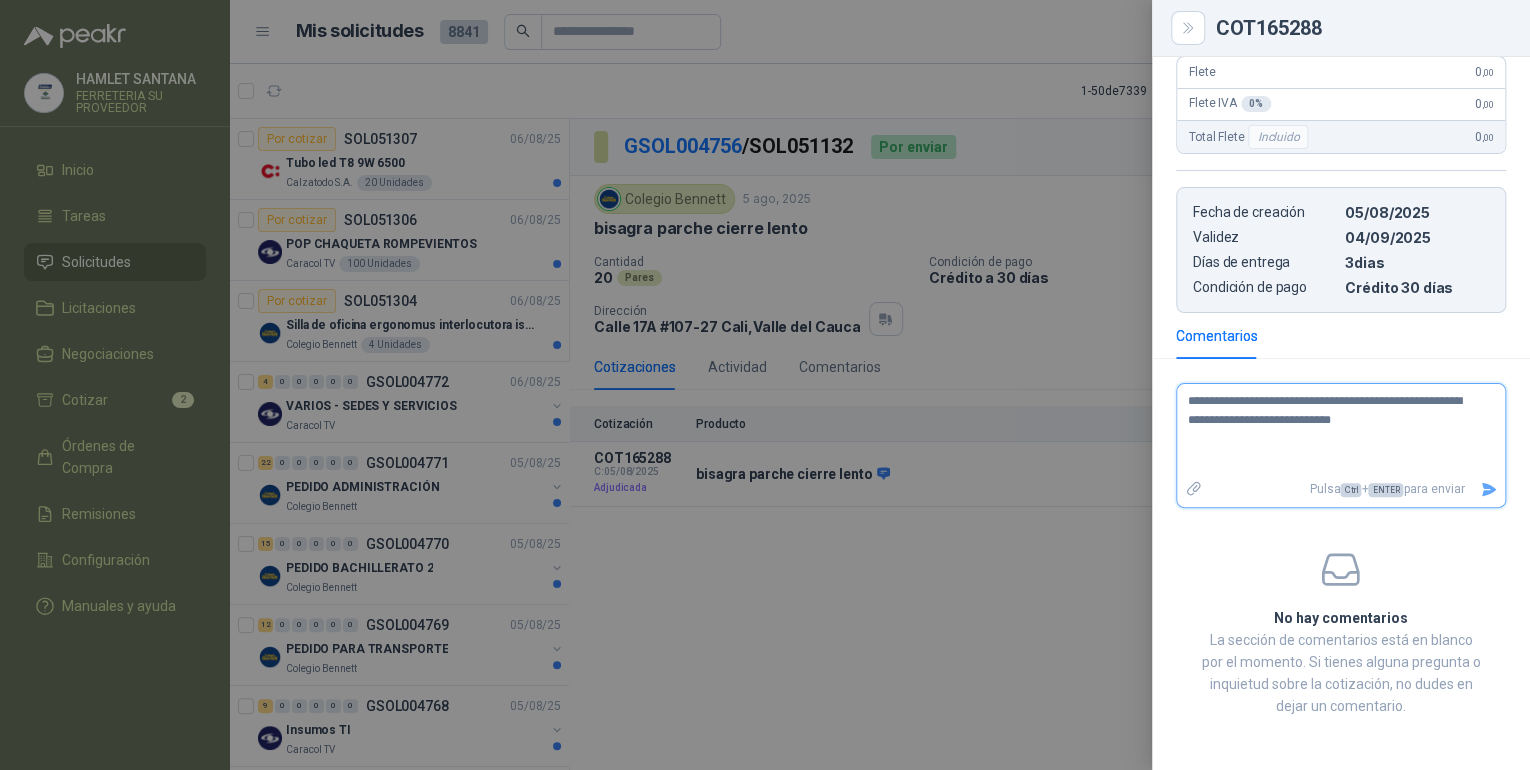 type 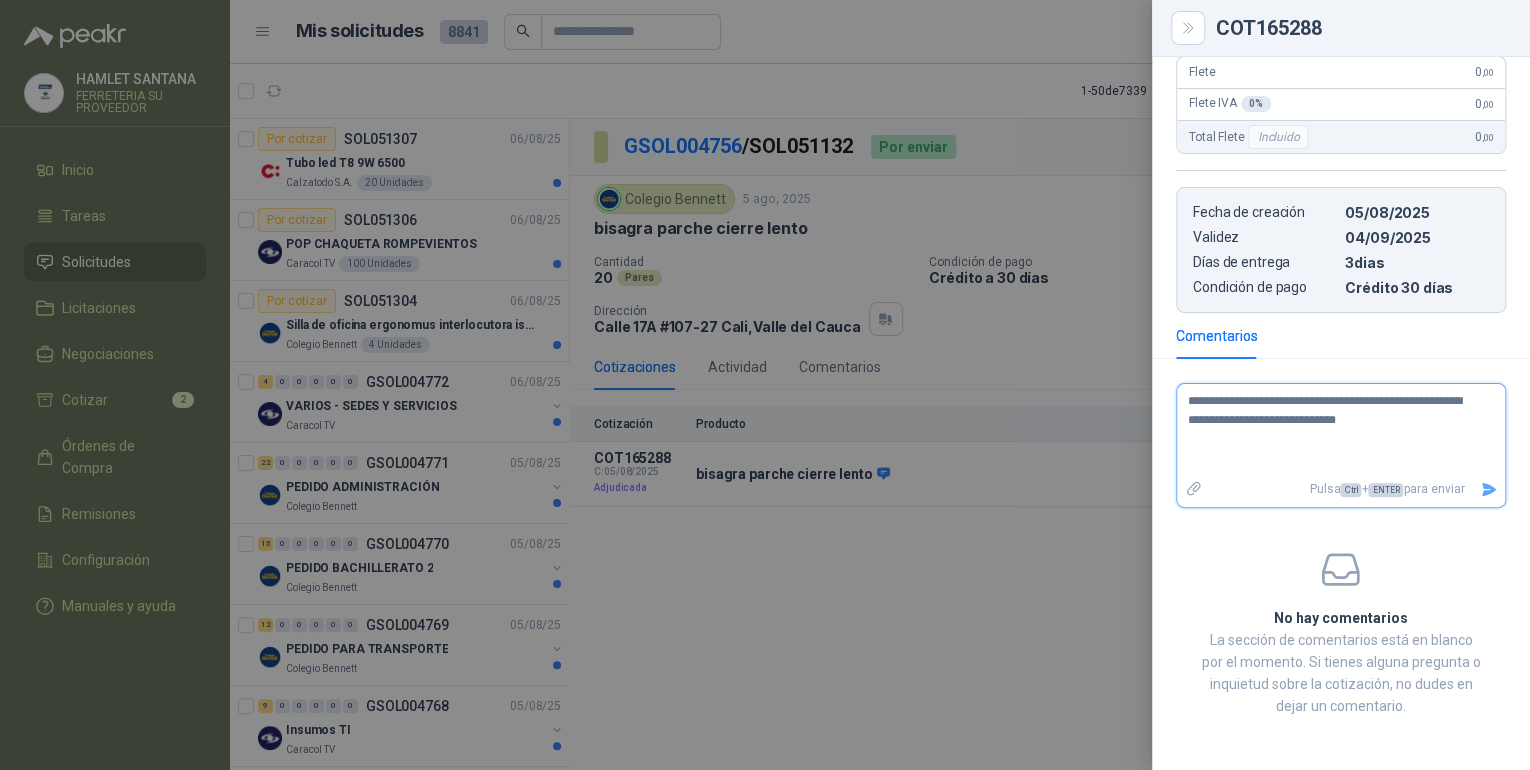 type 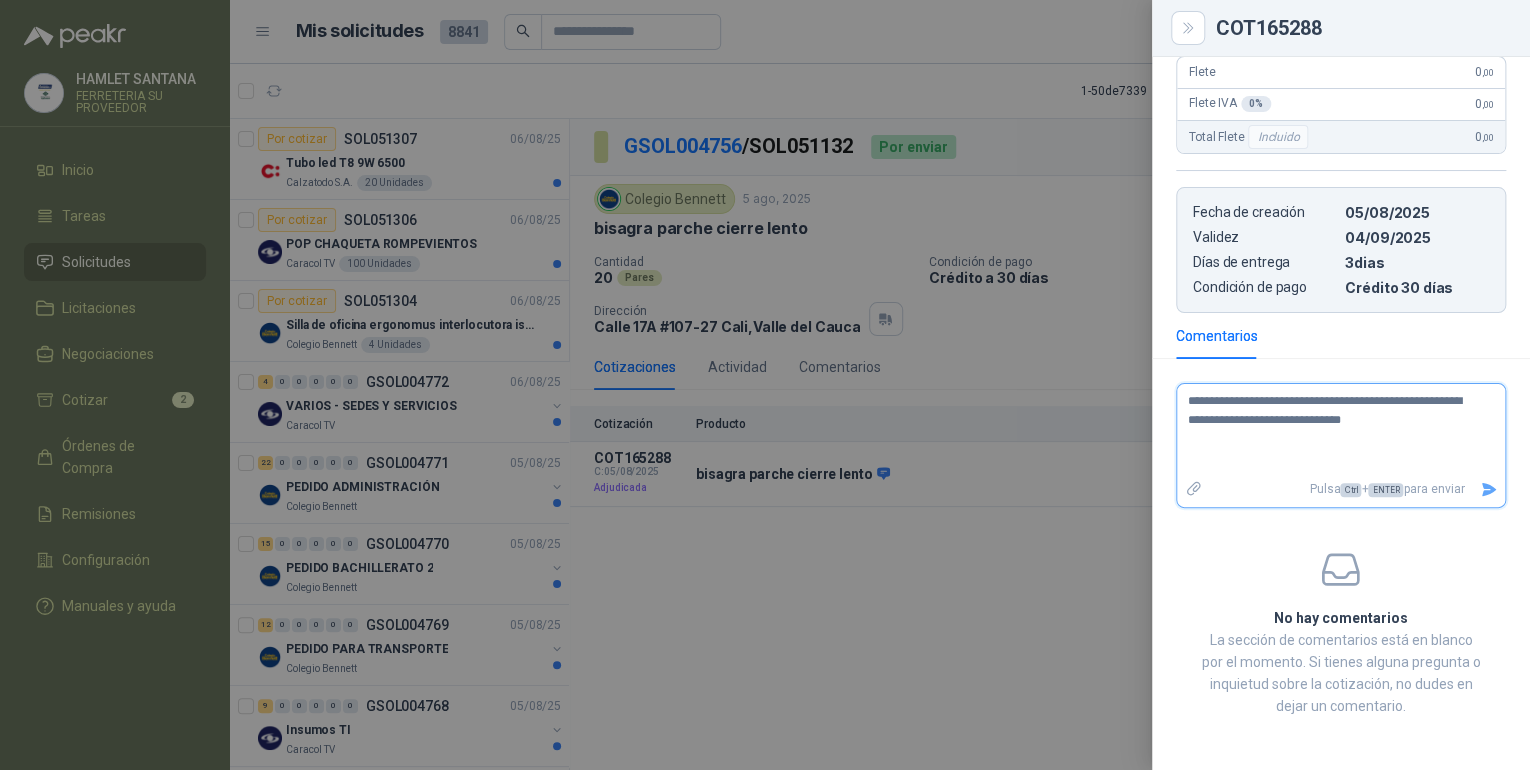 type 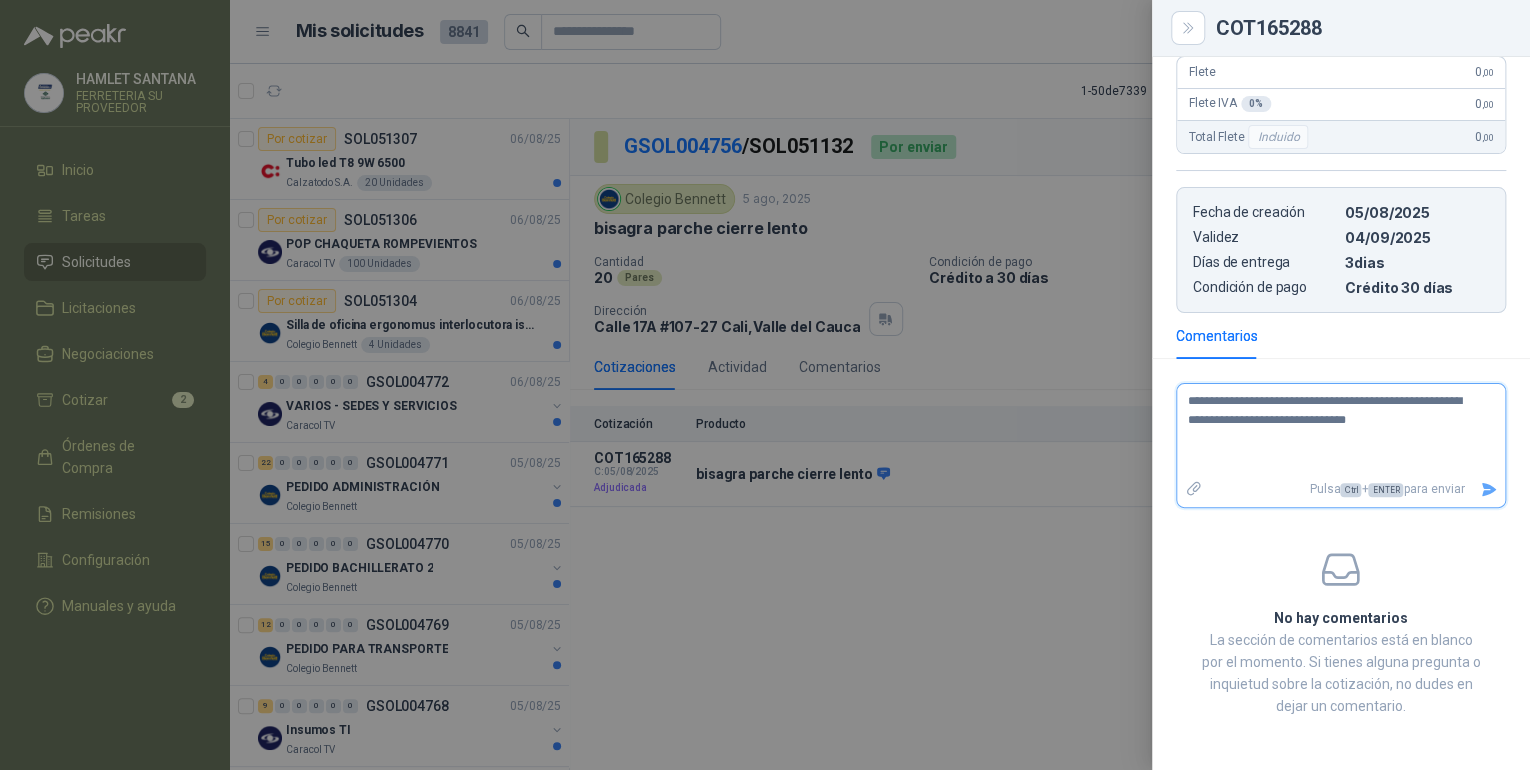 type 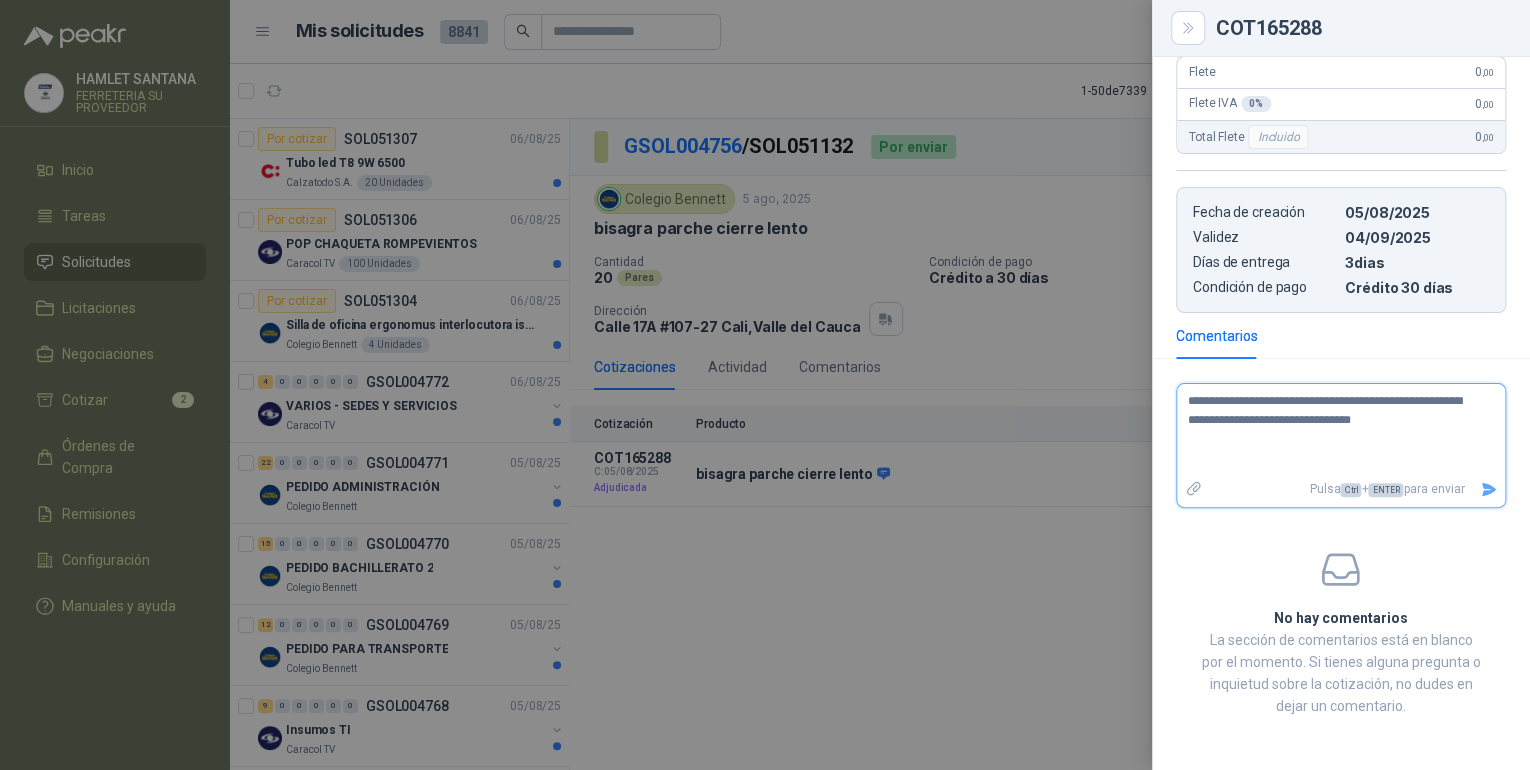 type 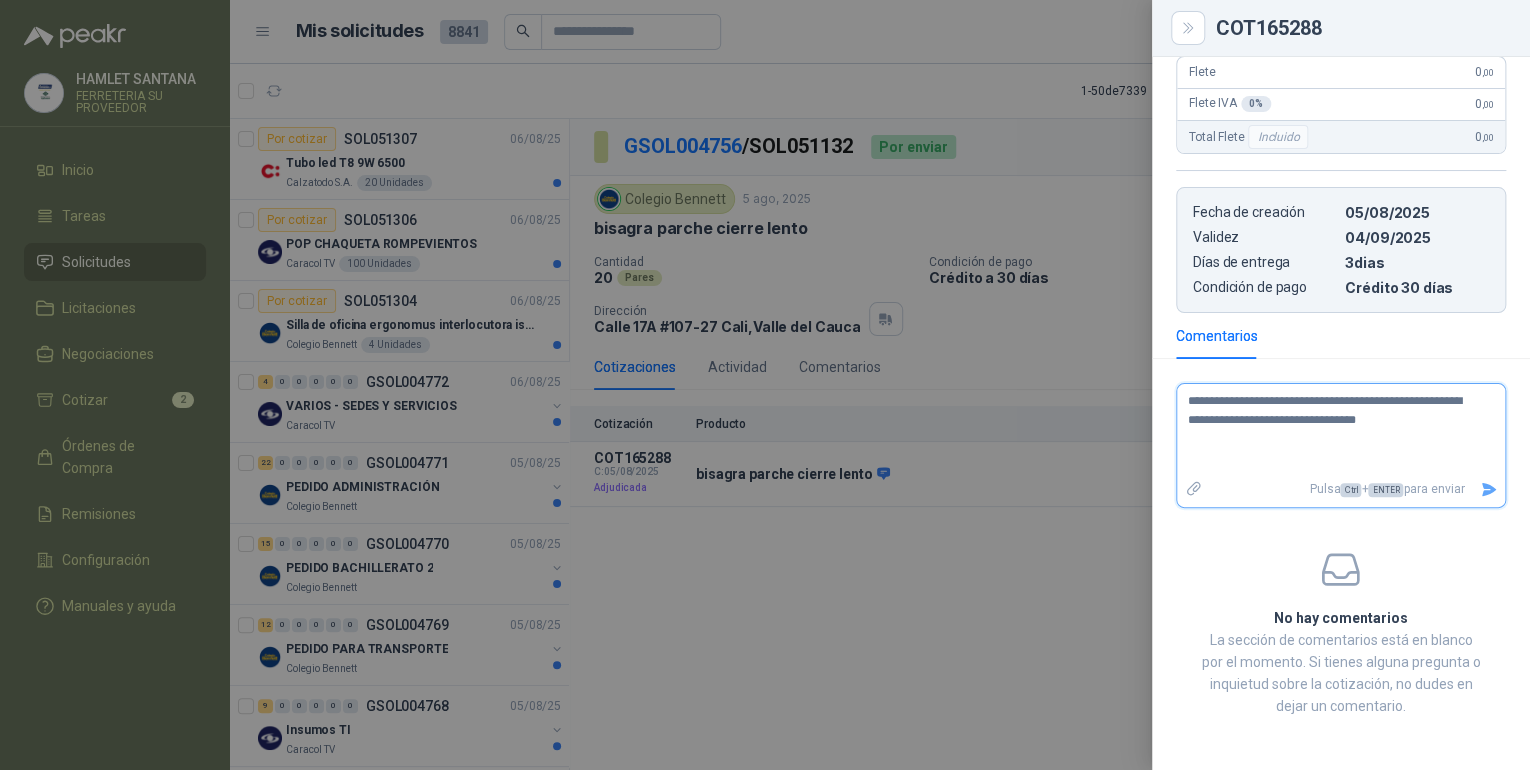 type 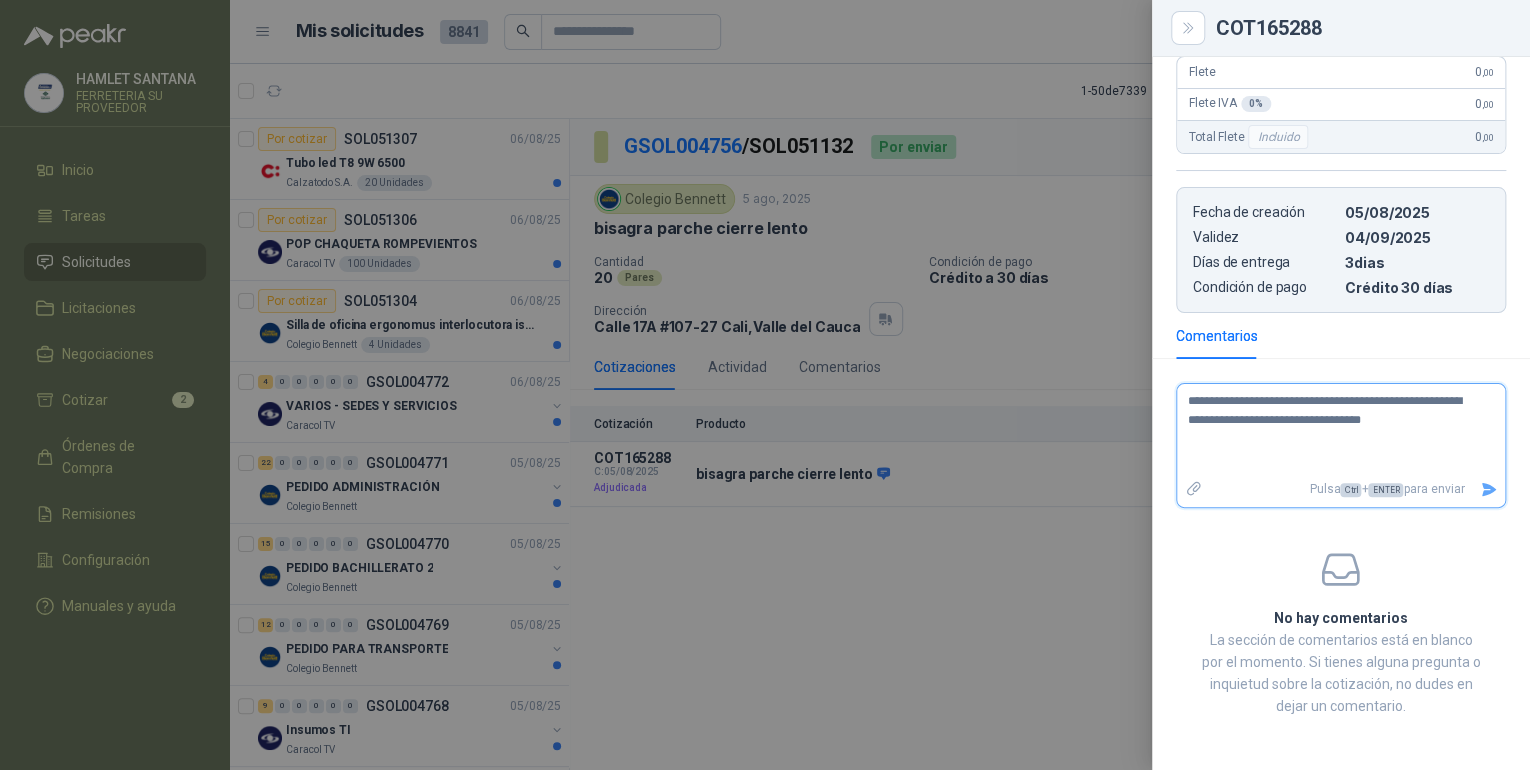 type 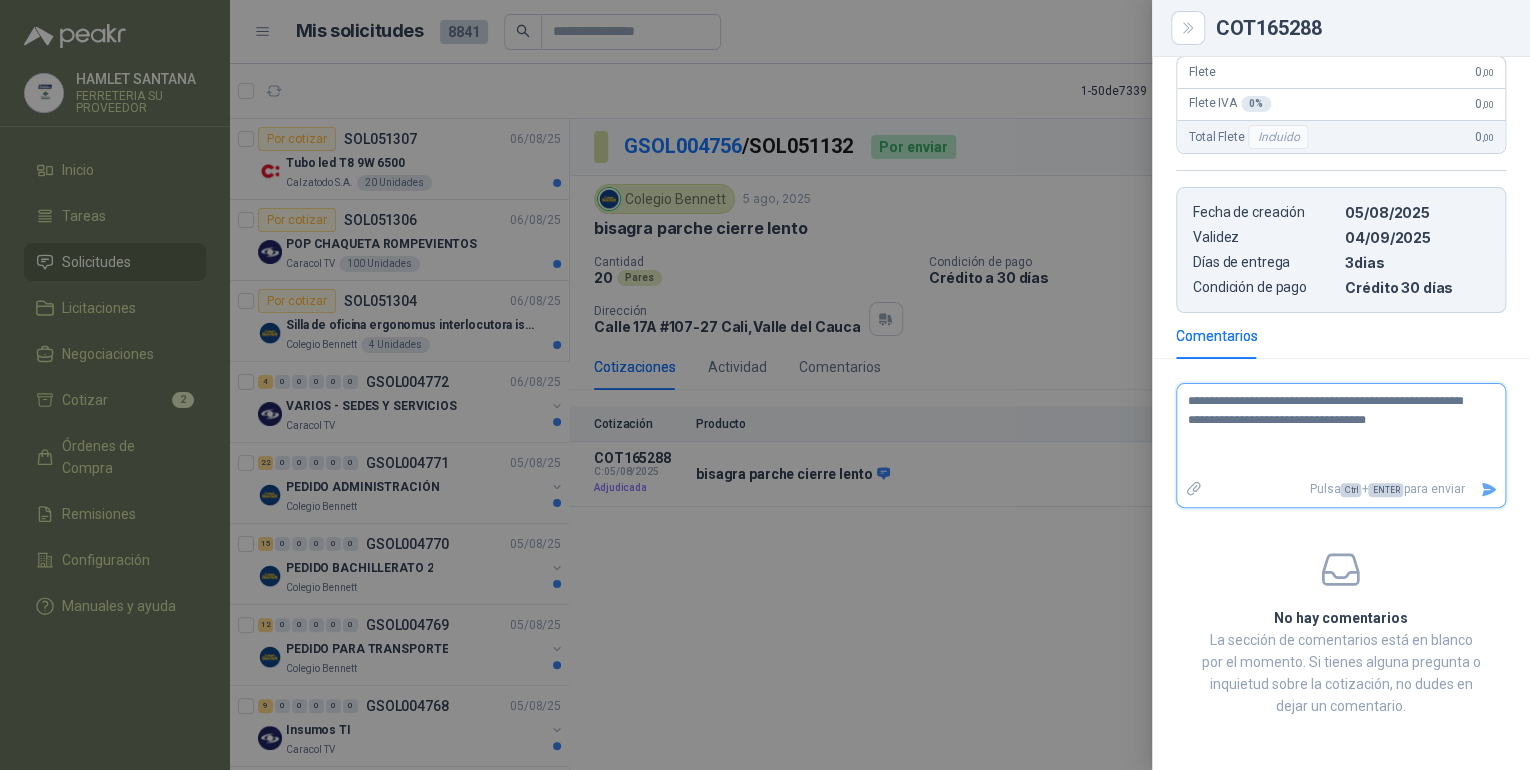 type 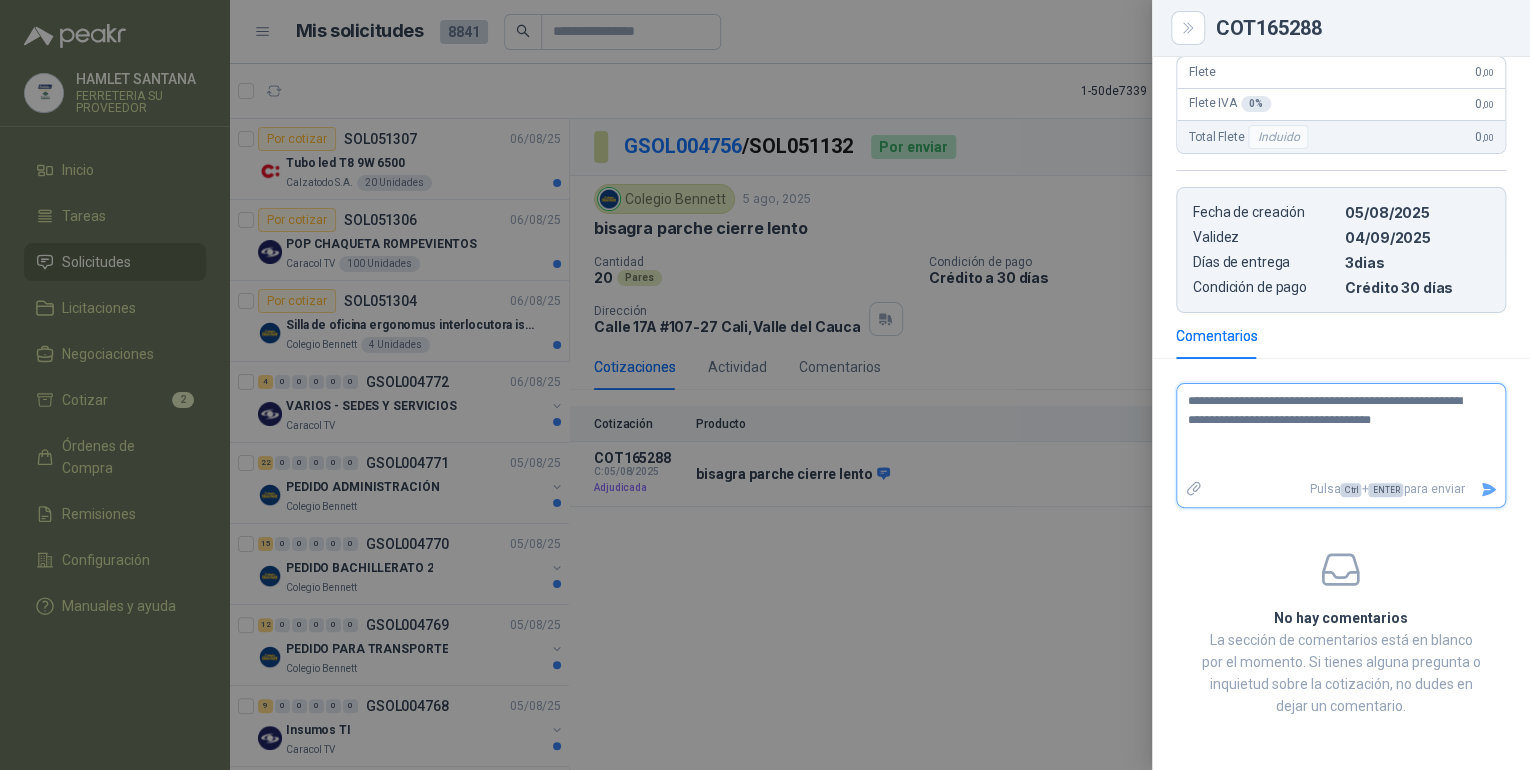 type 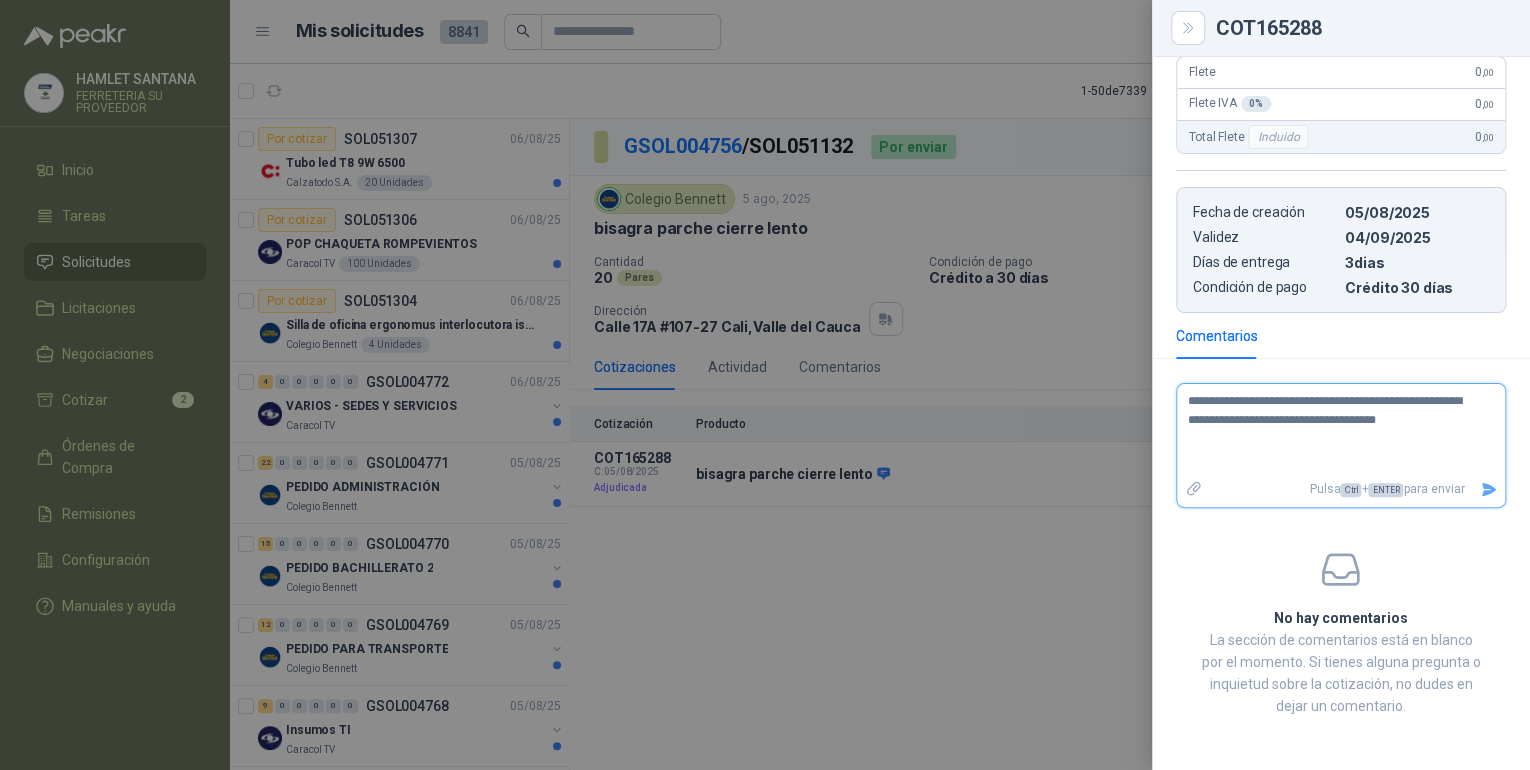 type 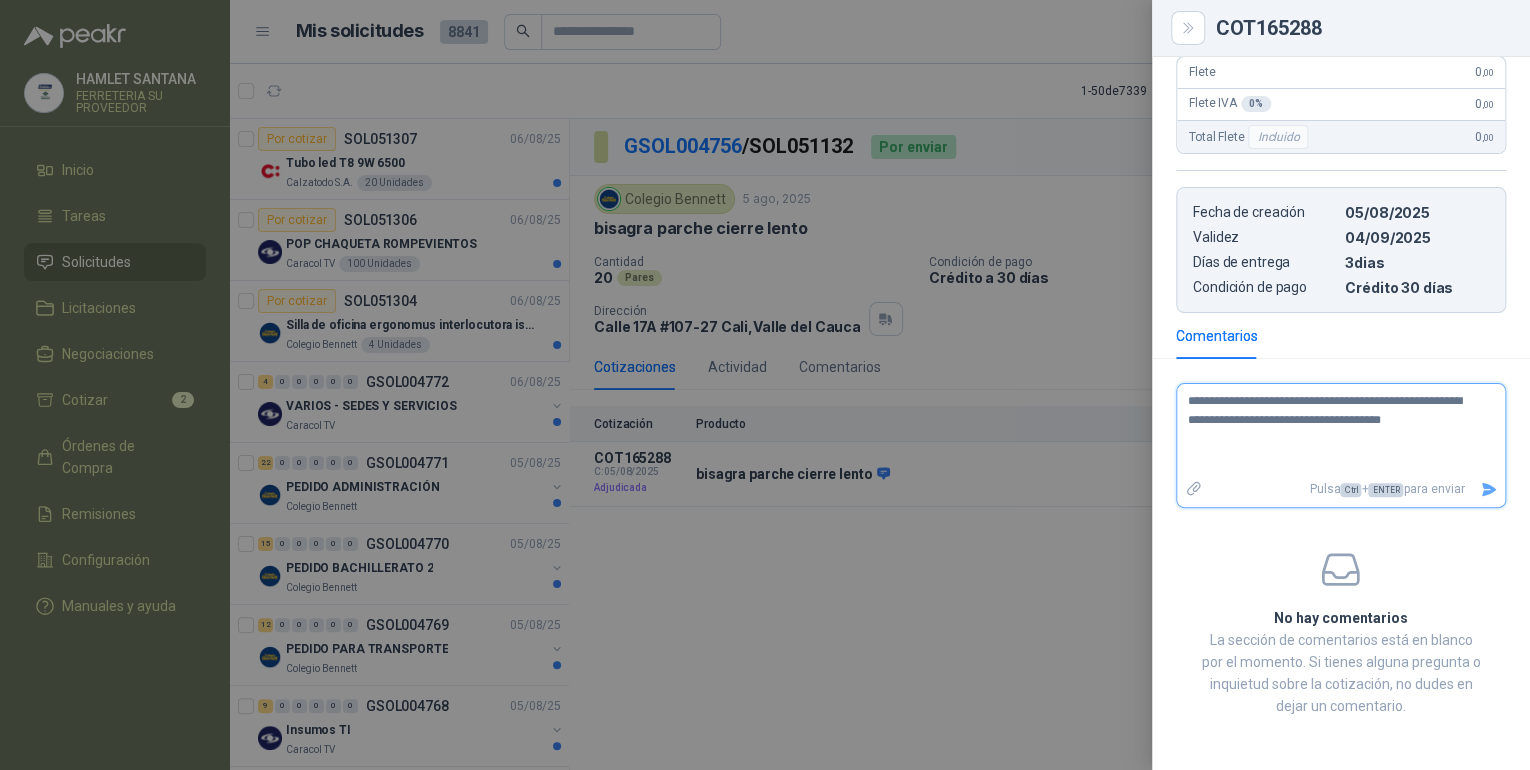 type 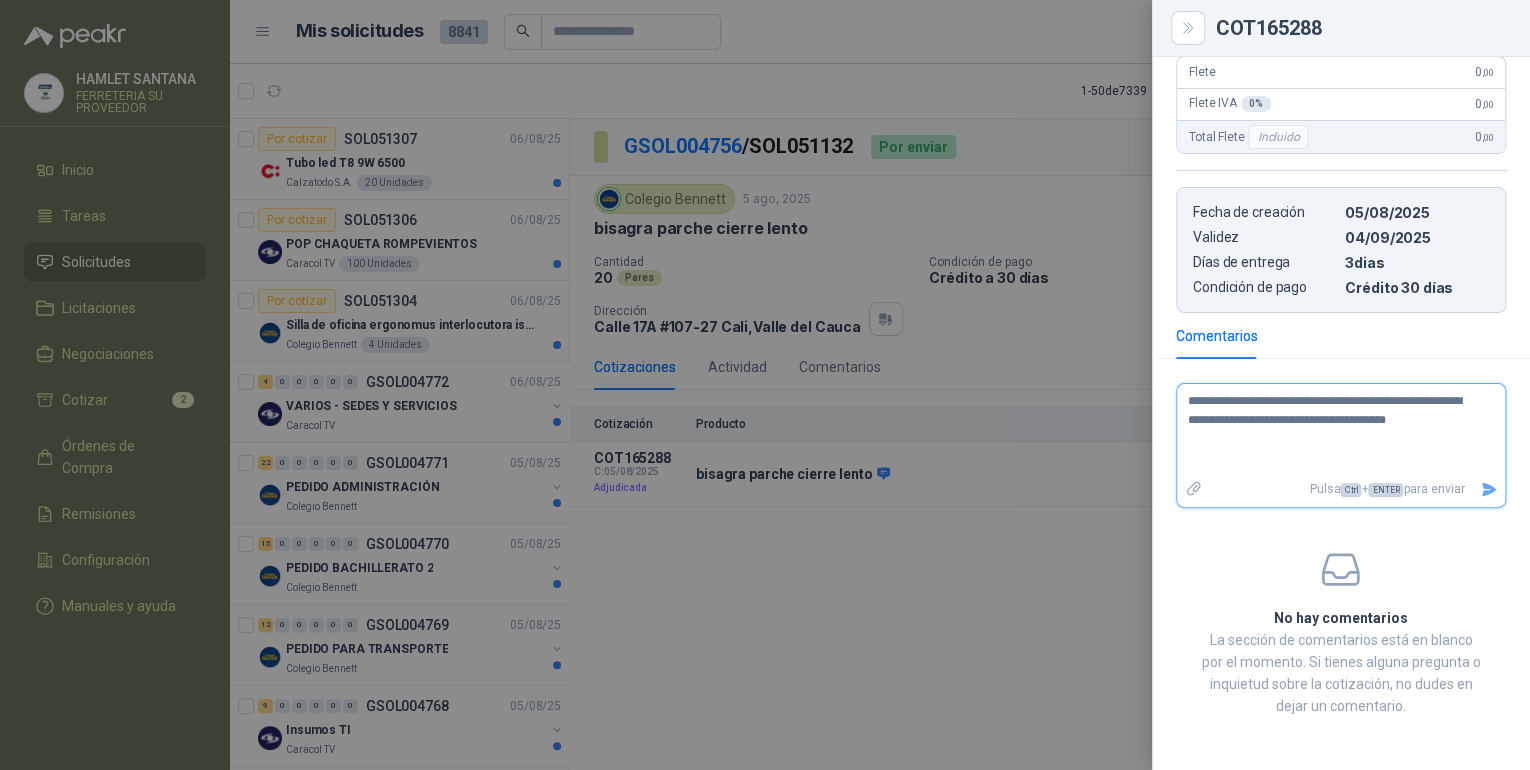 type 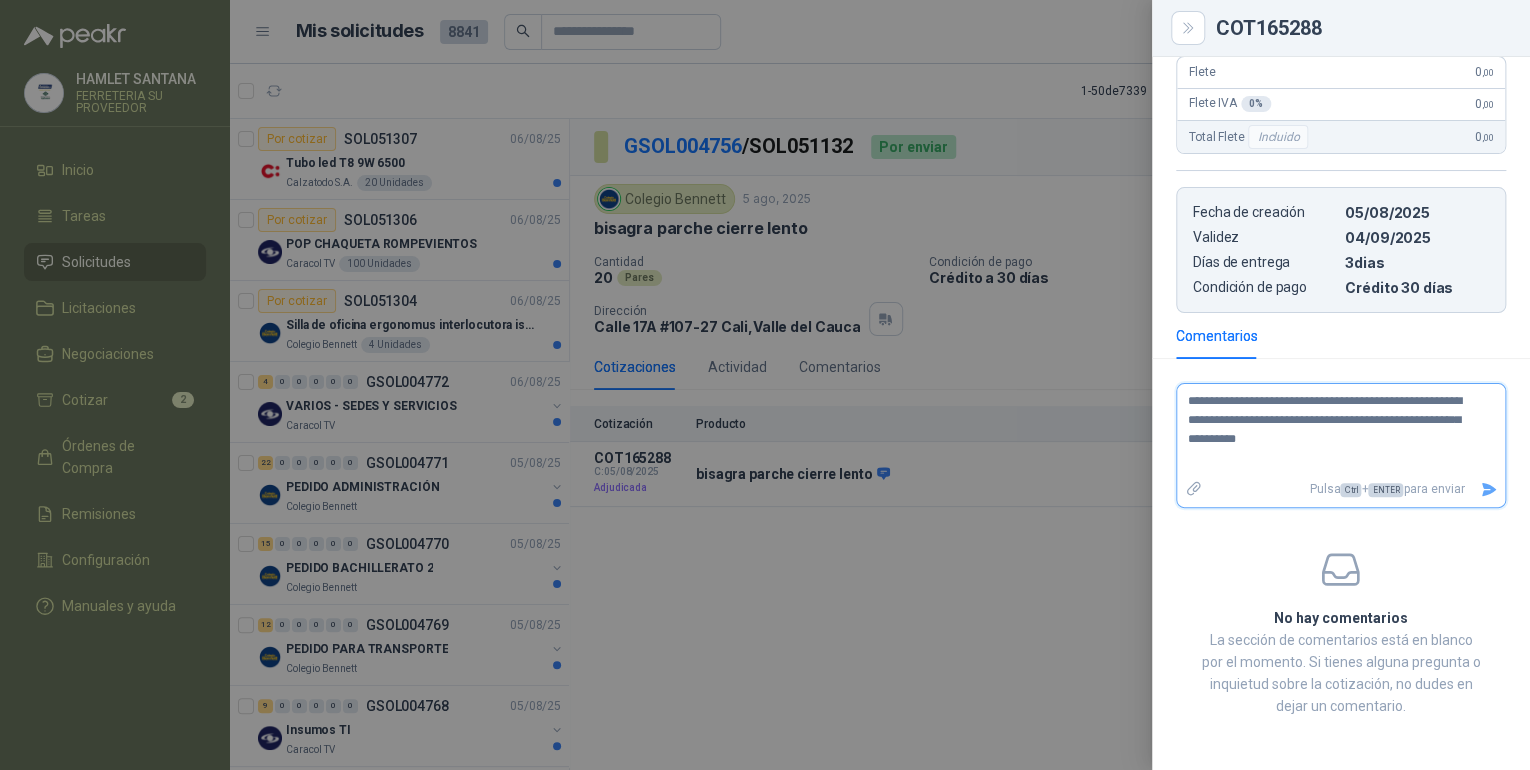 click 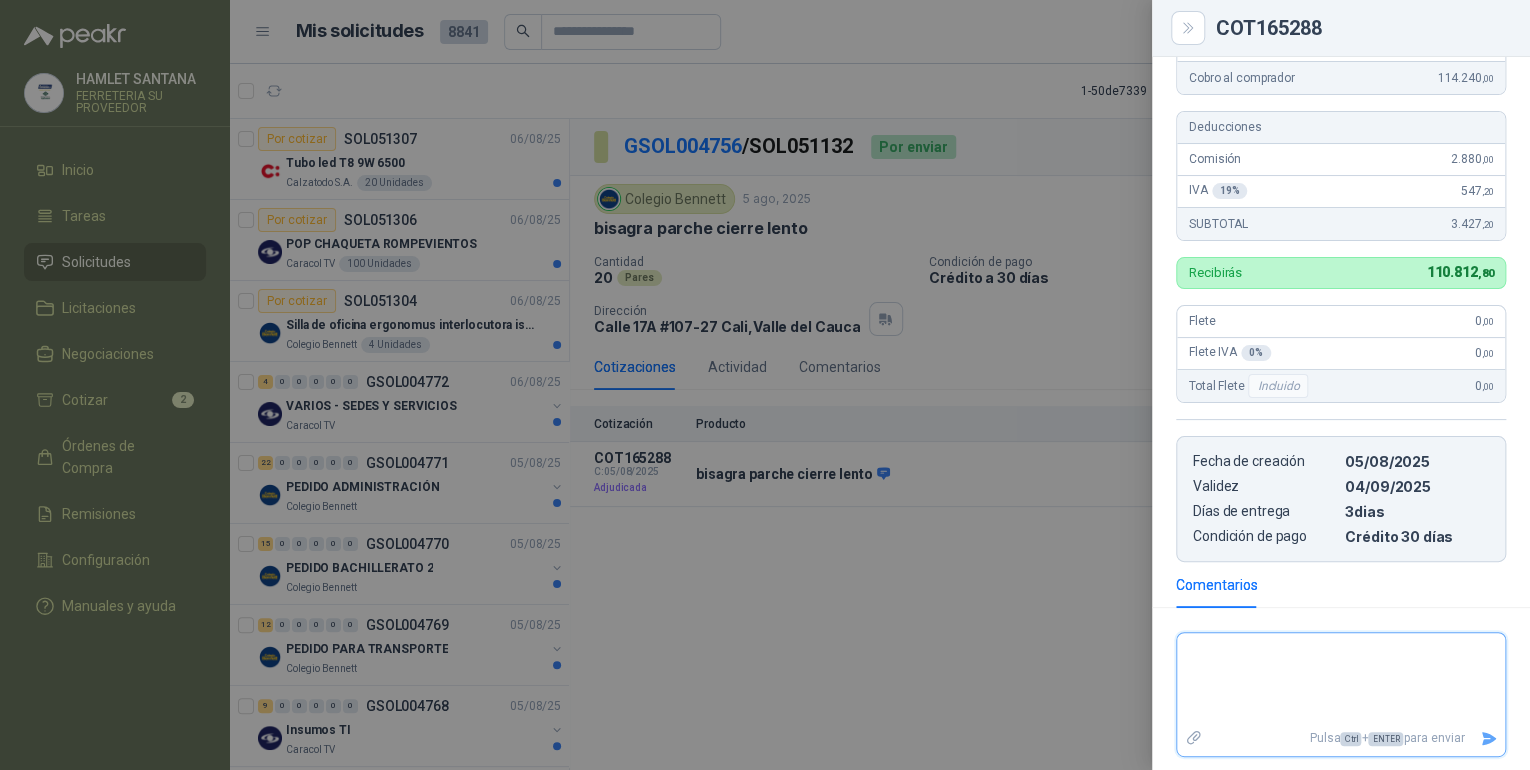 scroll, scrollTop: 511, scrollLeft: 0, axis: vertical 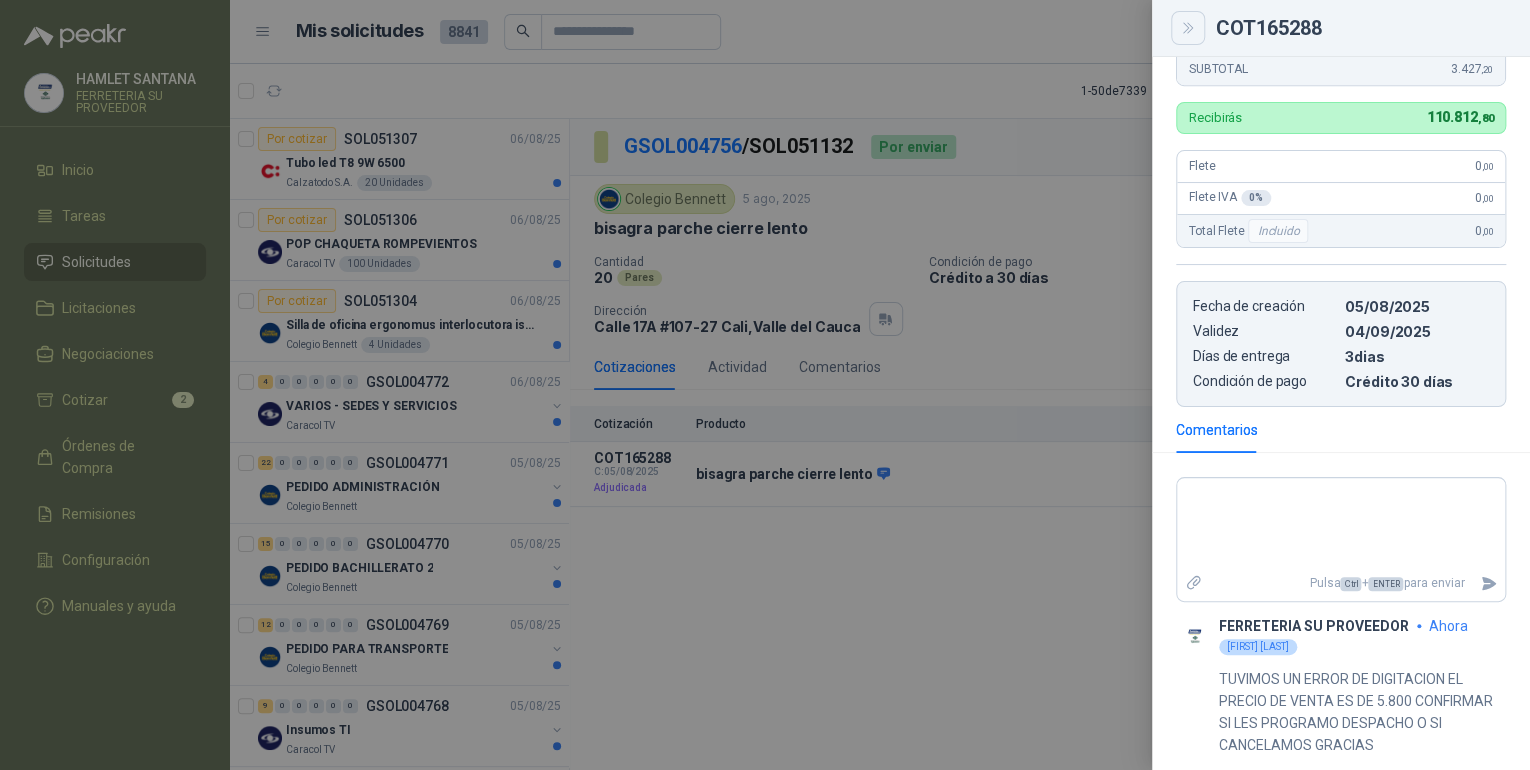 click 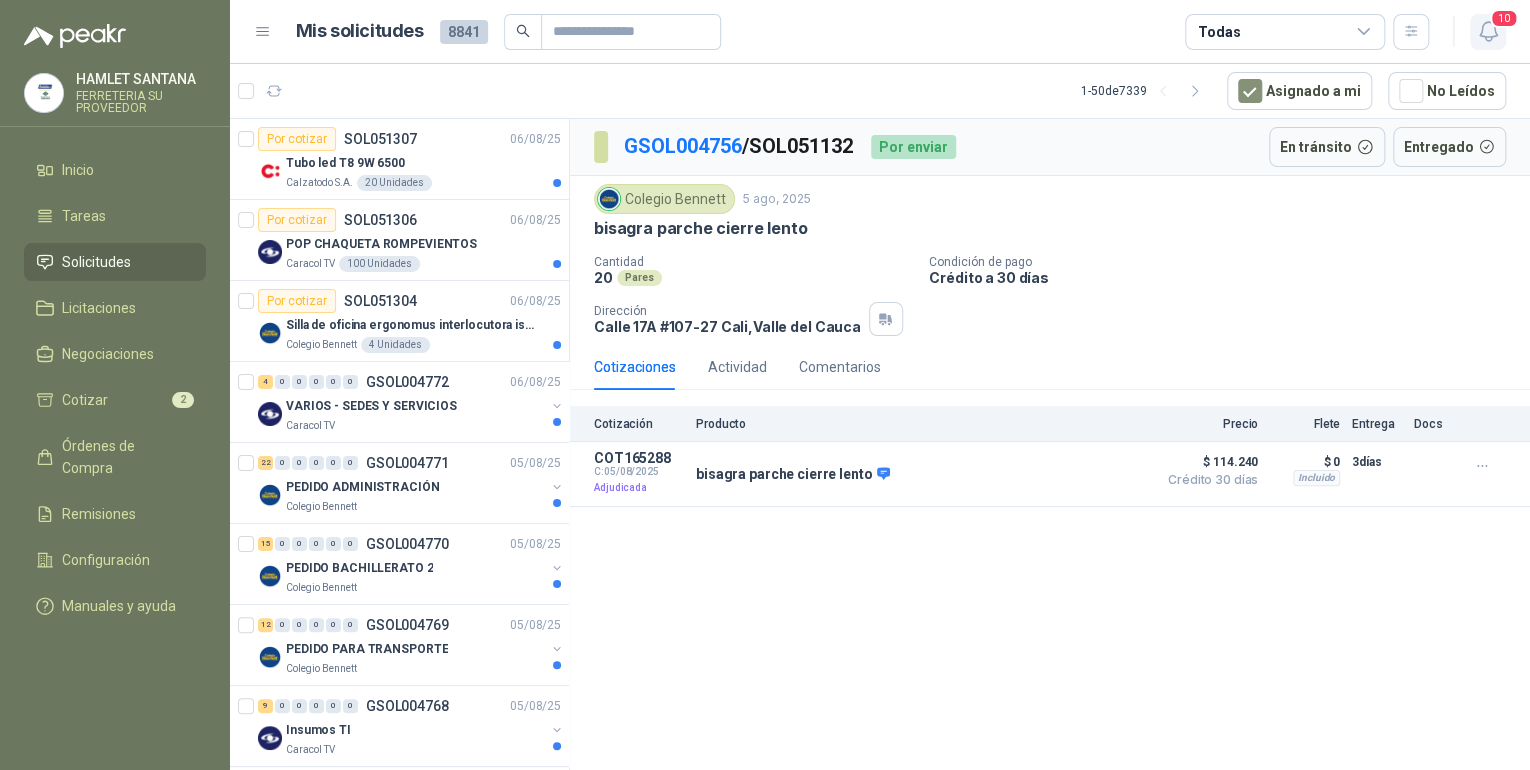 click 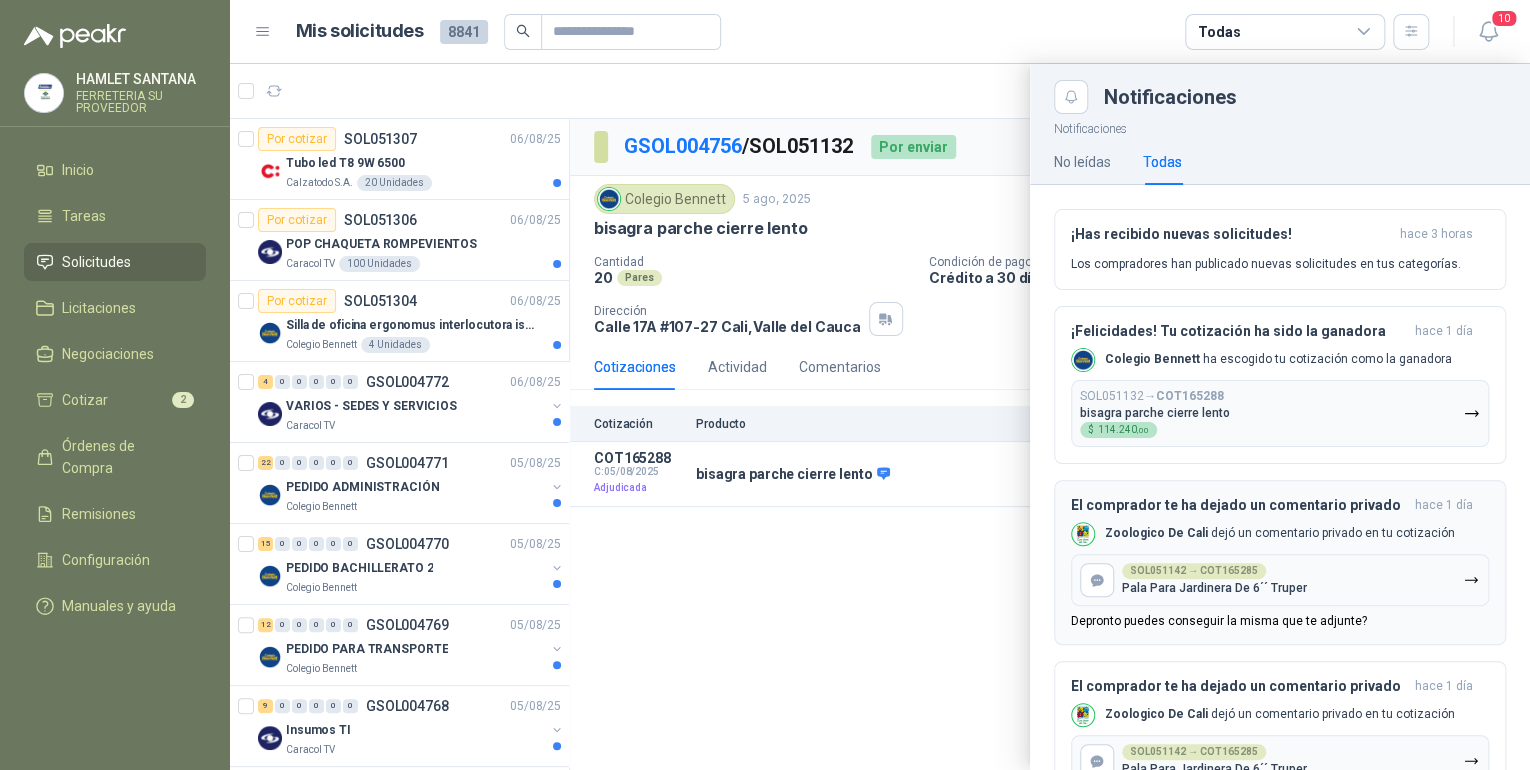 click on "Pala Para Jardinera De 6´´ Truper" at bounding box center (1214, 588) 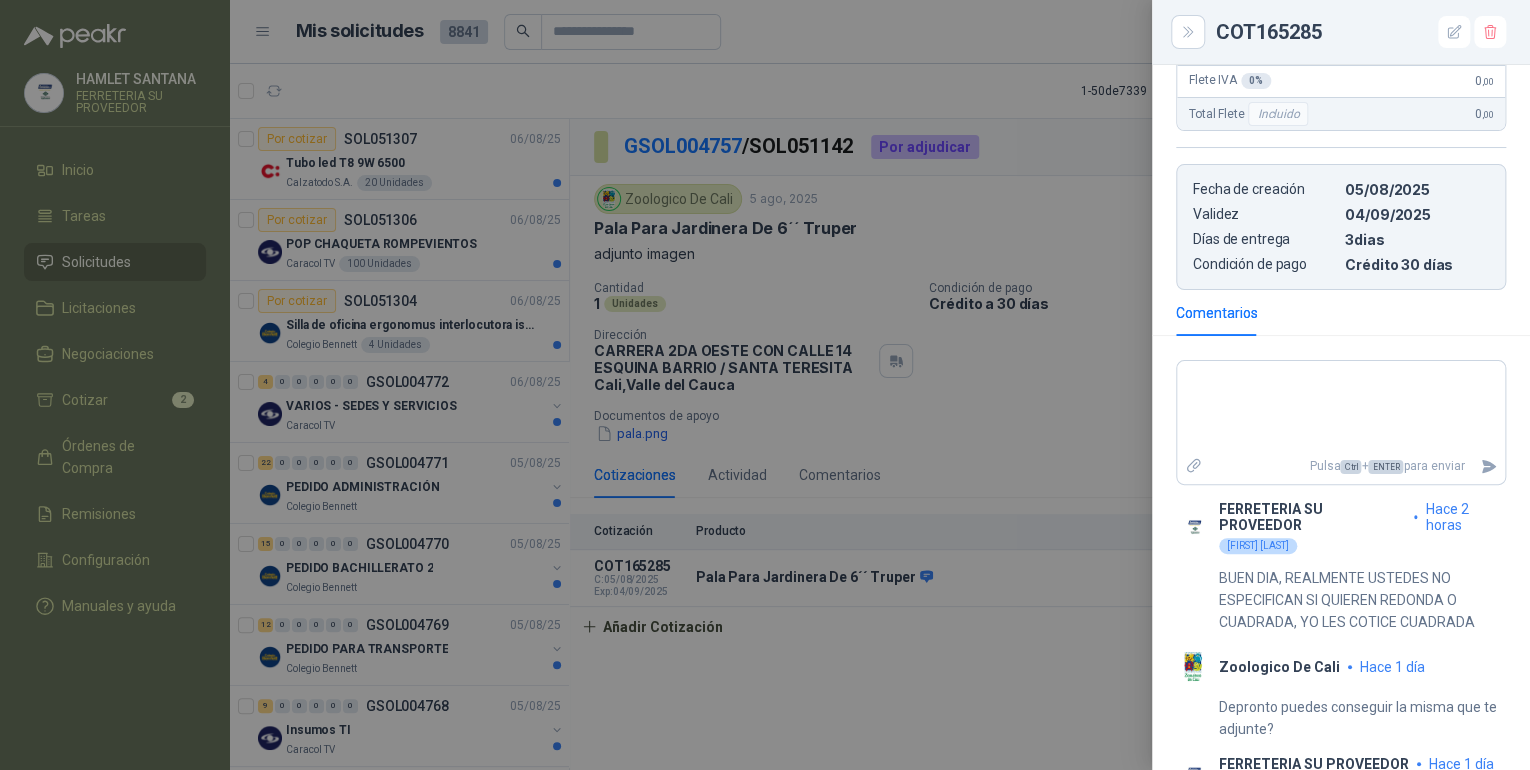 scroll, scrollTop: 613, scrollLeft: 0, axis: vertical 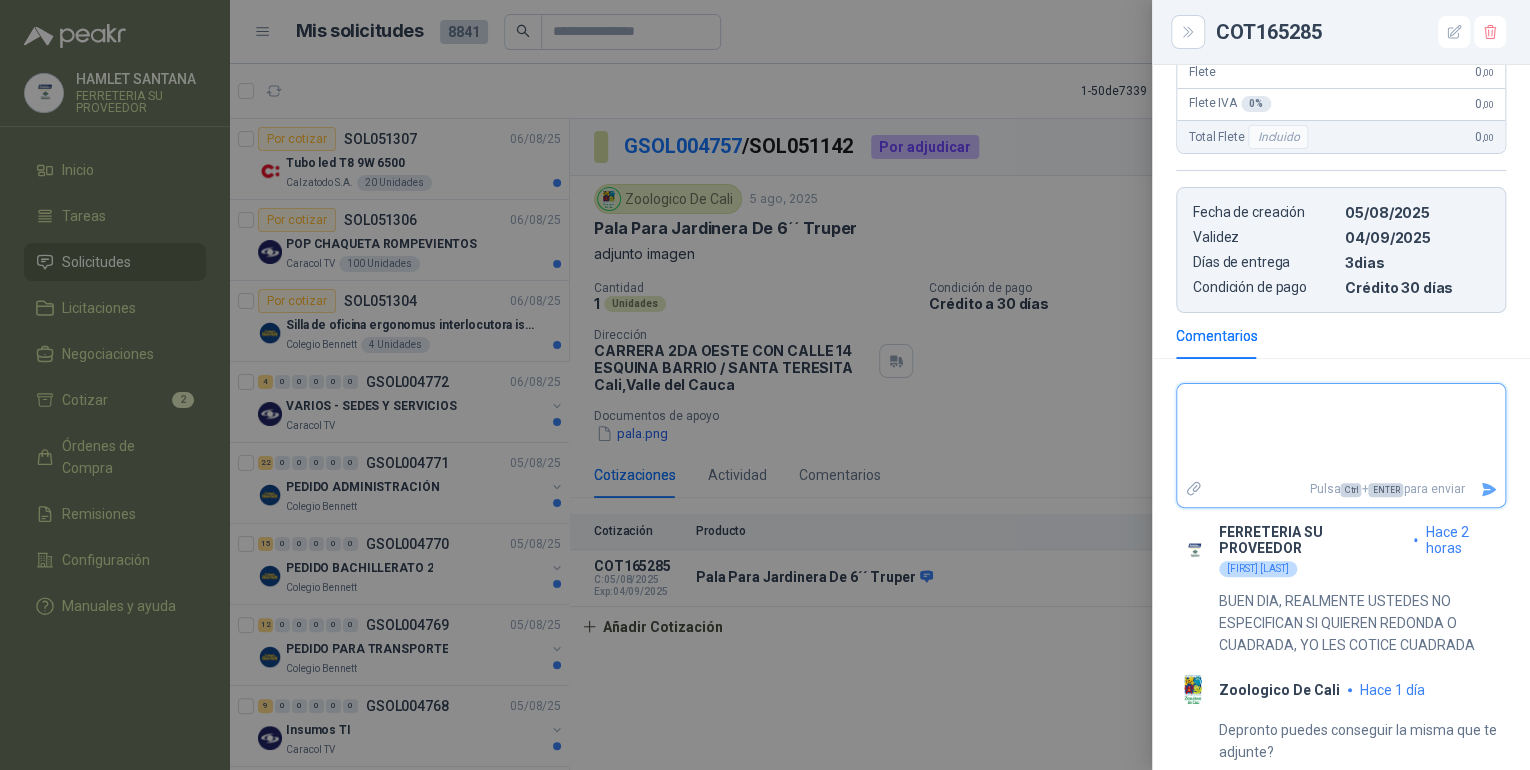 click at bounding box center (1341, 430) 